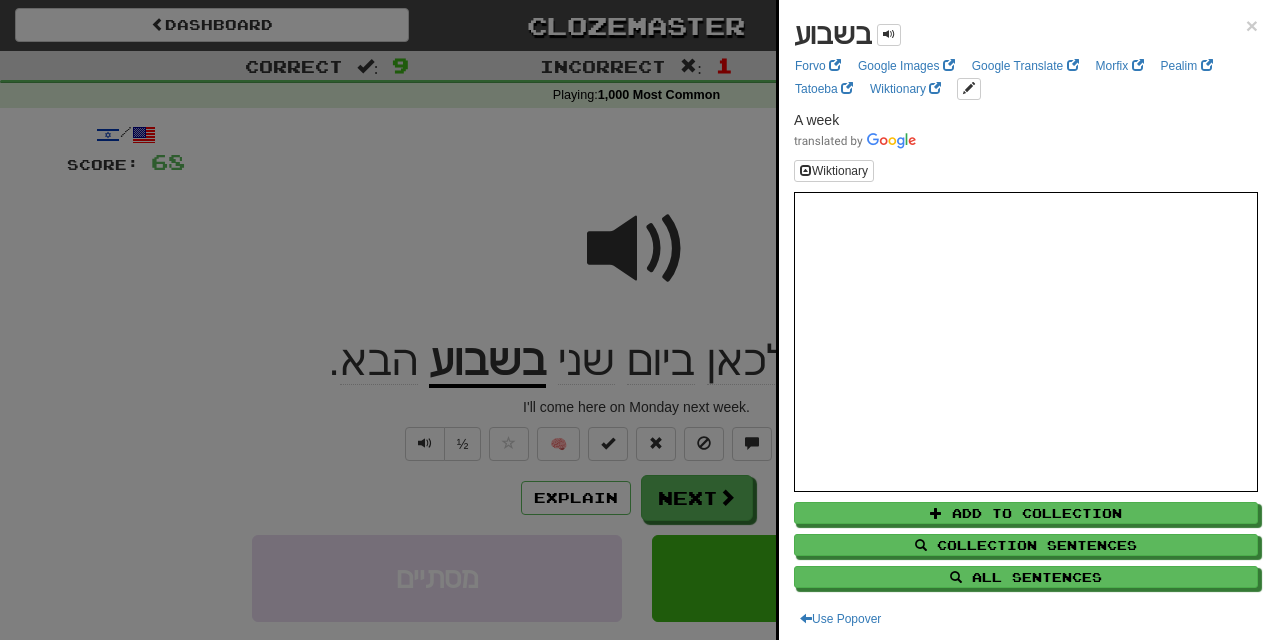 scroll, scrollTop: 76, scrollLeft: 0, axis: vertical 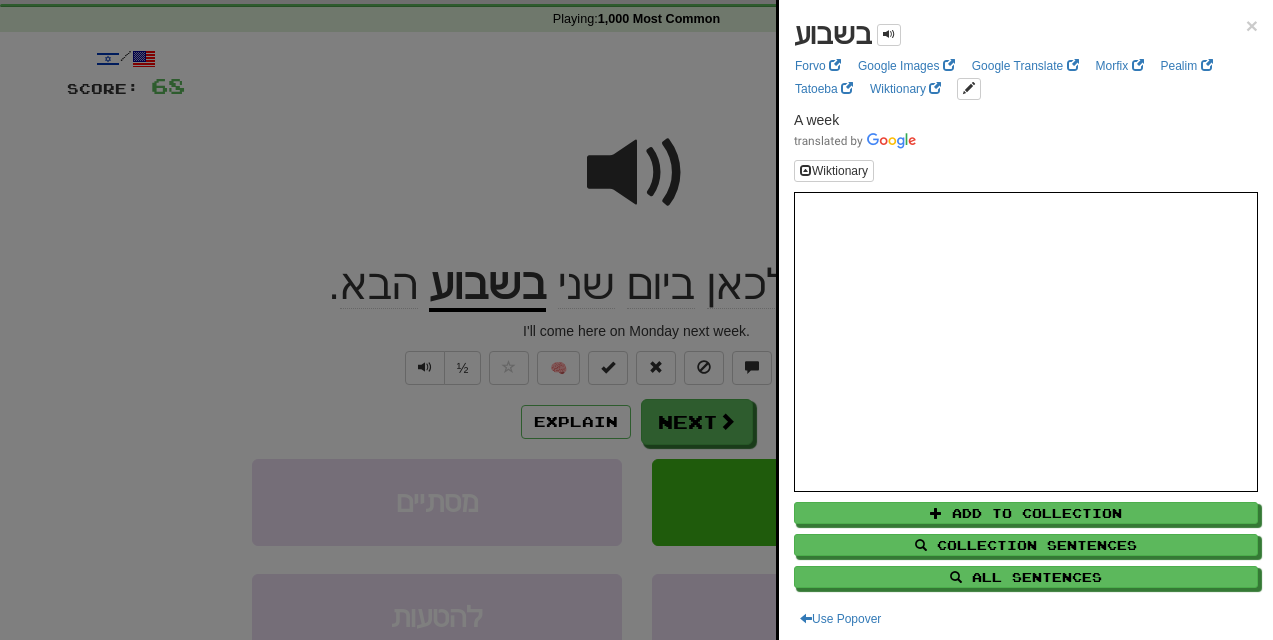 click at bounding box center [636, 320] 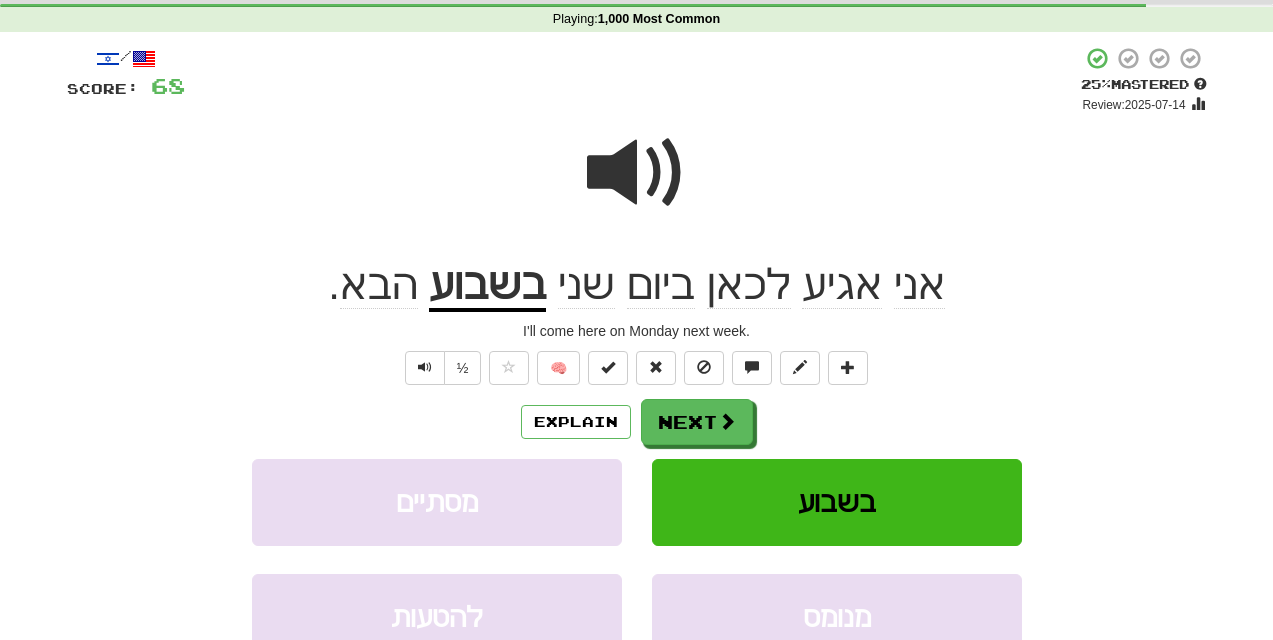 click on "בשבוע" at bounding box center [487, 286] 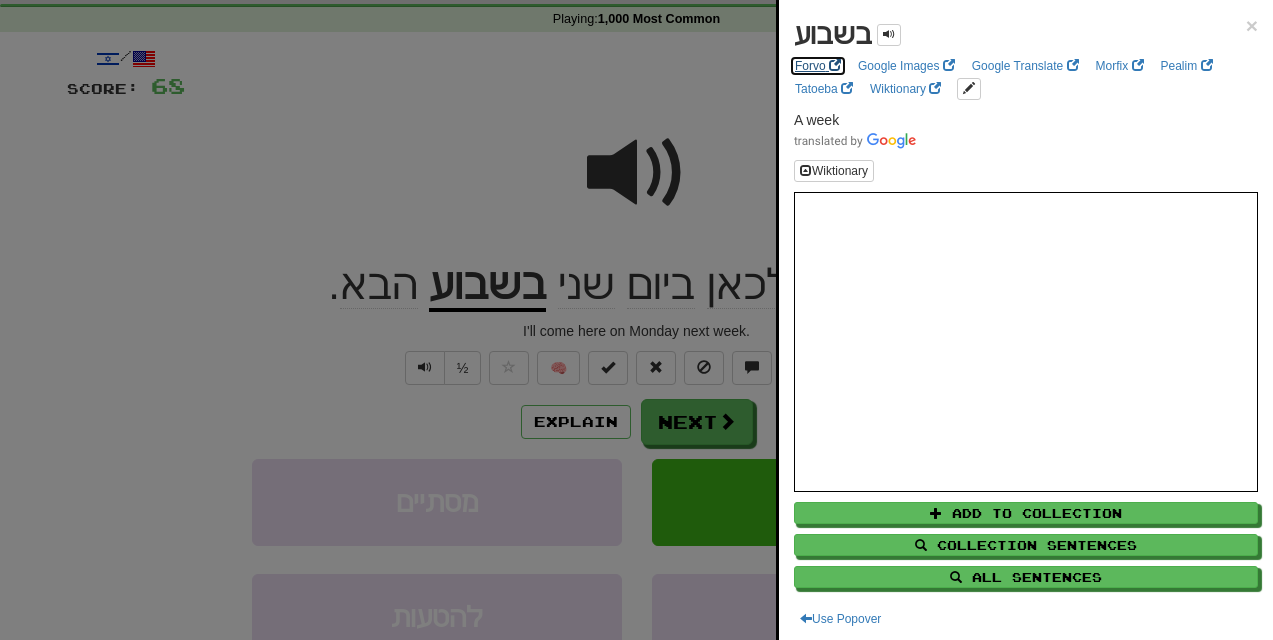 click on "Forvo" at bounding box center (818, 66) 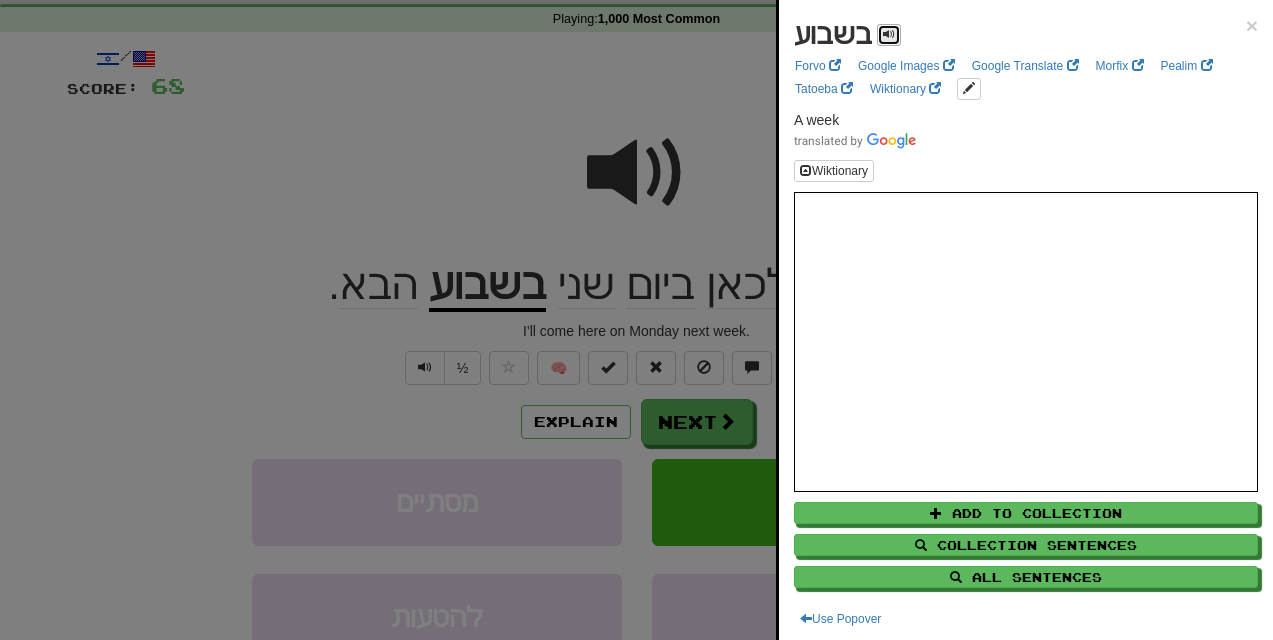 click at bounding box center (889, 34) 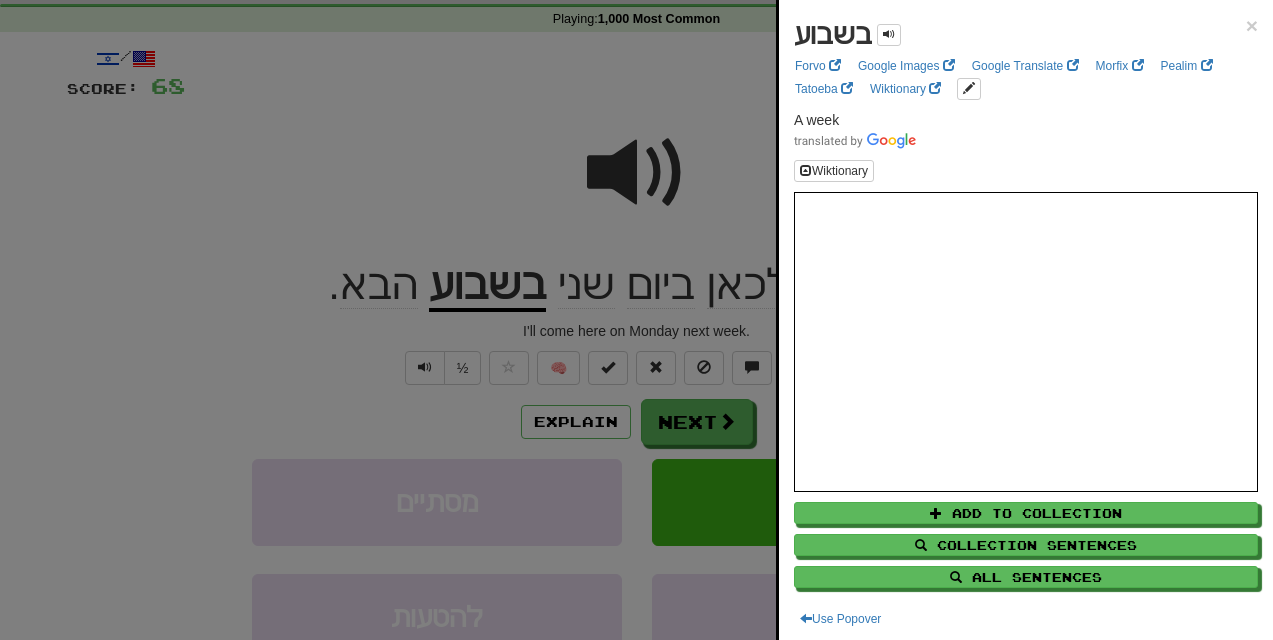 click at bounding box center [636, 320] 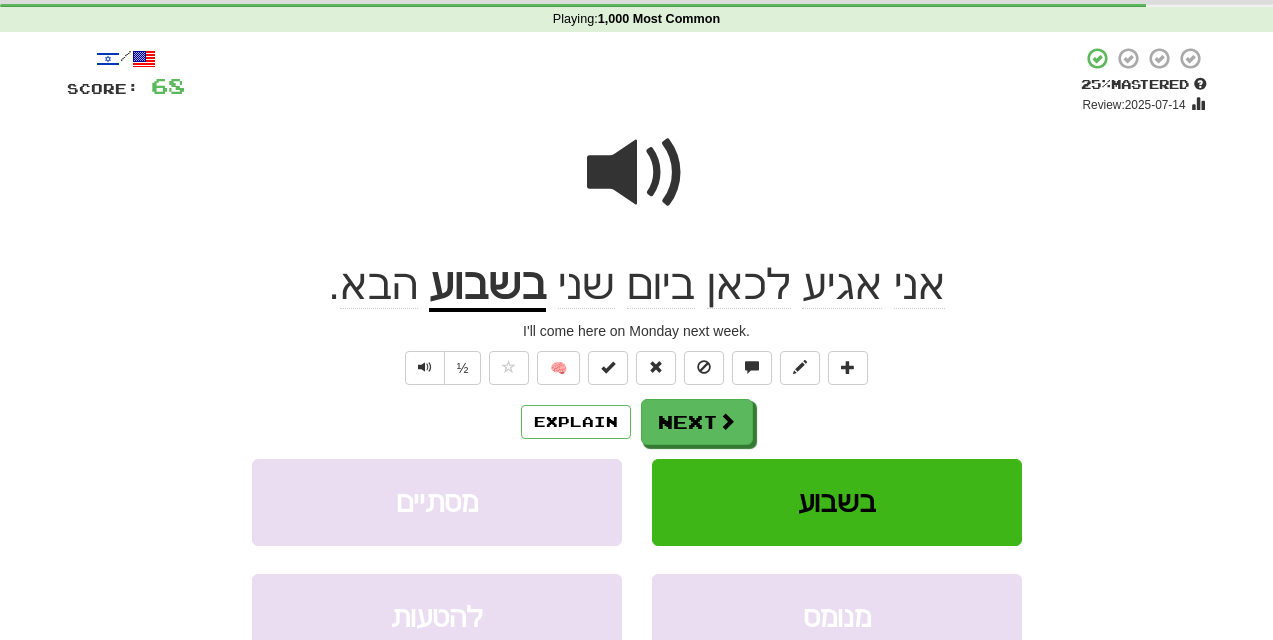click on "הבא" at bounding box center (379, 285) 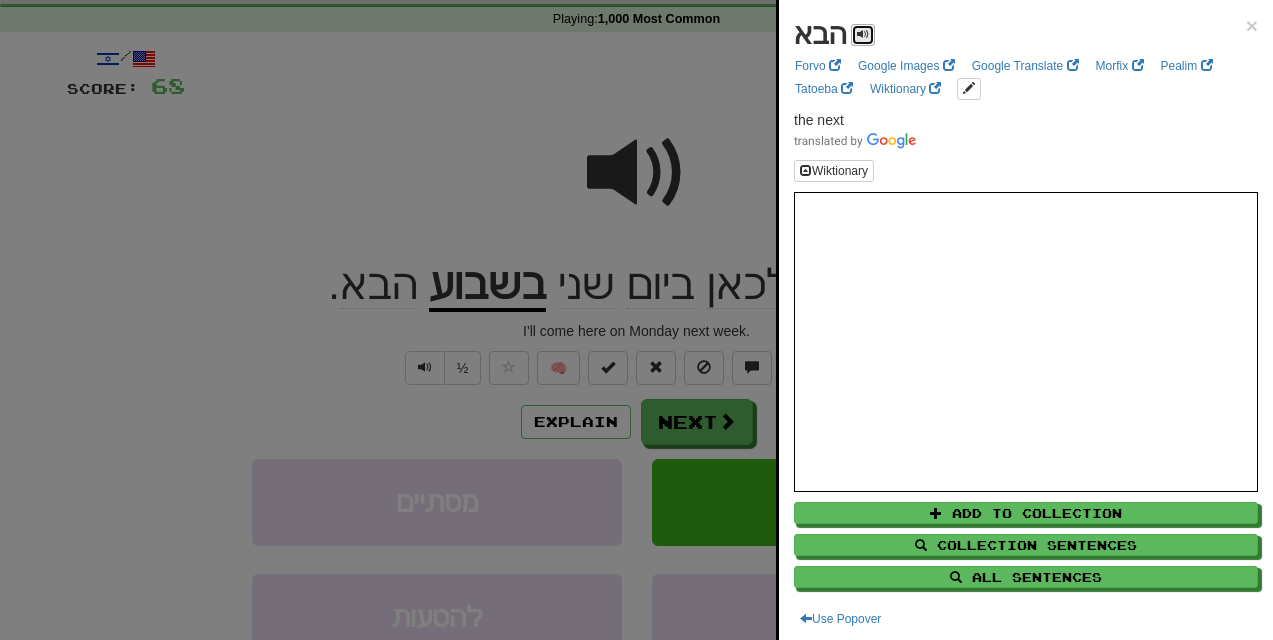 click at bounding box center [863, 34] 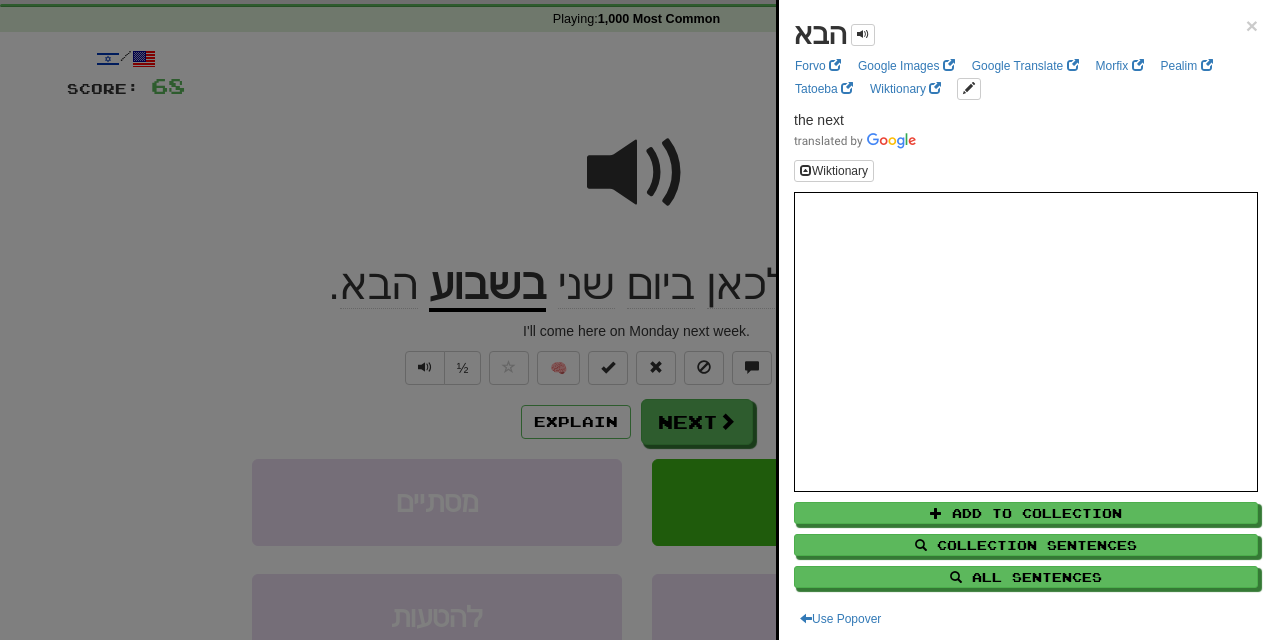 click at bounding box center [636, 320] 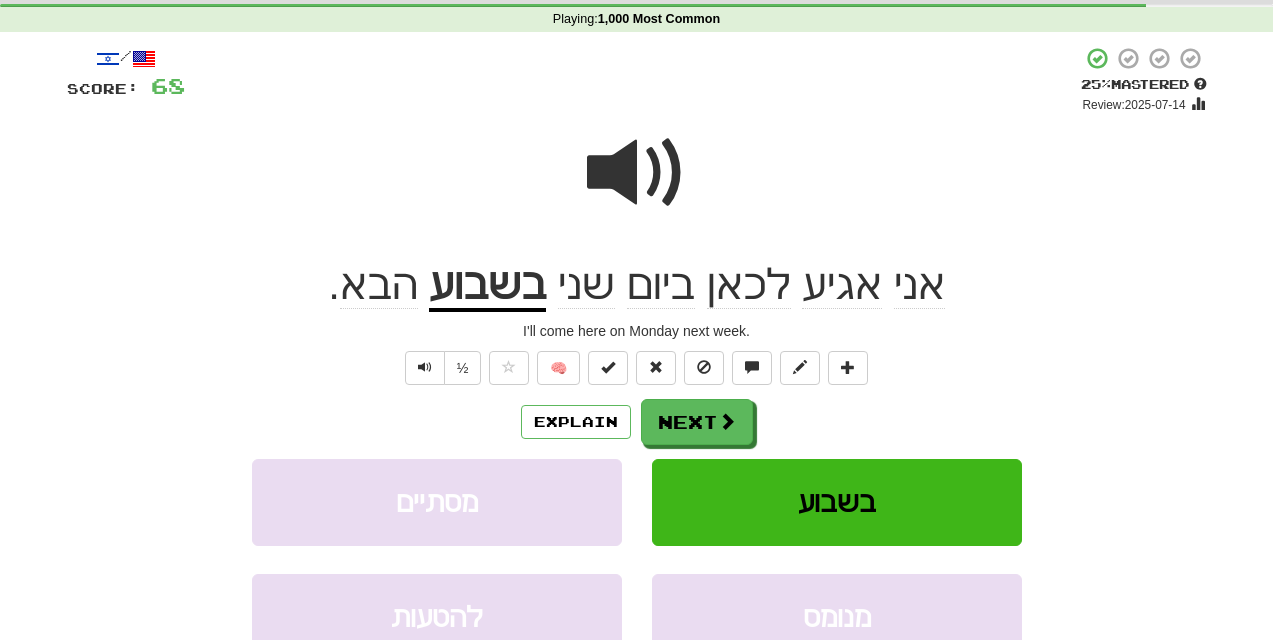 click on "ביום" 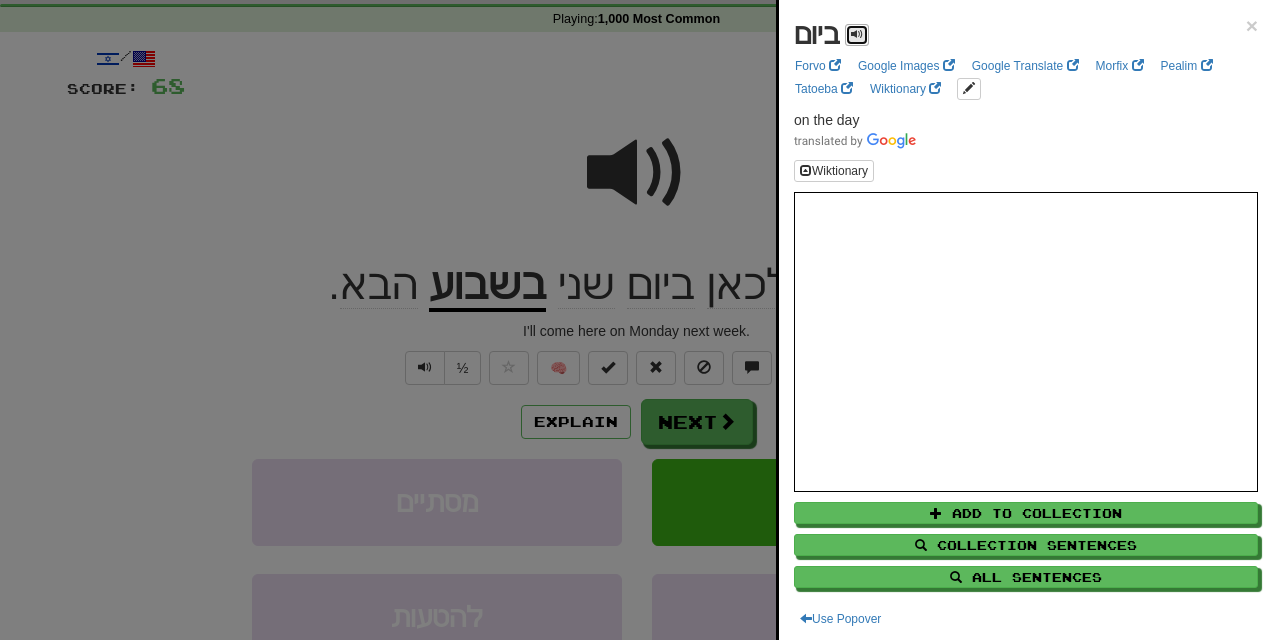 click at bounding box center [857, 34] 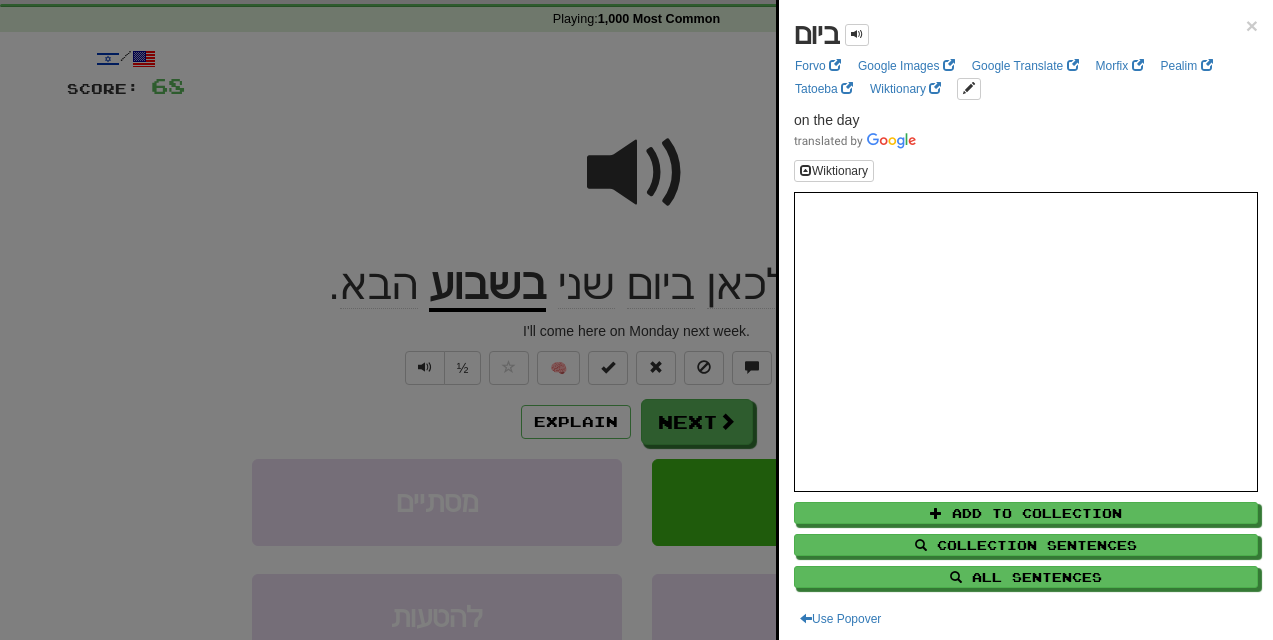 click at bounding box center [636, 320] 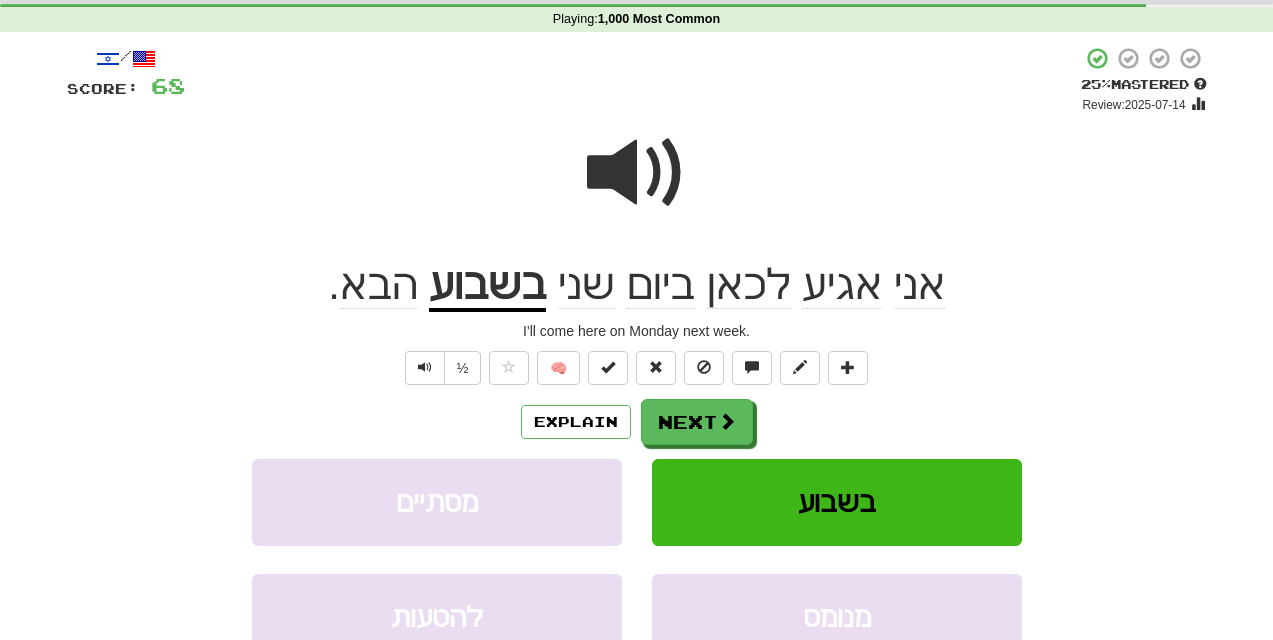 click at bounding box center (637, 173) 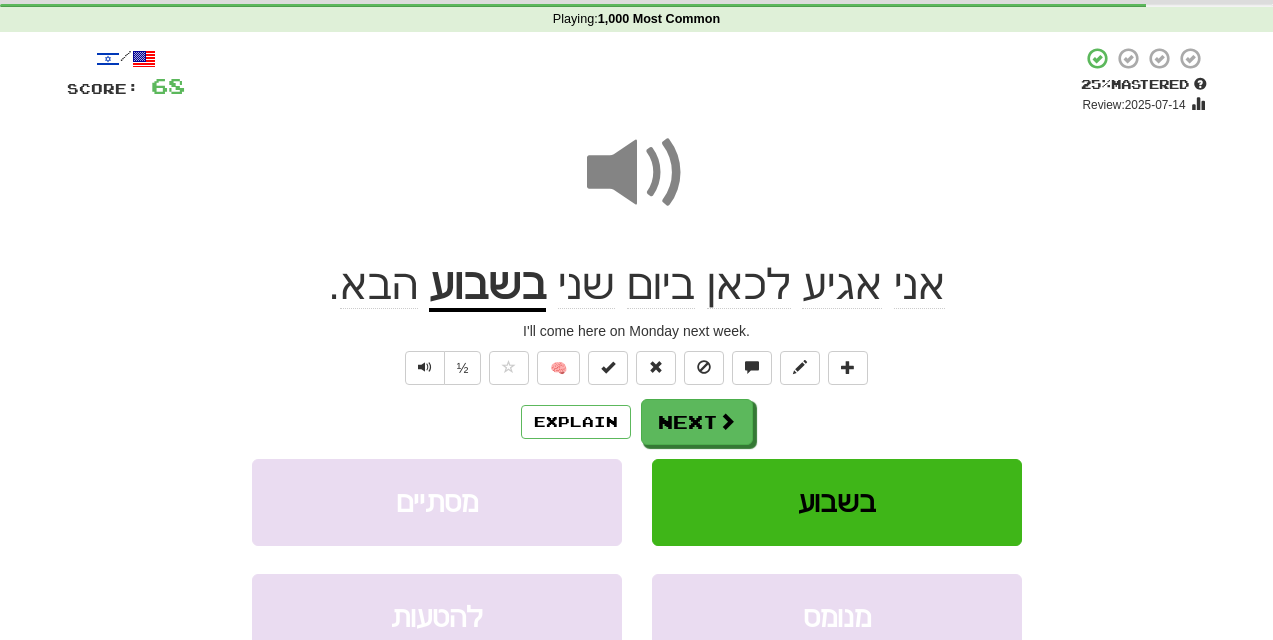 click at bounding box center (637, 173) 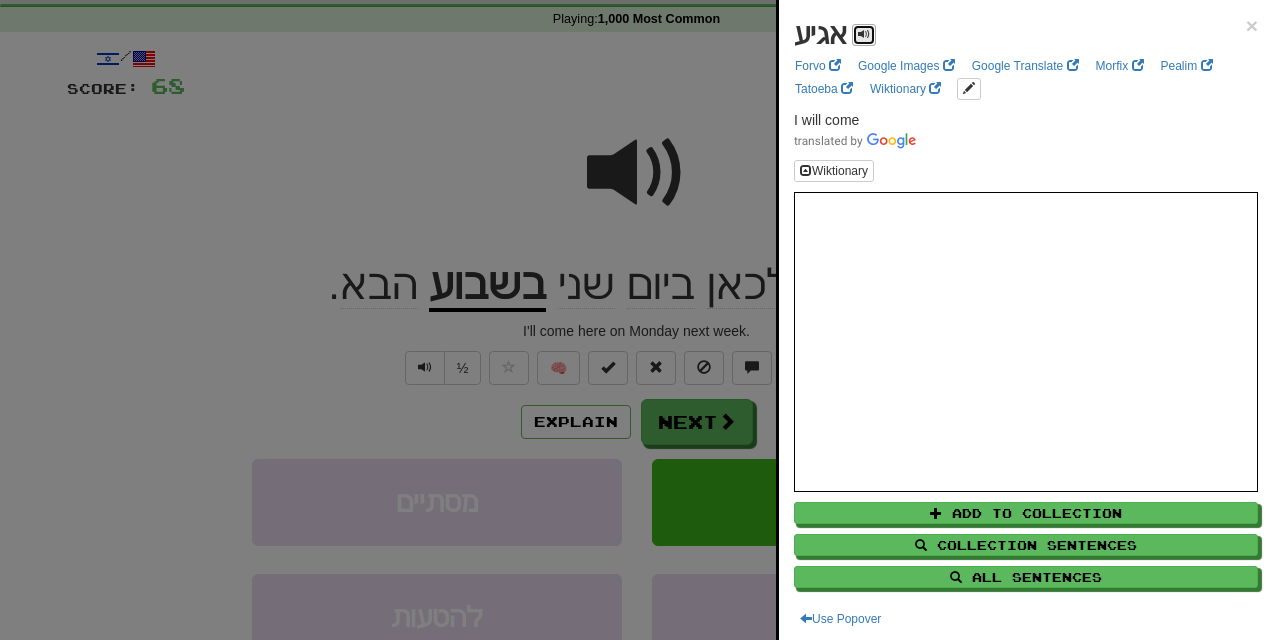 click at bounding box center (864, 34) 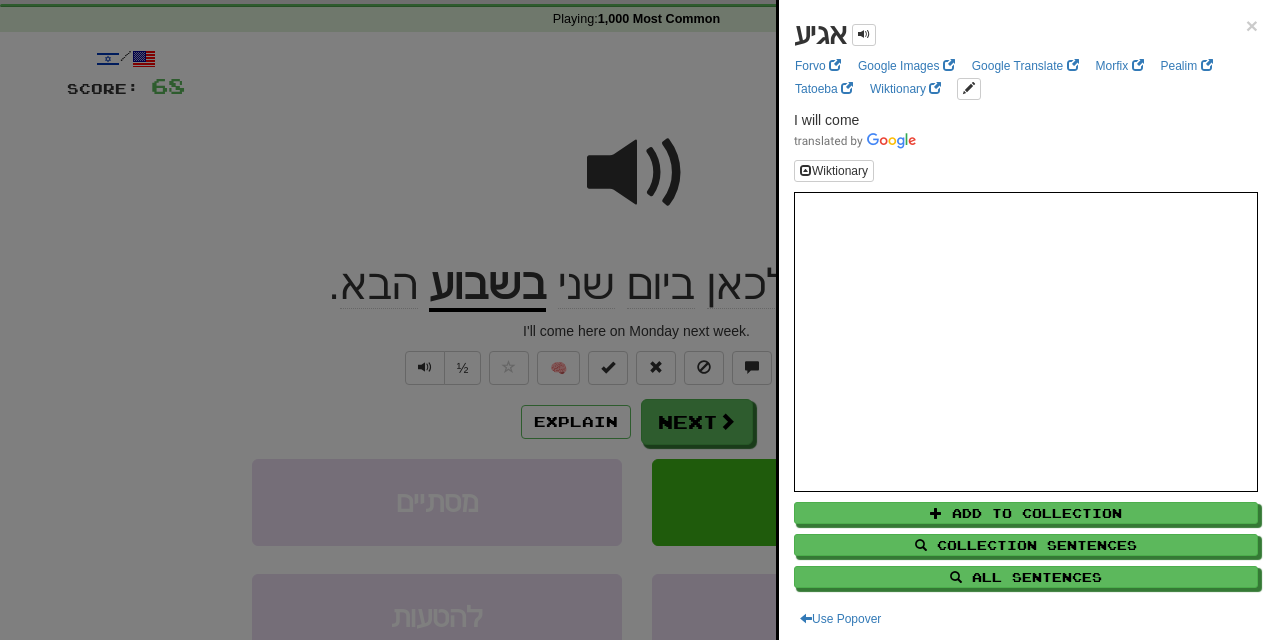 click at bounding box center (636, 320) 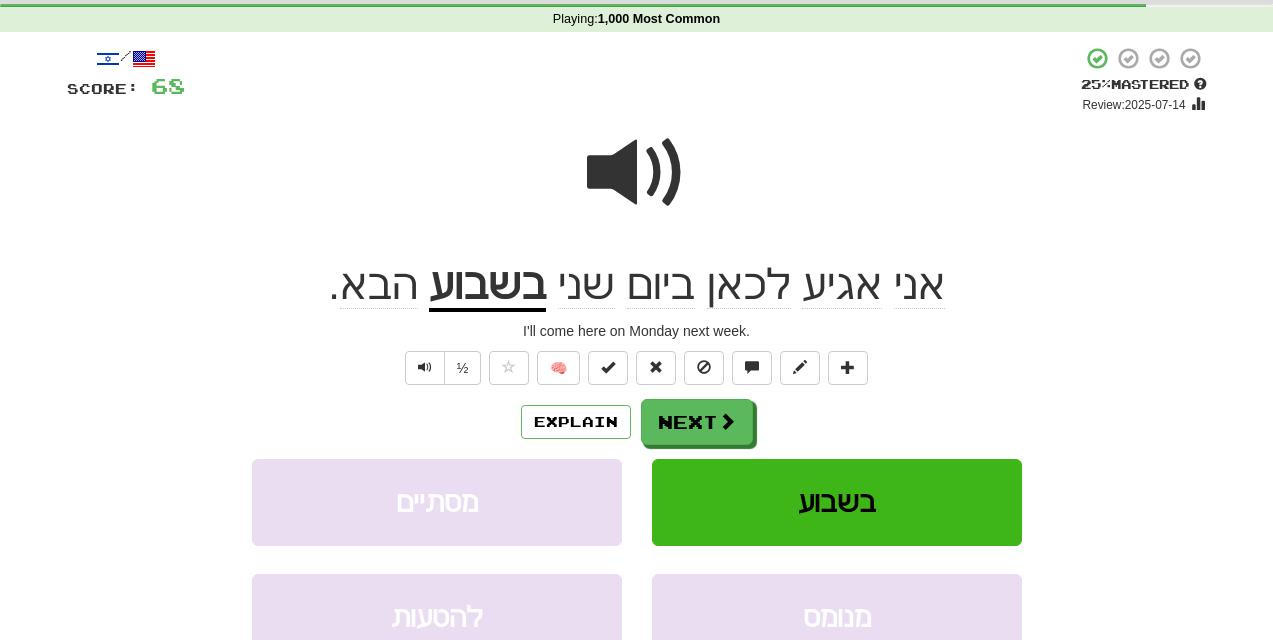 click on "אגיע" 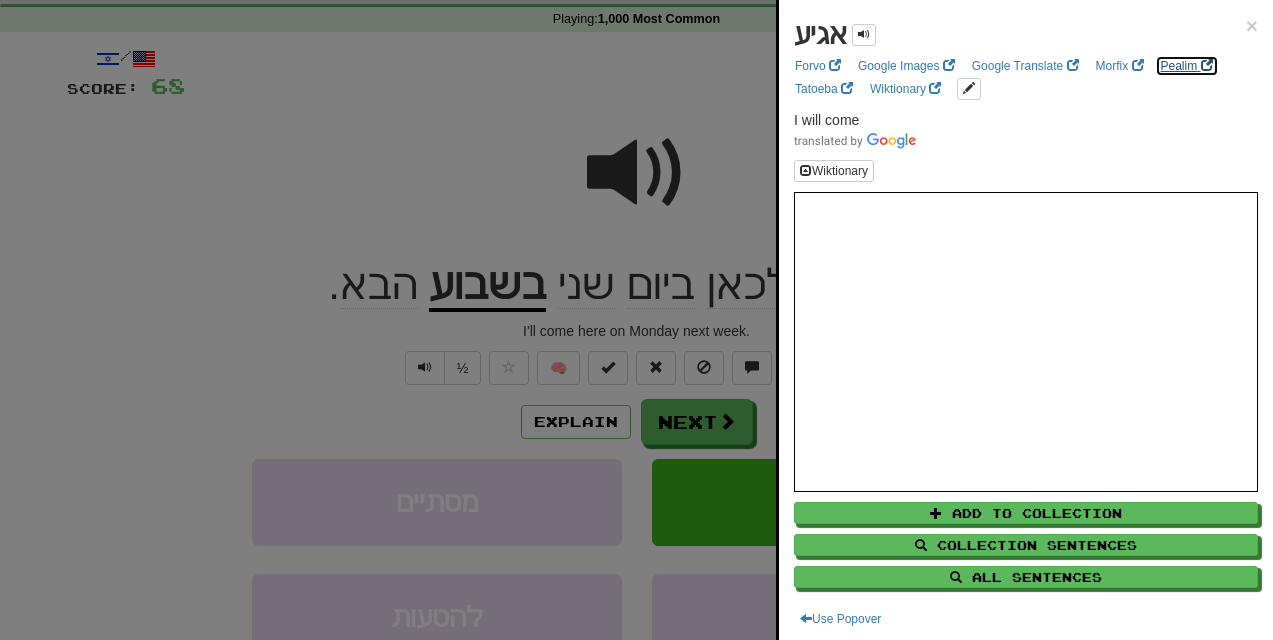click on "Pealim" at bounding box center [1187, 66] 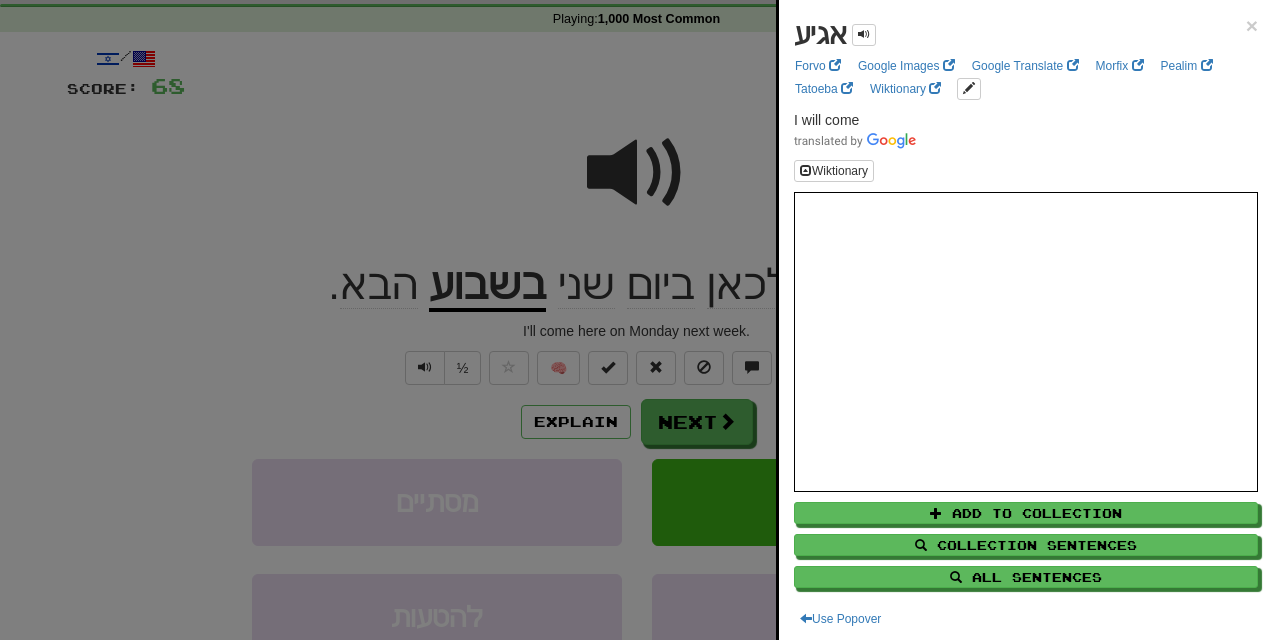 click at bounding box center (636, 320) 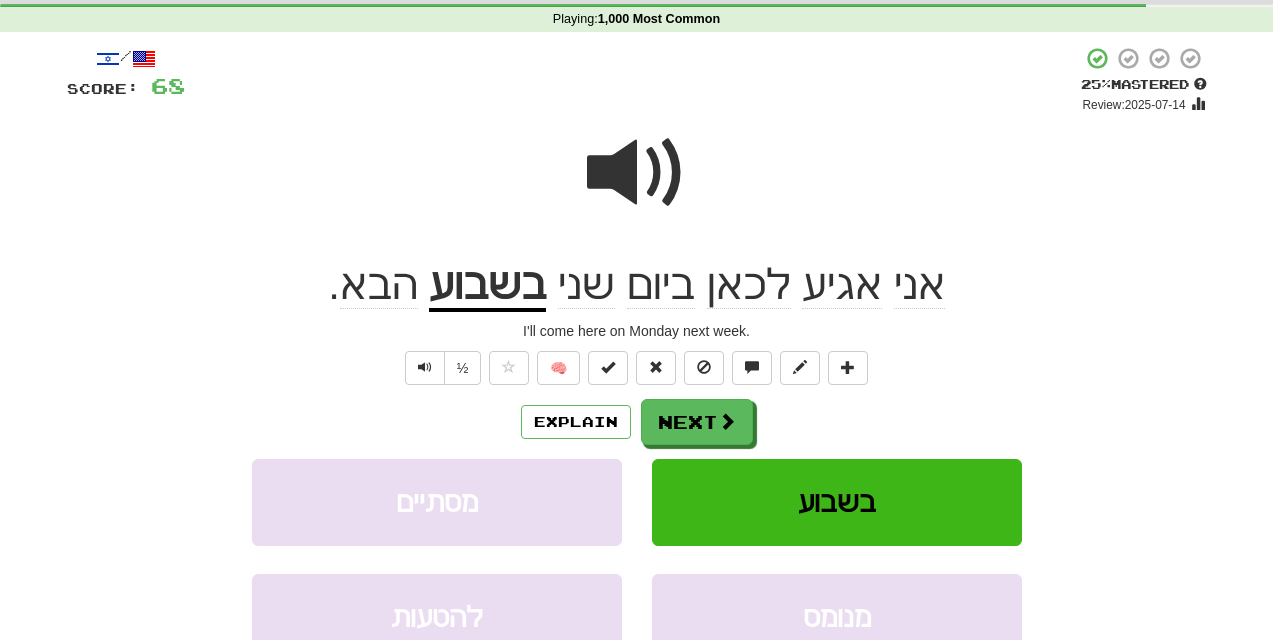 click on "בשבוע" at bounding box center [487, 286] 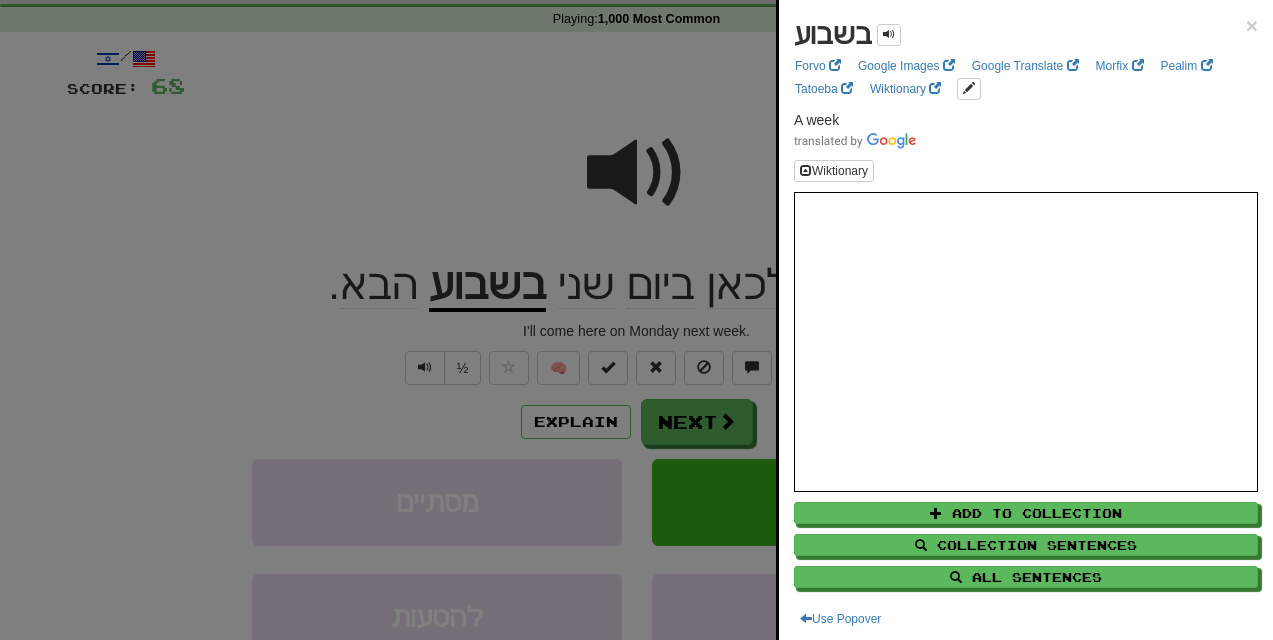 scroll, scrollTop: 5, scrollLeft: 0, axis: vertical 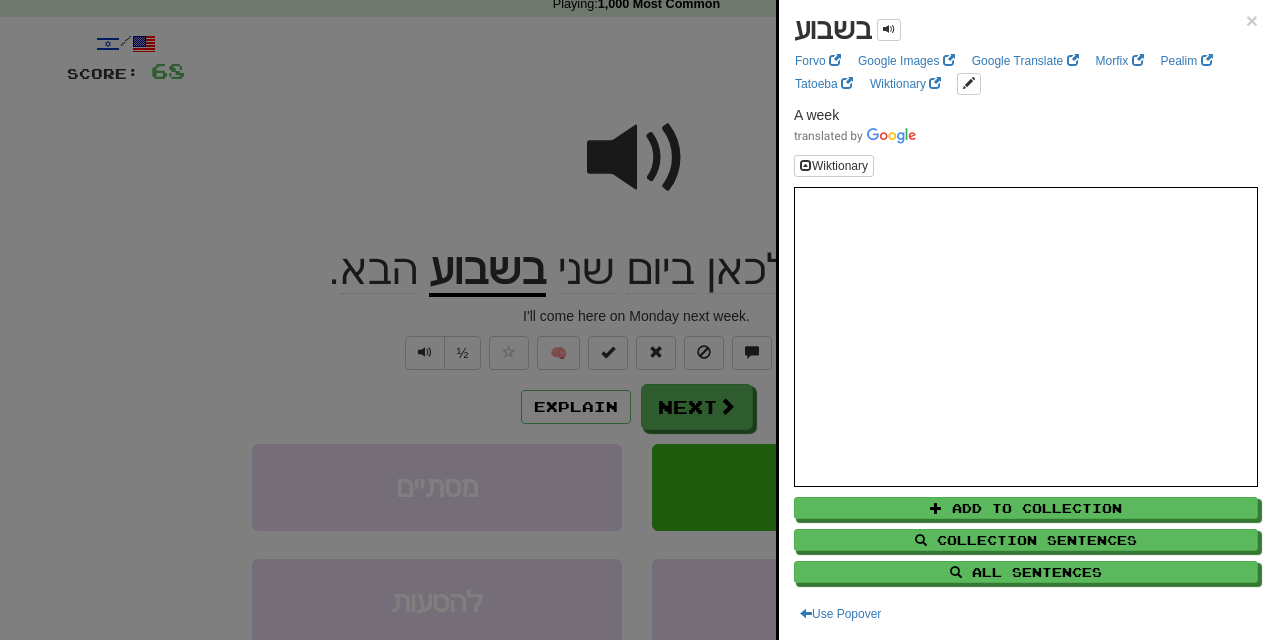 click at bounding box center (636, 320) 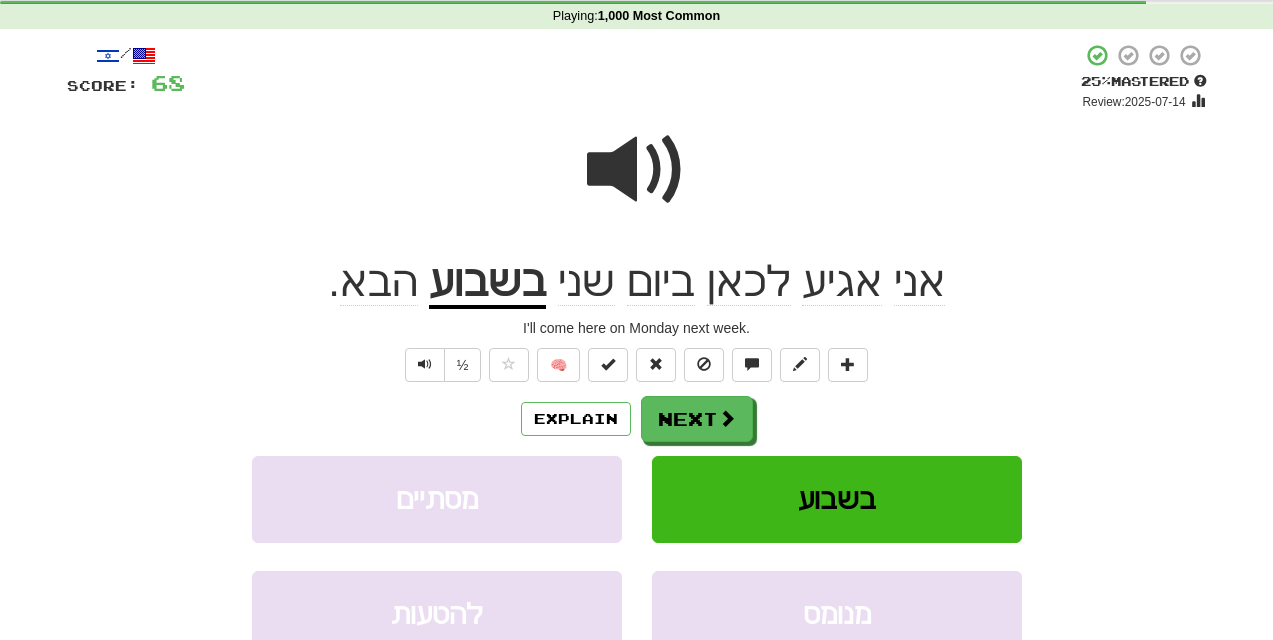scroll, scrollTop: 0, scrollLeft: 0, axis: both 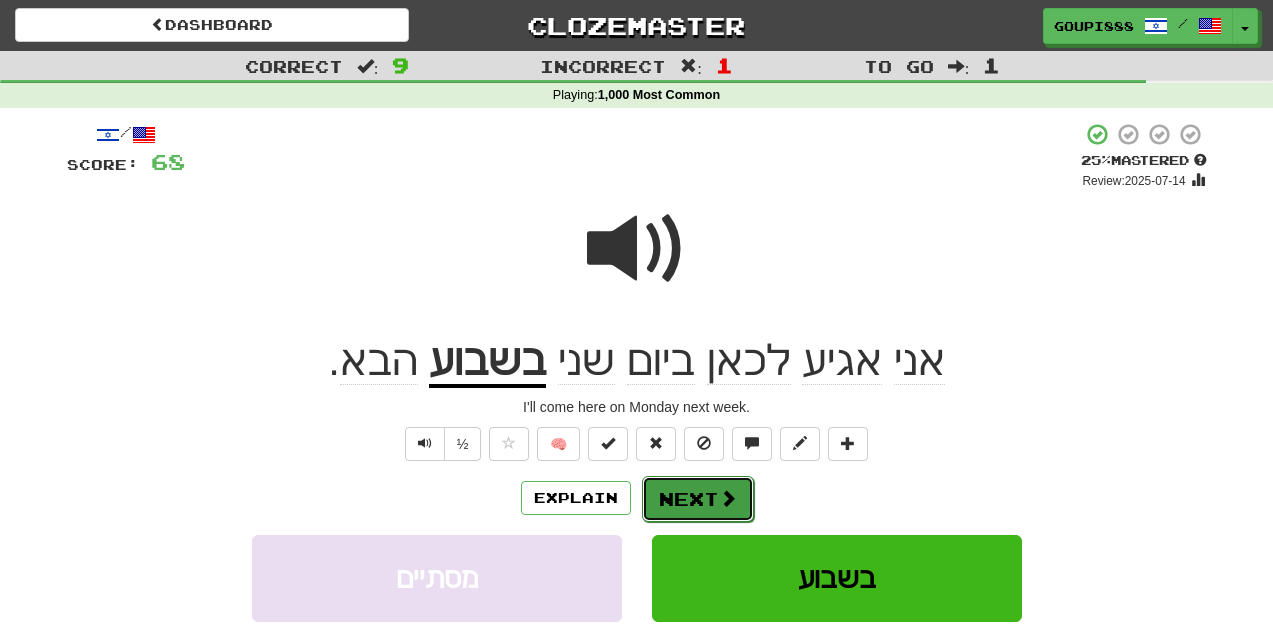 click at bounding box center [728, 498] 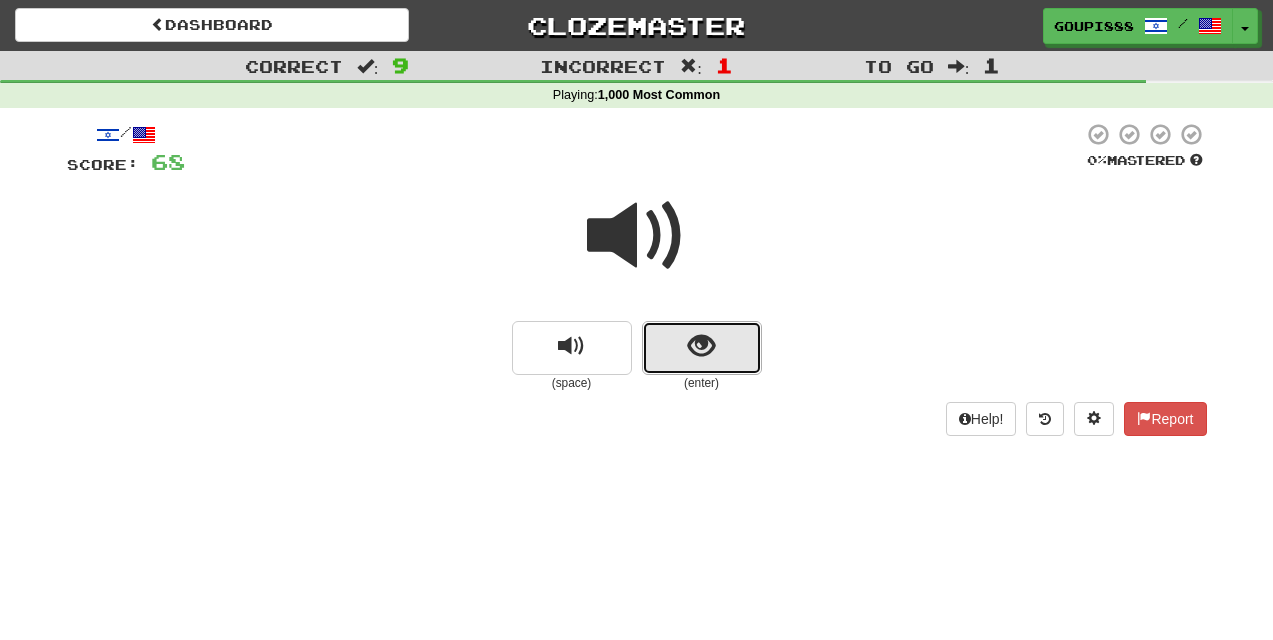 click at bounding box center [701, 346] 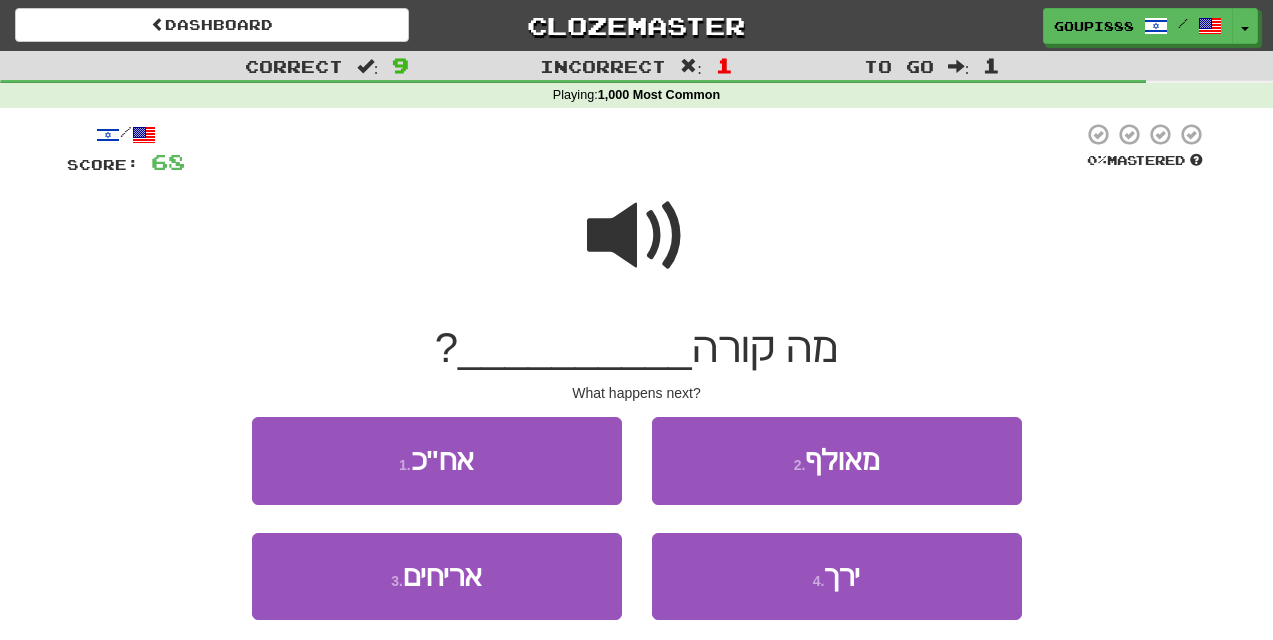 click at bounding box center (637, 236) 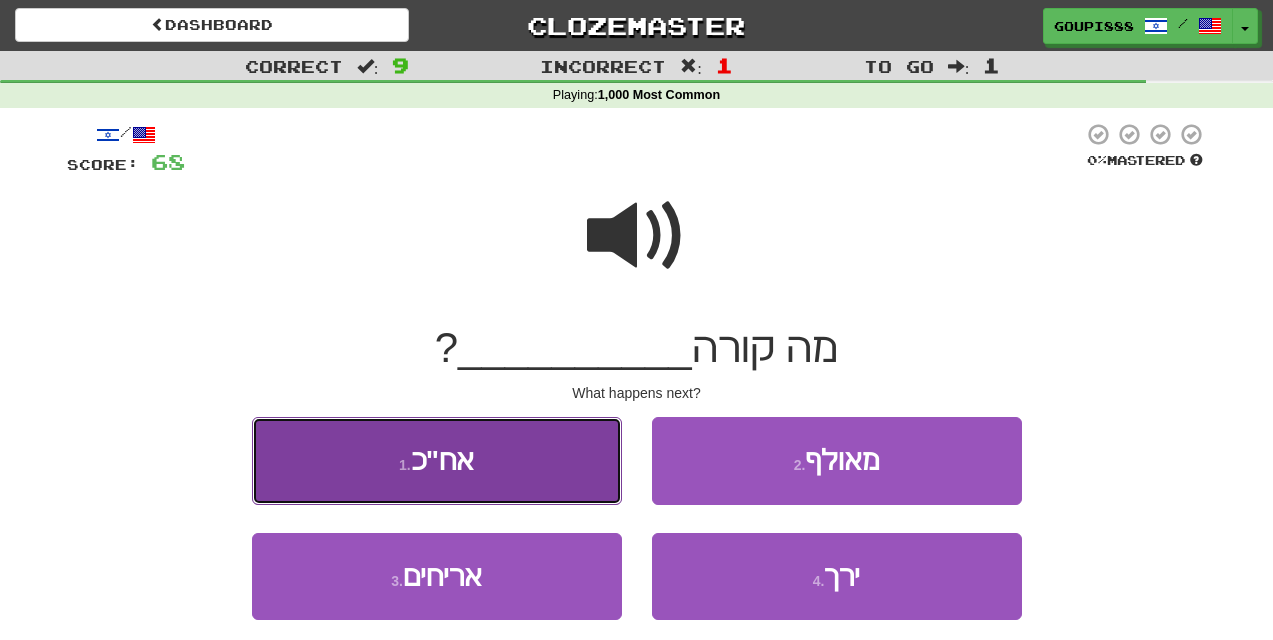 click on "אח"כ" at bounding box center [442, 460] 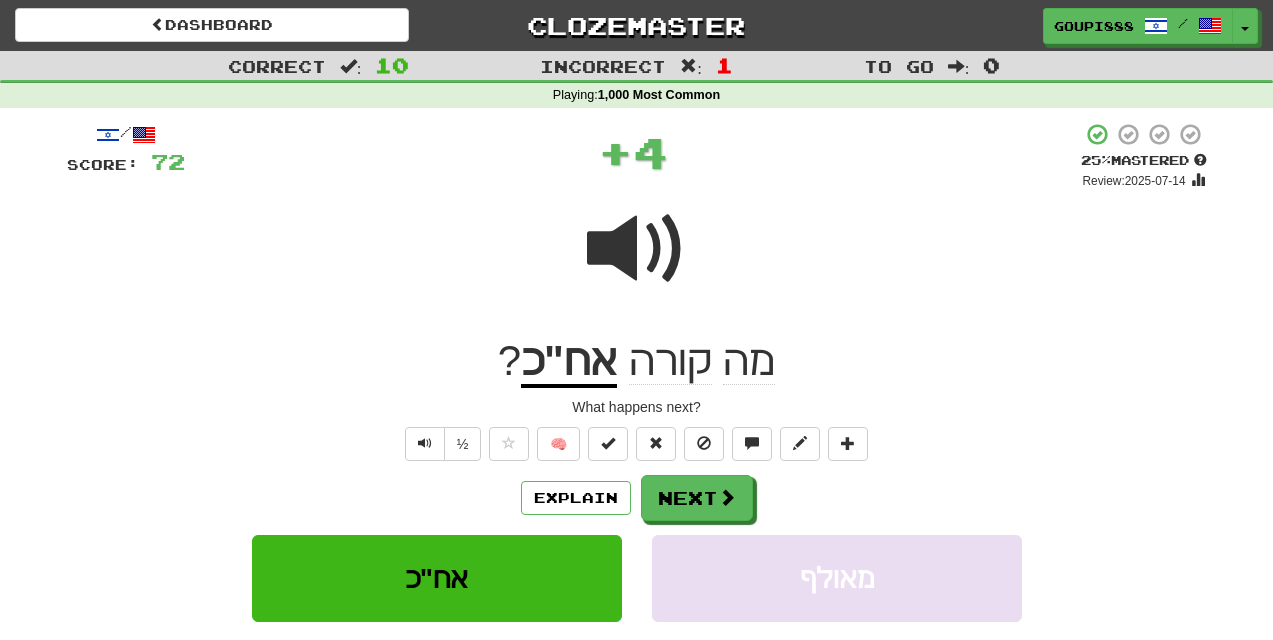 click on "אח"כ" at bounding box center [569, 362] 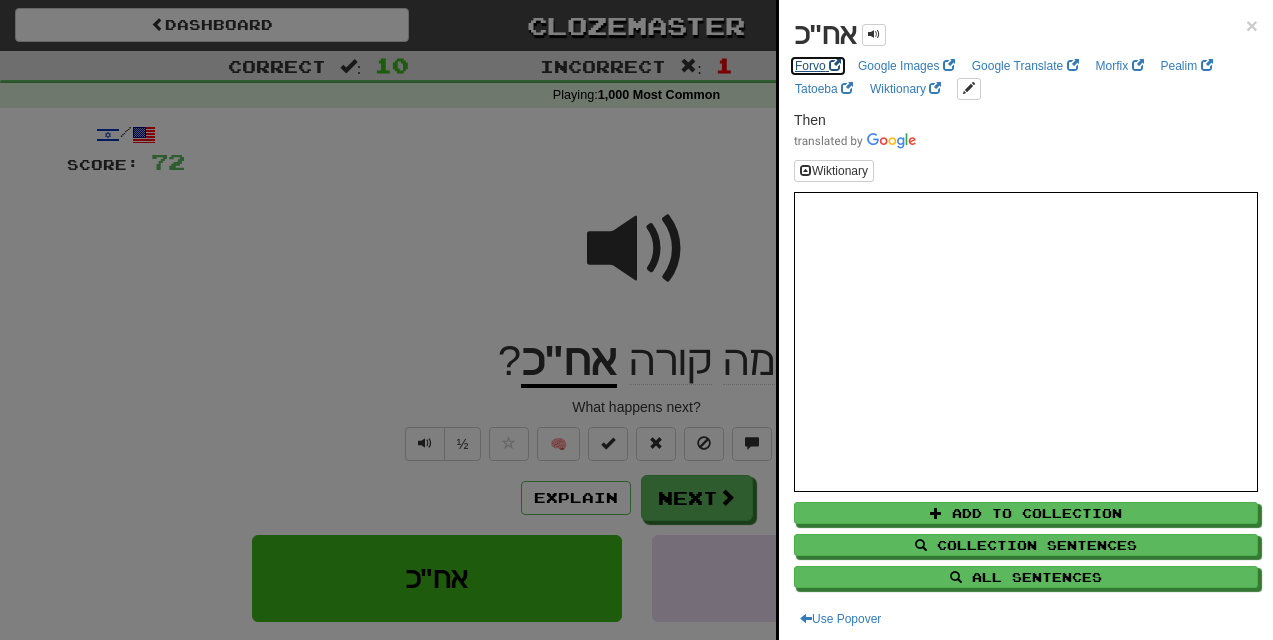 click on "Forvo" at bounding box center [818, 66] 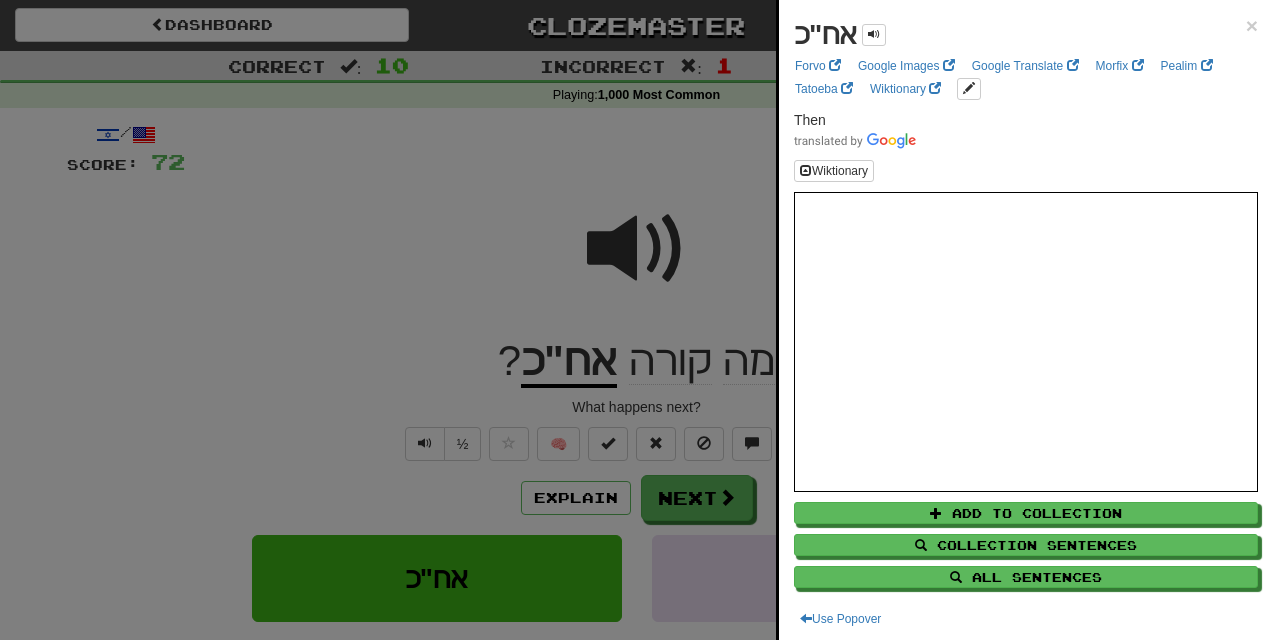 click at bounding box center [636, 320] 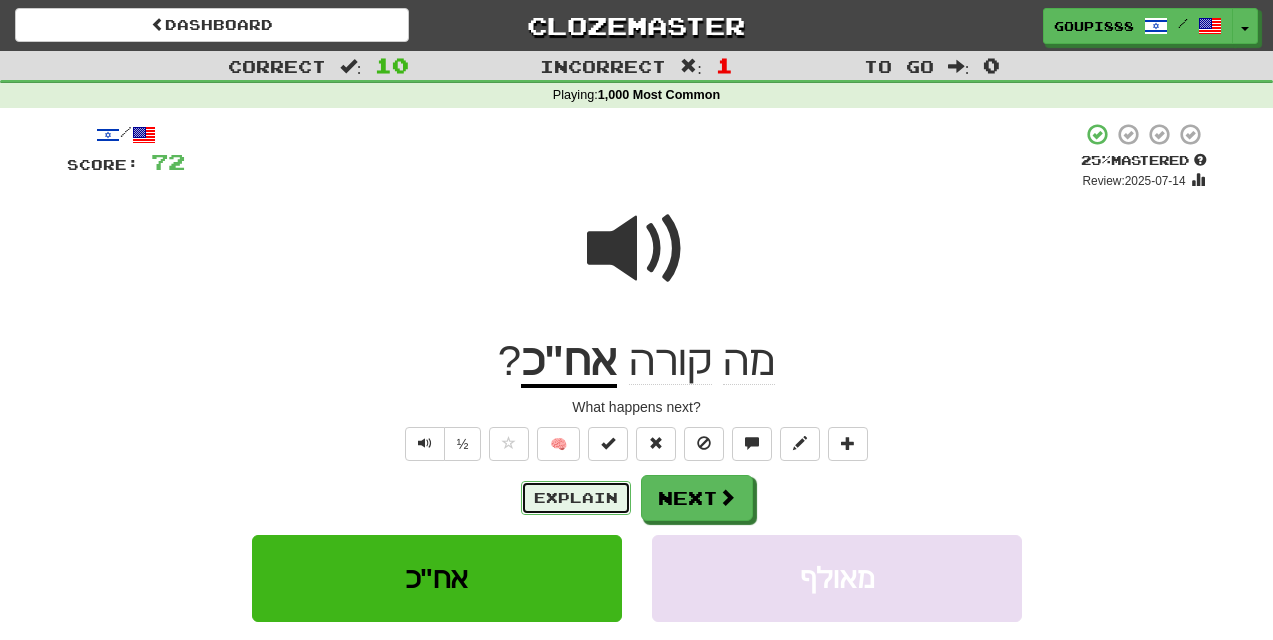 click on "Explain" at bounding box center [576, 498] 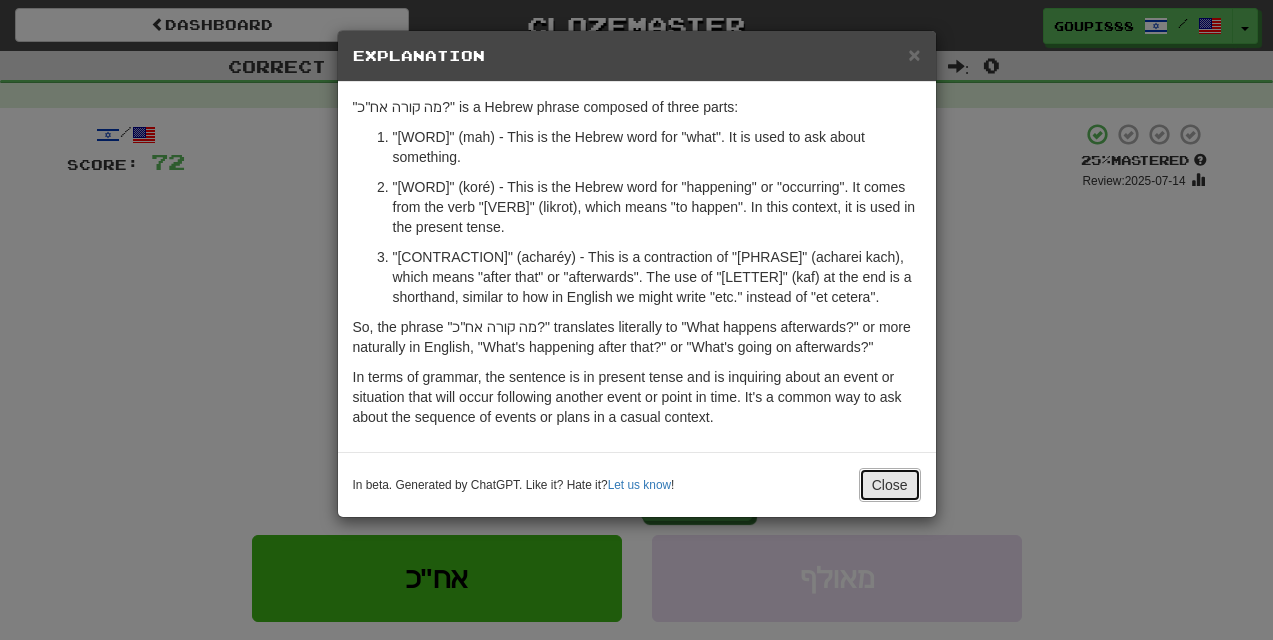 click on "Close" at bounding box center (890, 485) 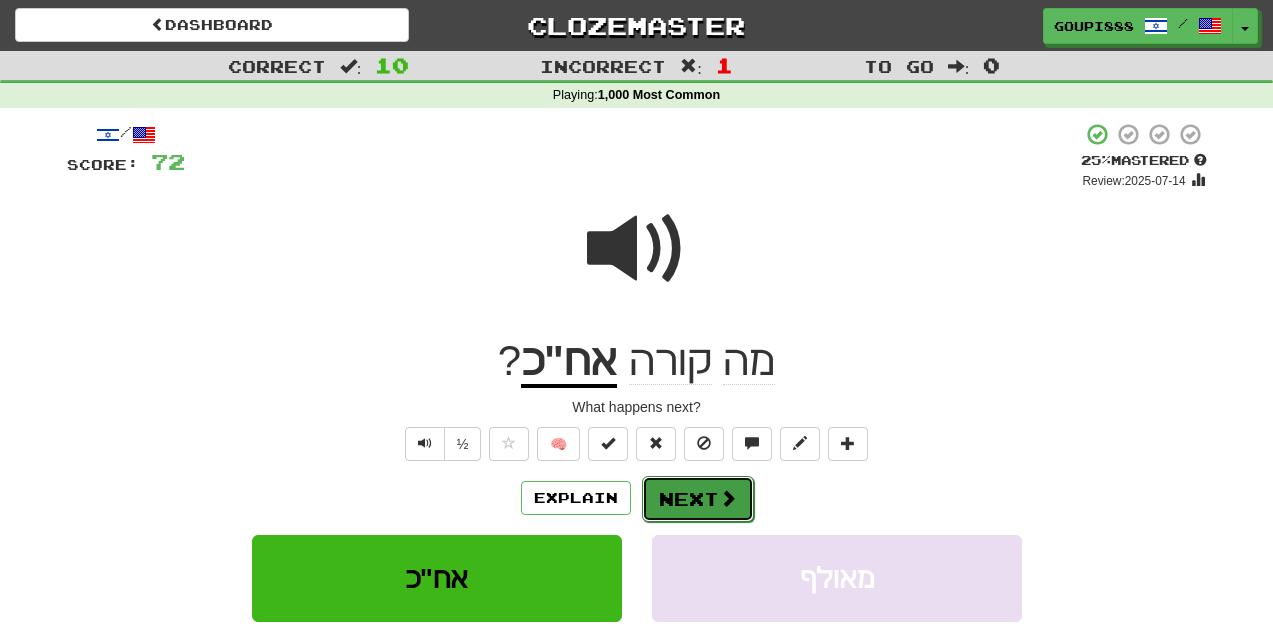 click on "Next" at bounding box center (698, 499) 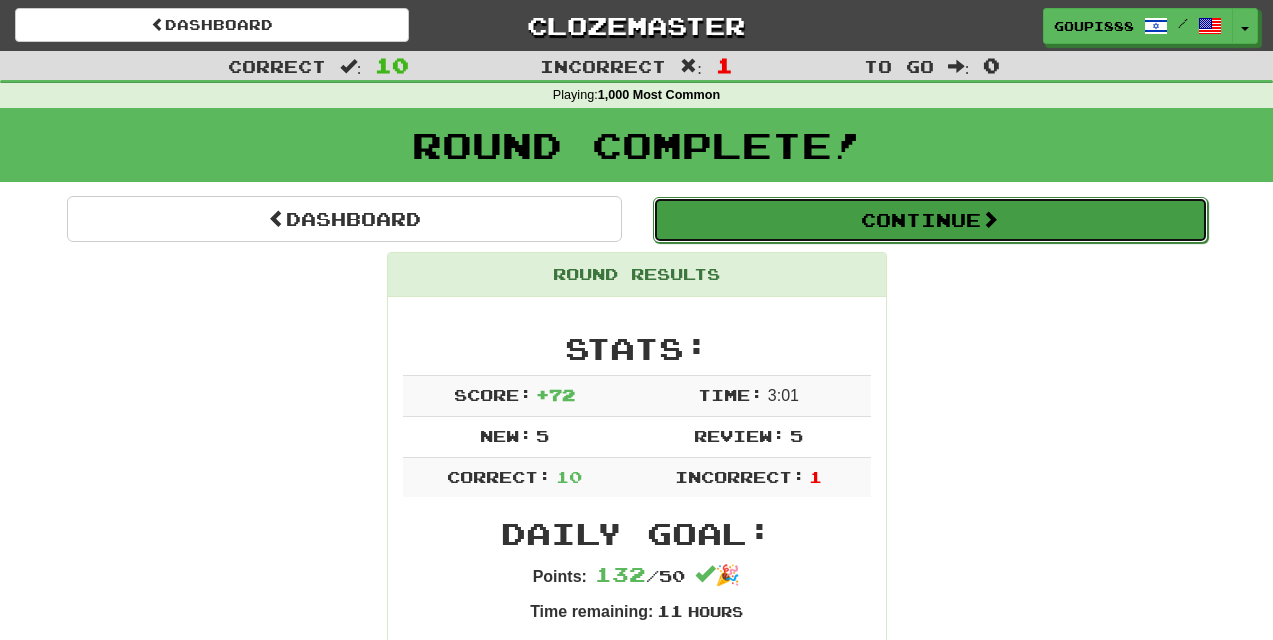 click on "Continue" at bounding box center [930, 220] 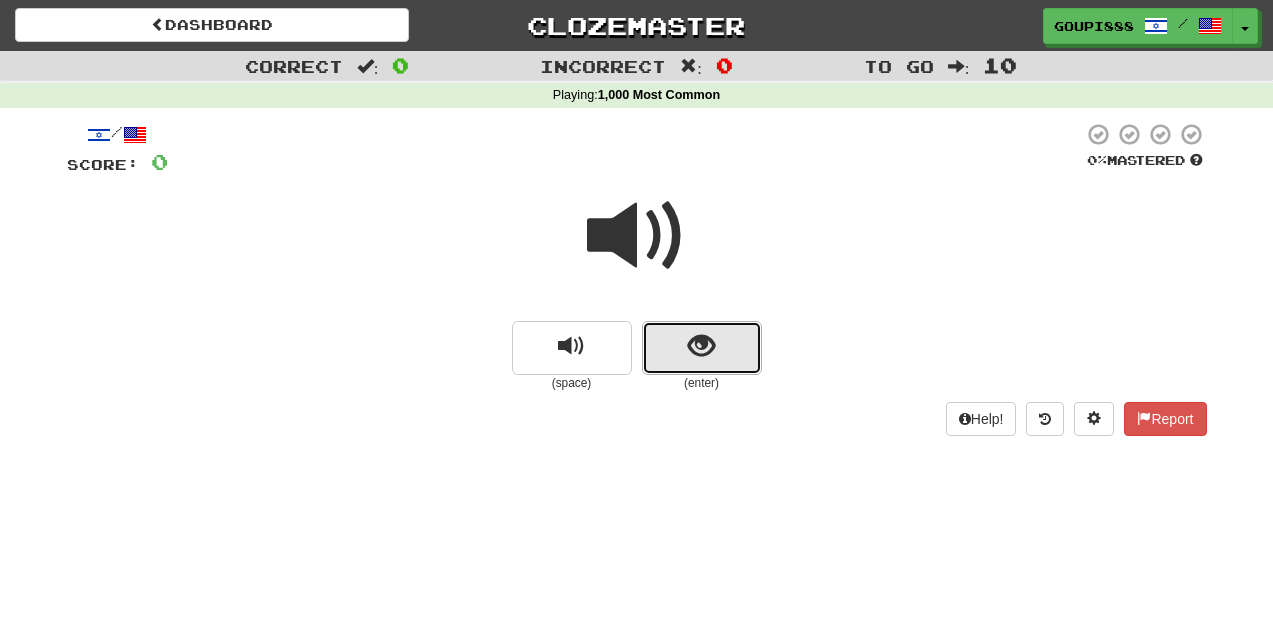click at bounding box center [702, 348] 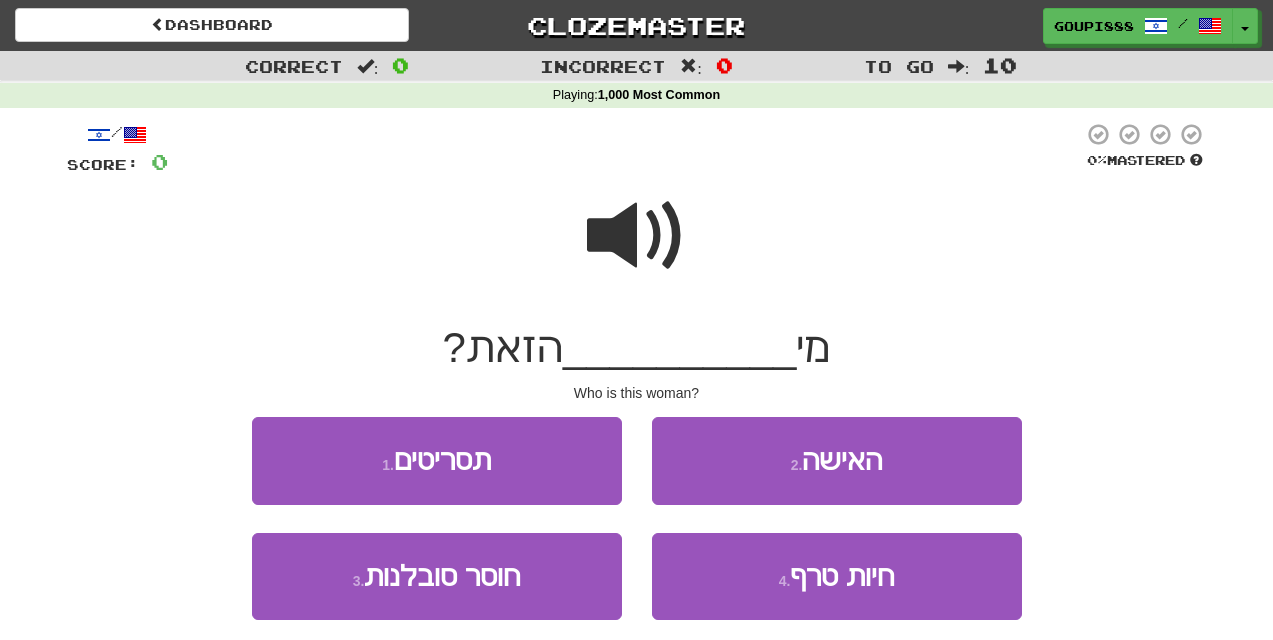 click at bounding box center (637, 236) 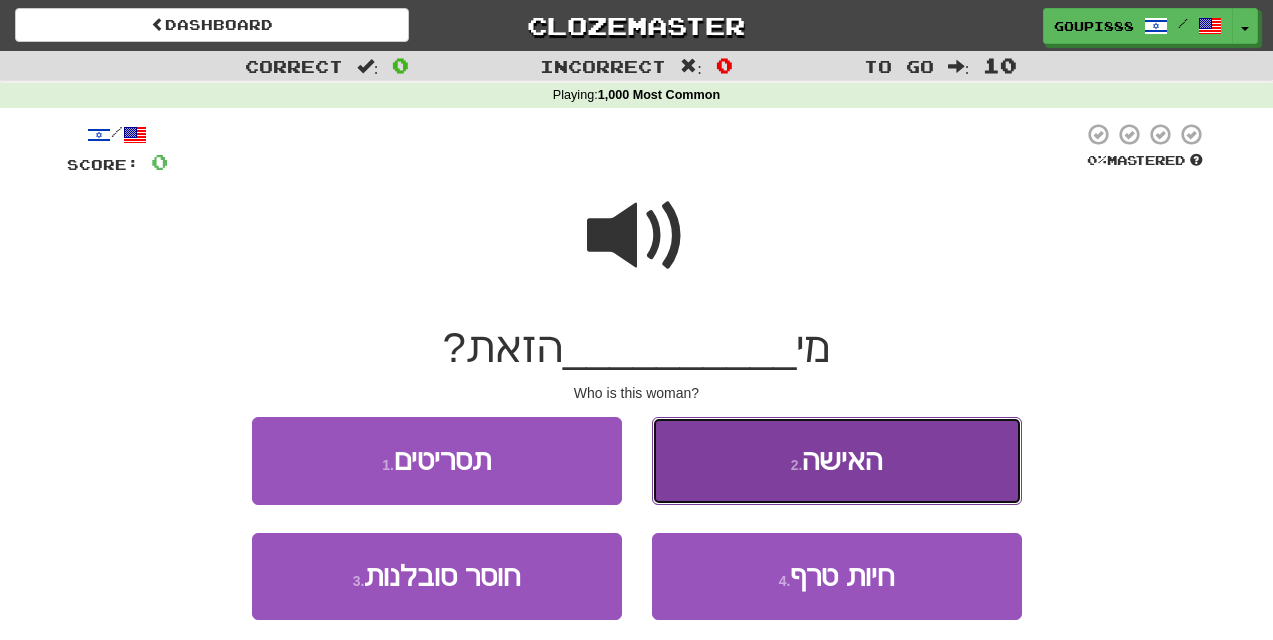 click on "2 .  האישה" at bounding box center (837, 460) 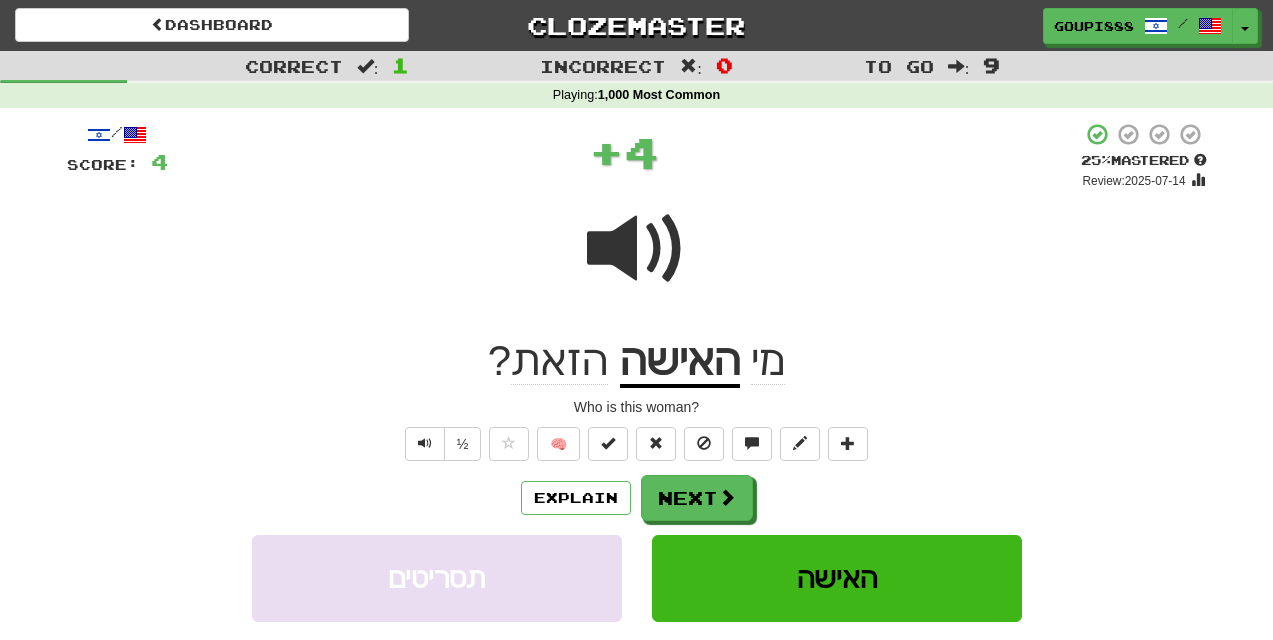 click on "Explain Next תסריטים האישה חוסר סובלנות חיות טרף Learn more: תסריטים האישה חוסר סובלנות חיות טרף" at bounding box center [637, 635] 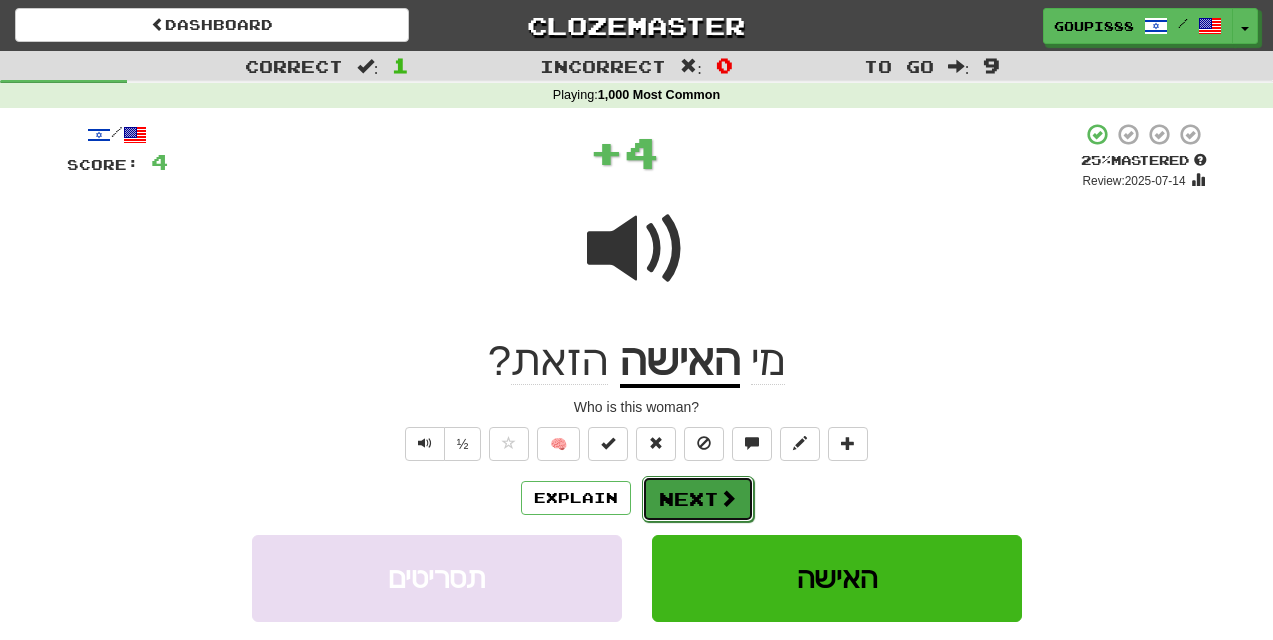 click on "Next" at bounding box center [698, 499] 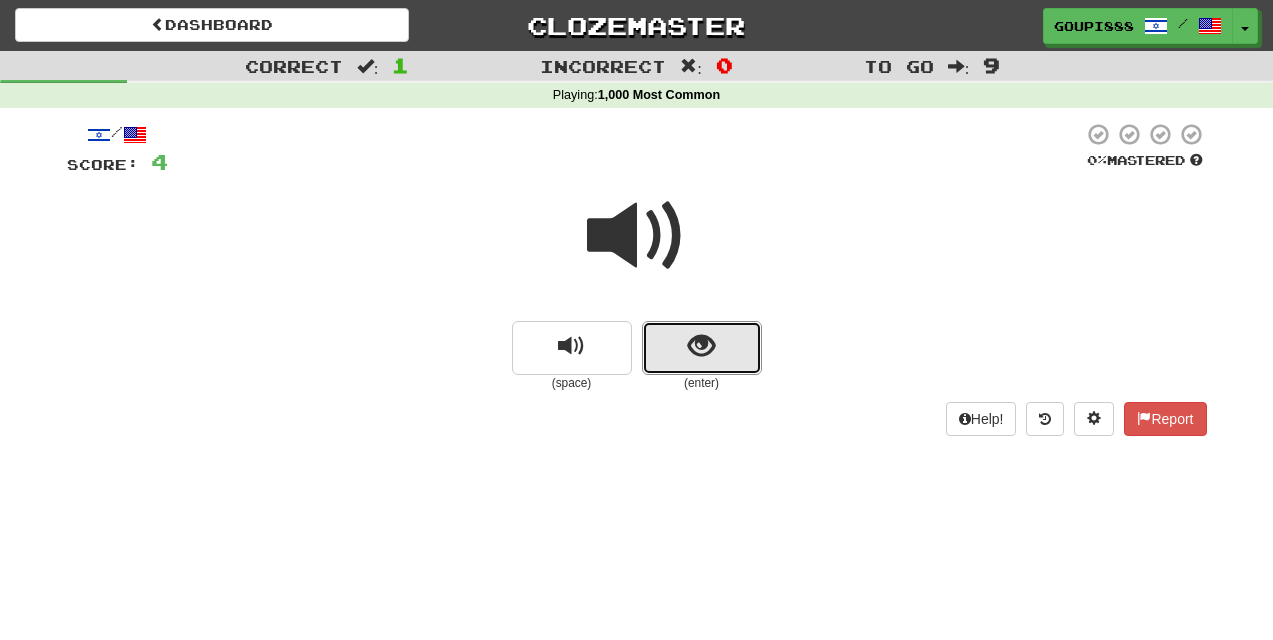 click at bounding box center (701, 346) 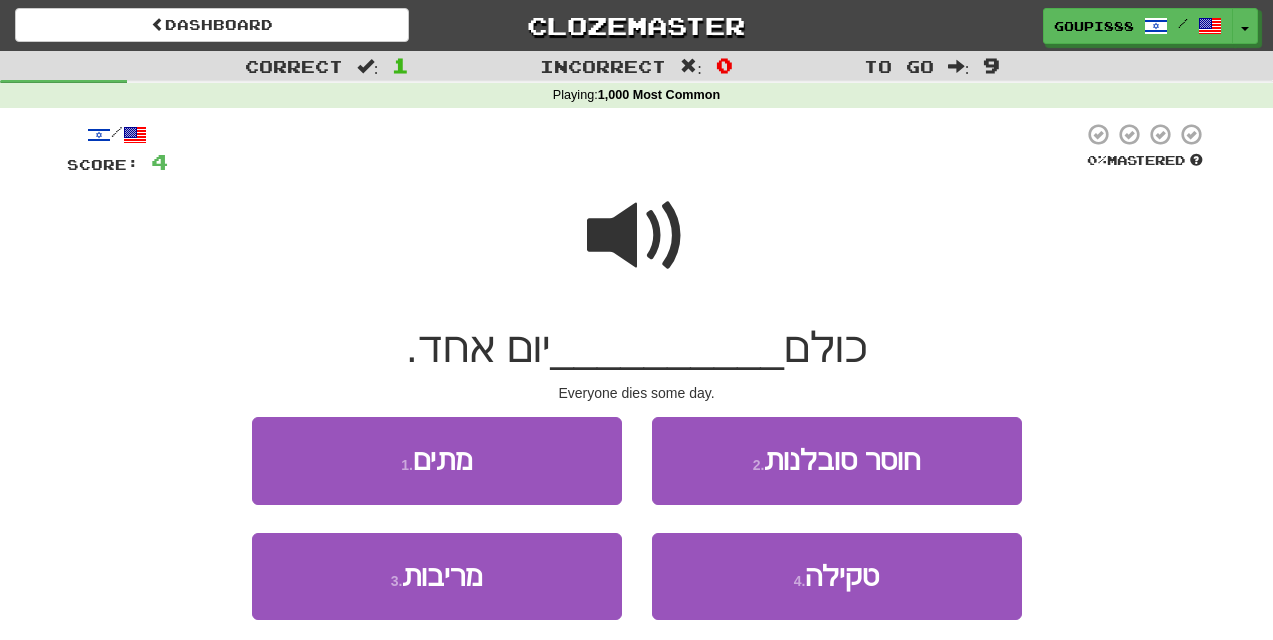 click at bounding box center (637, 236) 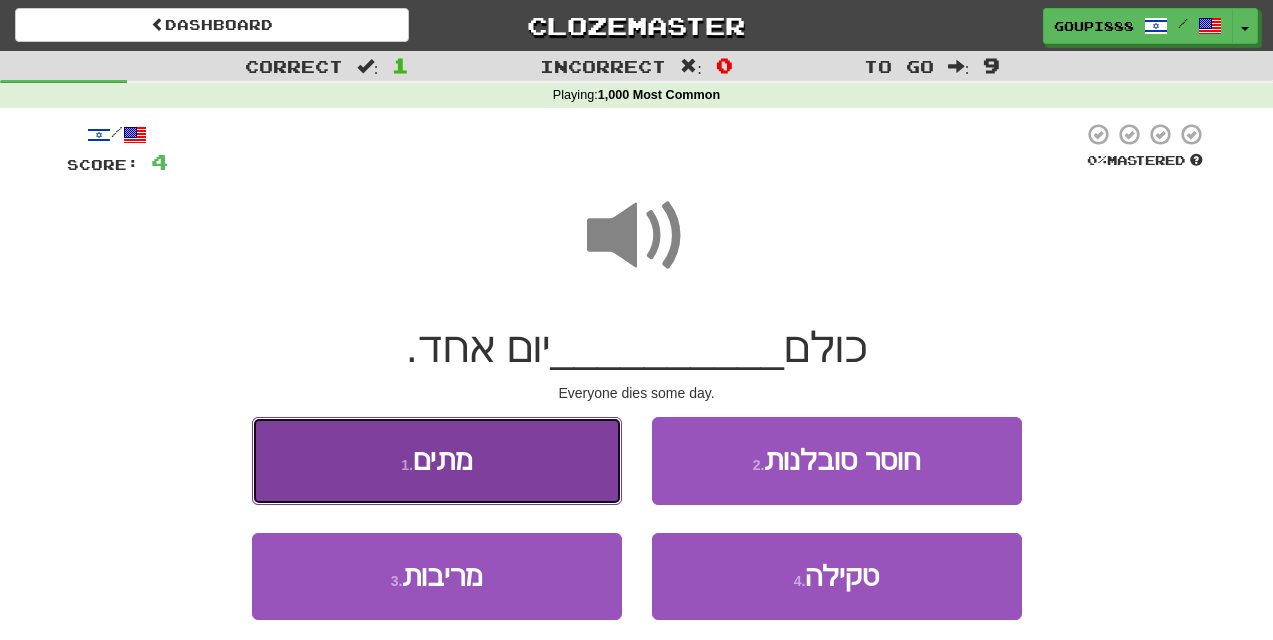 click on "1 .  מתים" at bounding box center (437, 460) 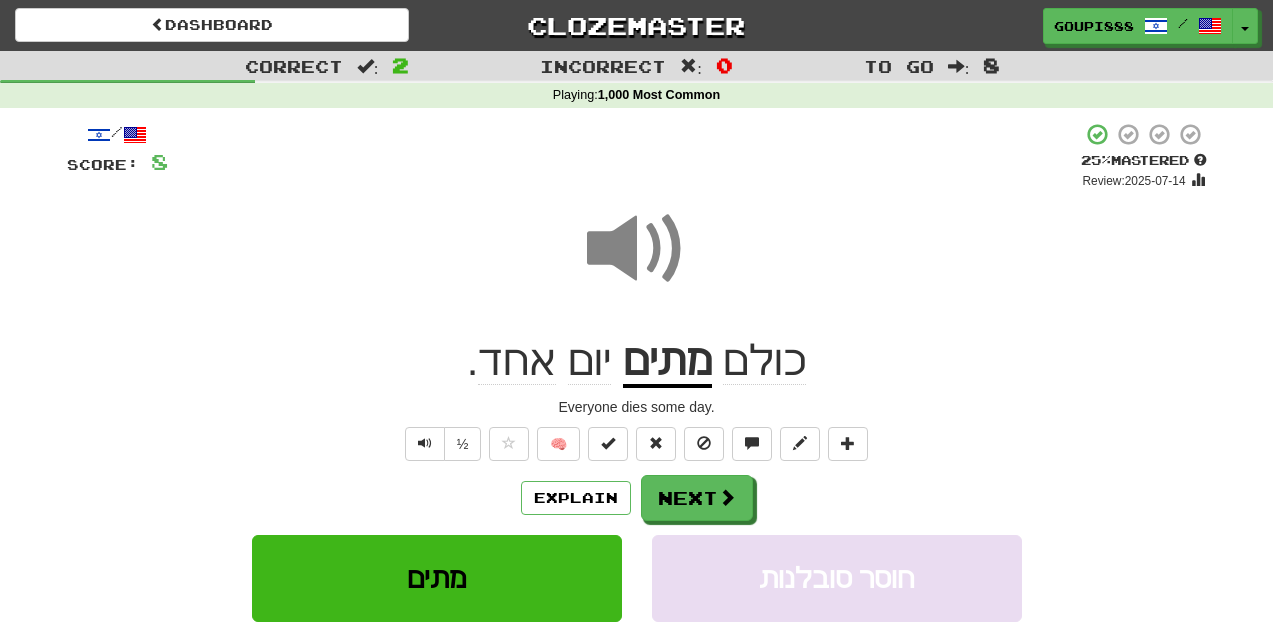 click at bounding box center [637, 249] 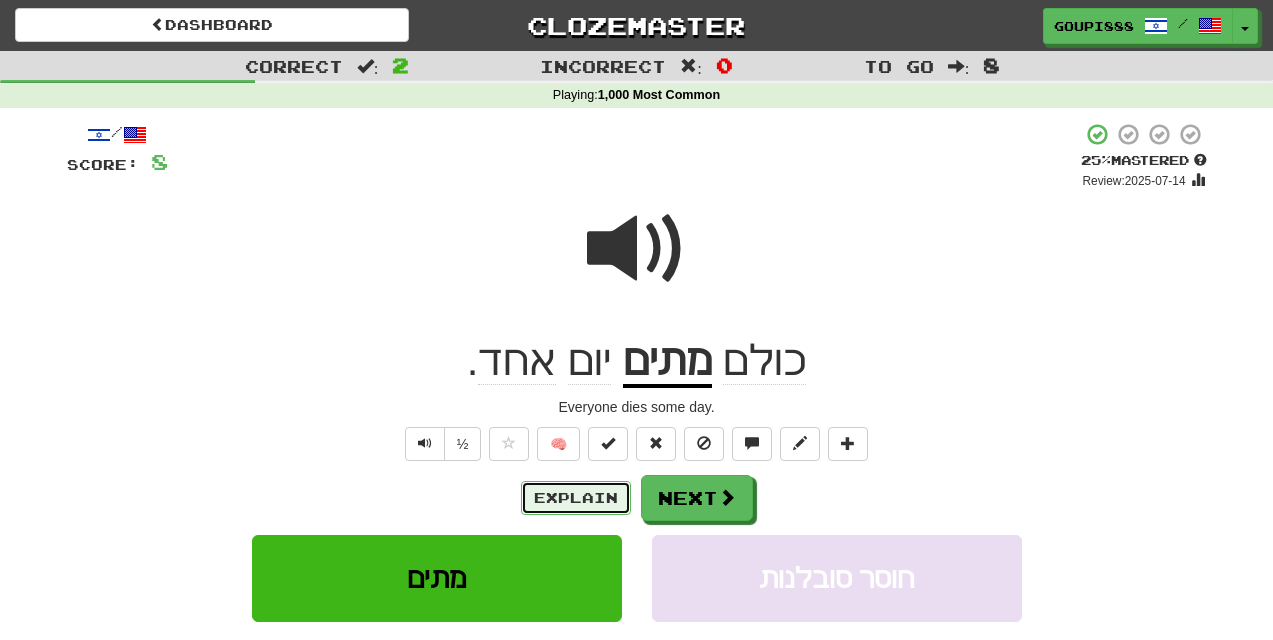 click on "Explain" at bounding box center [576, 498] 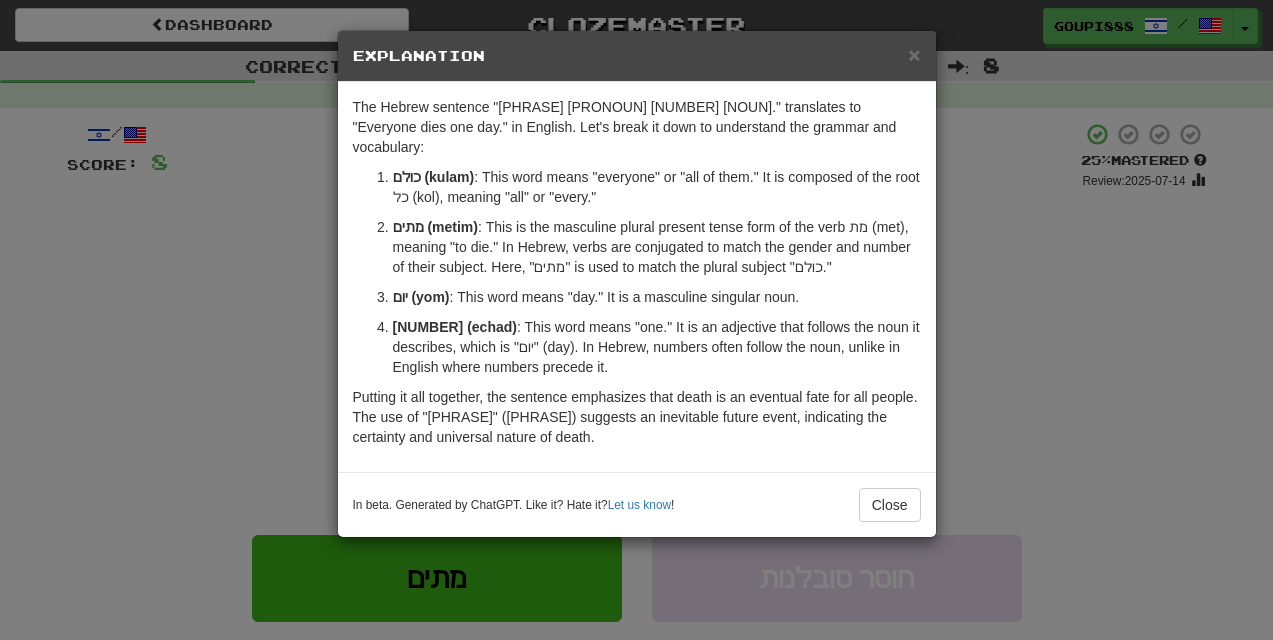 click on "× Explanation The Hebrew sentence "כולם מתים יום אחד." translates to "Everyone dies one day." in English. Let's break it down to understand the grammar and vocabulary:
כולם (kulam) : This word means "everyone" or "all of them." It is composed of the root כל (kol), meaning "all" or "every."
מתים (metim) : This is the masculine plural present tense form of the verb מת (met), meaning "to die." In Hebrew, verbs are conjugated to match the gender and number of their subject. Here, "מתים" is used to match the plural subject "כולם."
יום (yom) : This word means "day." It is a masculine singular noun.
אחד (echad) : This word means "one." It is an adjective that follows the noun it describes, which is "יום" (day). In Hebrew, numbers often follow the noun, unlike in English where numbers precede it.
In beta. Generated by ChatGPT. Like it? Hate it?  Let us know ! Close" at bounding box center [636, 320] 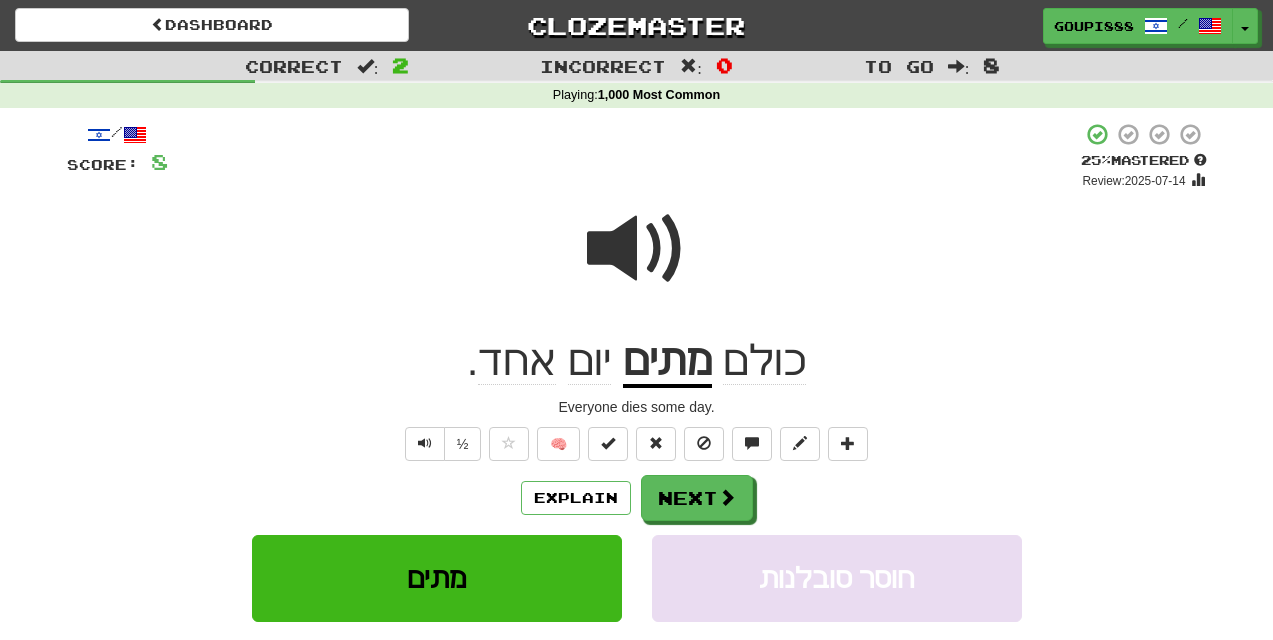 click at bounding box center (637, 249) 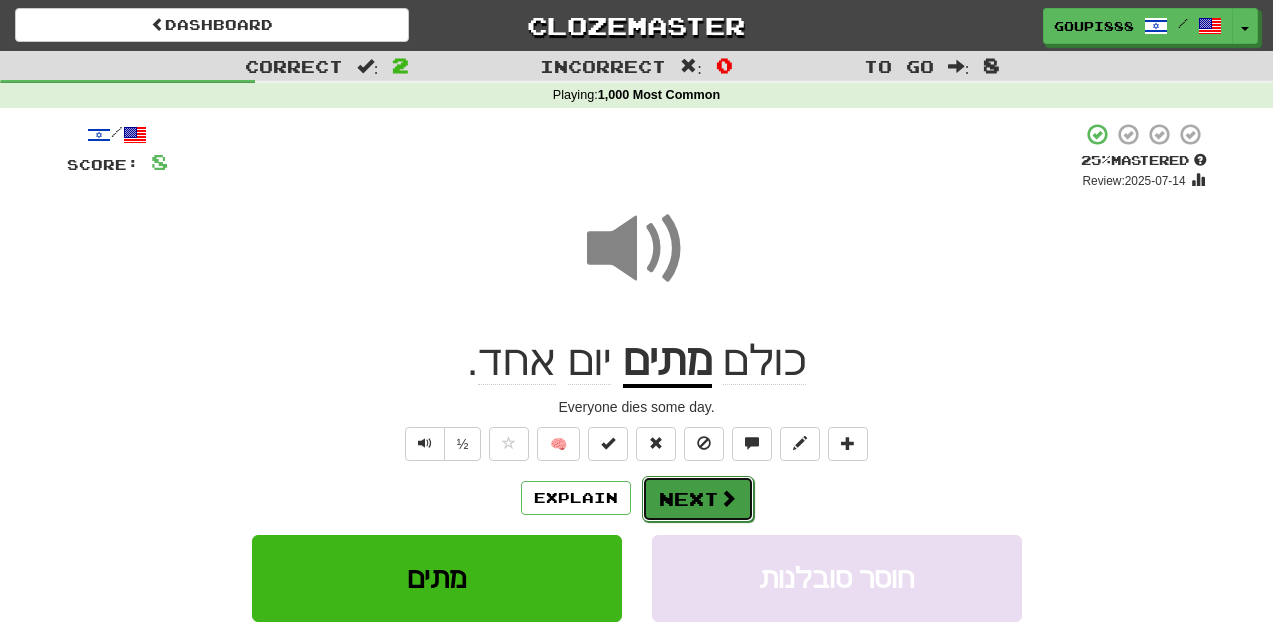 click at bounding box center [728, 498] 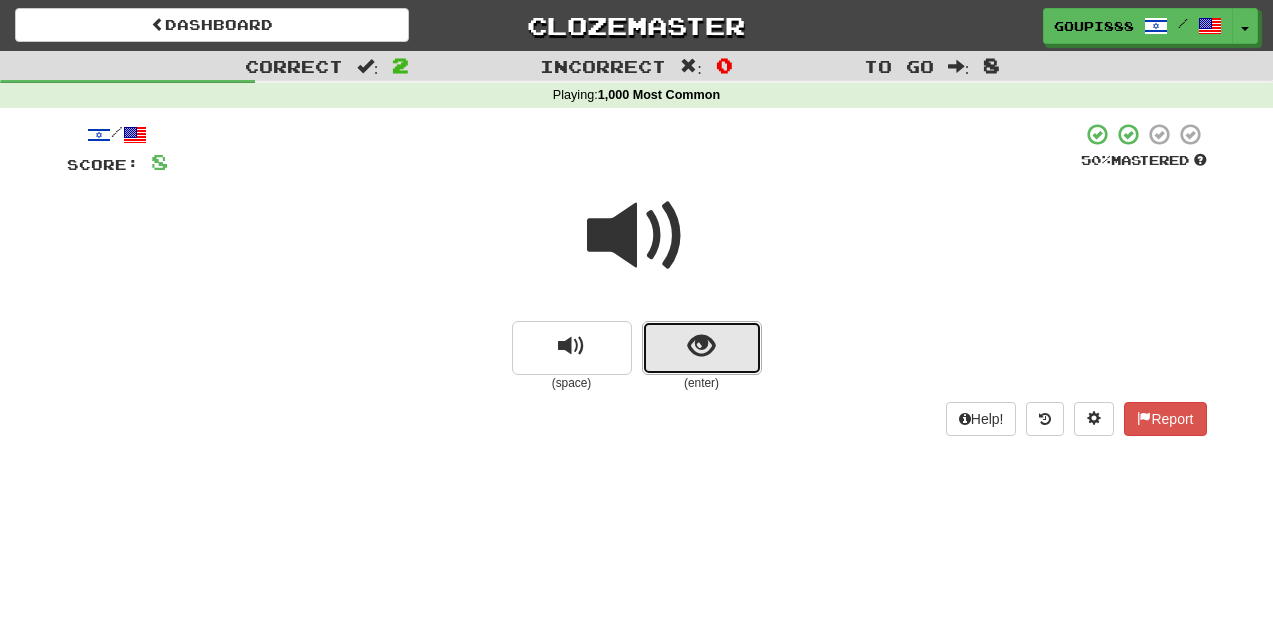 click at bounding box center (702, 348) 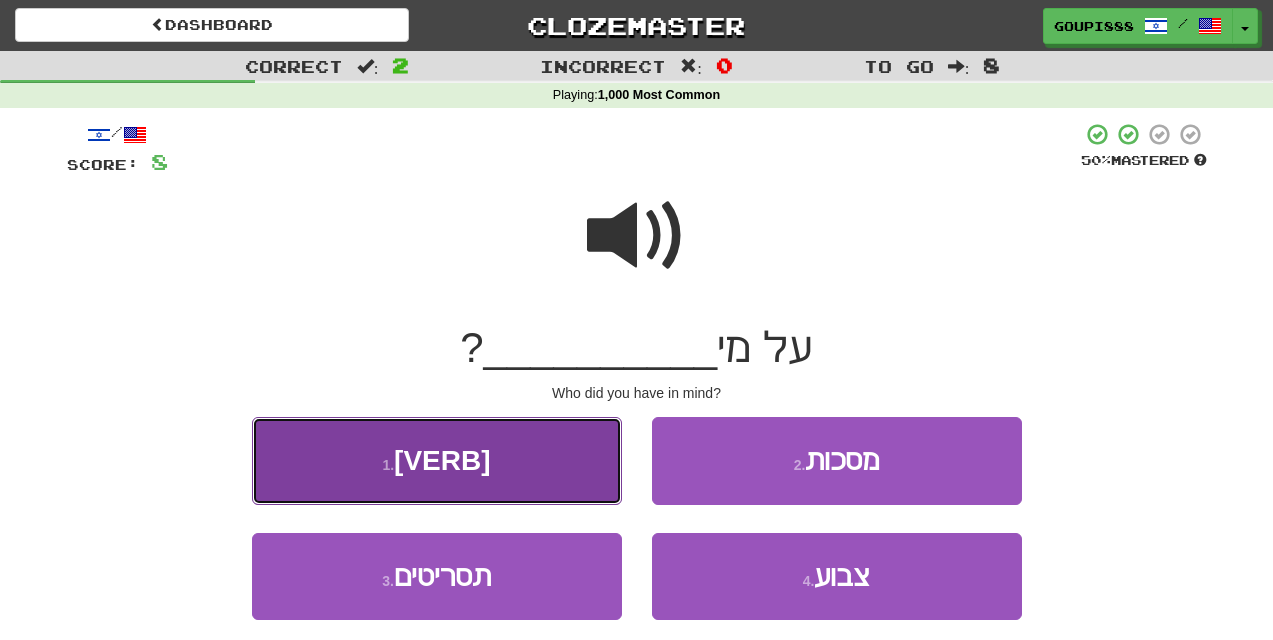 click on "1 .  חשבת" at bounding box center [437, 460] 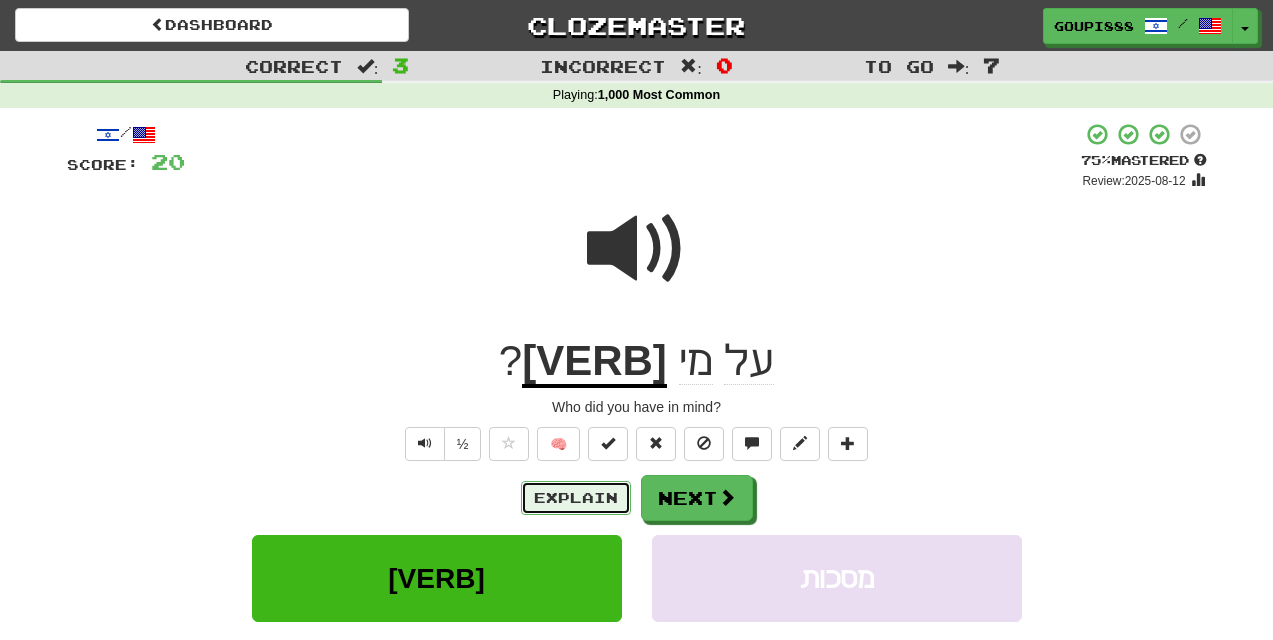 click on "Explain" at bounding box center (576, 498) 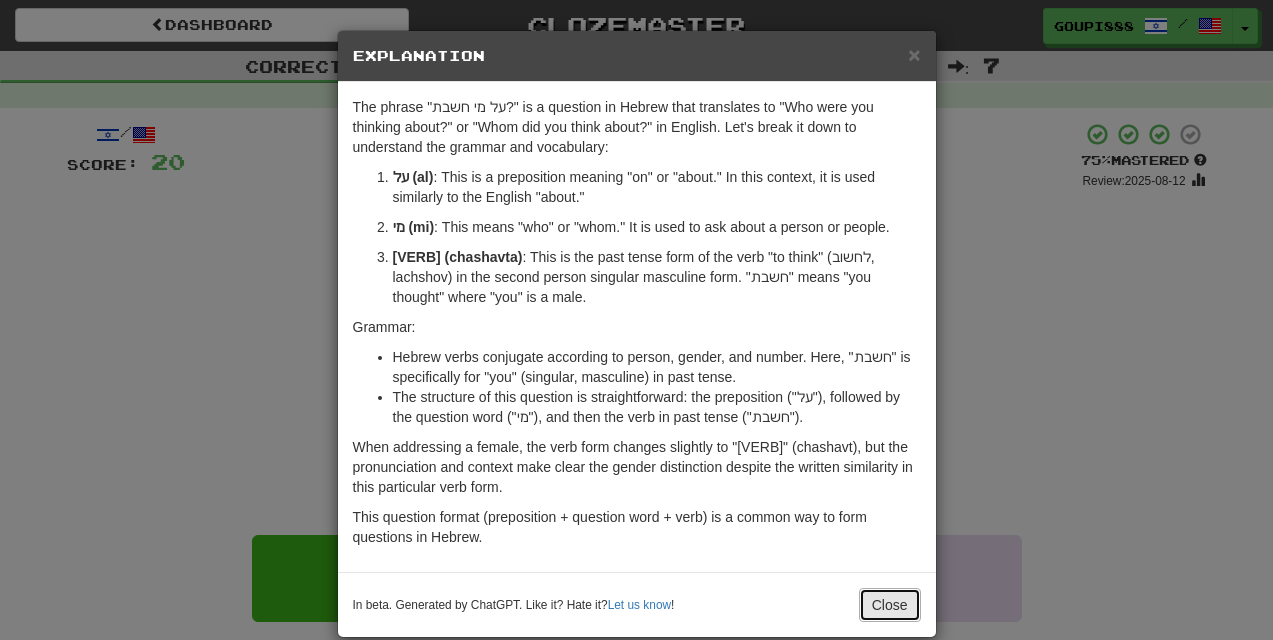 click on "Close" at bounding box center (890, 605) 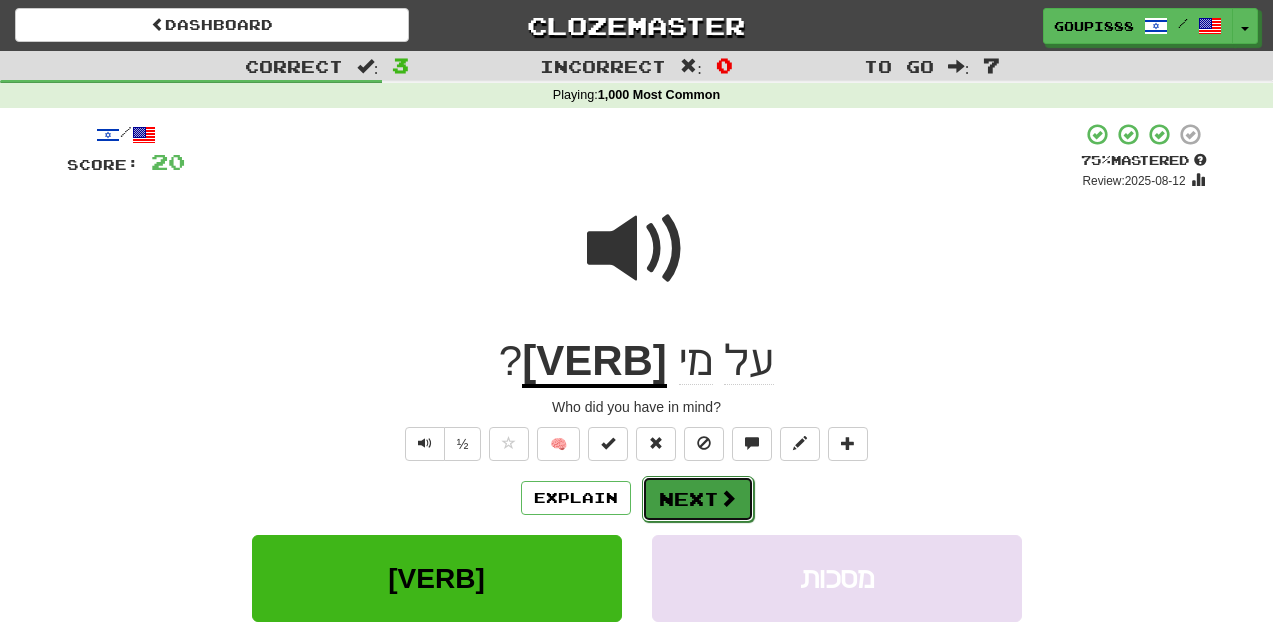 click on "Next" at bounding box center (698, 499) 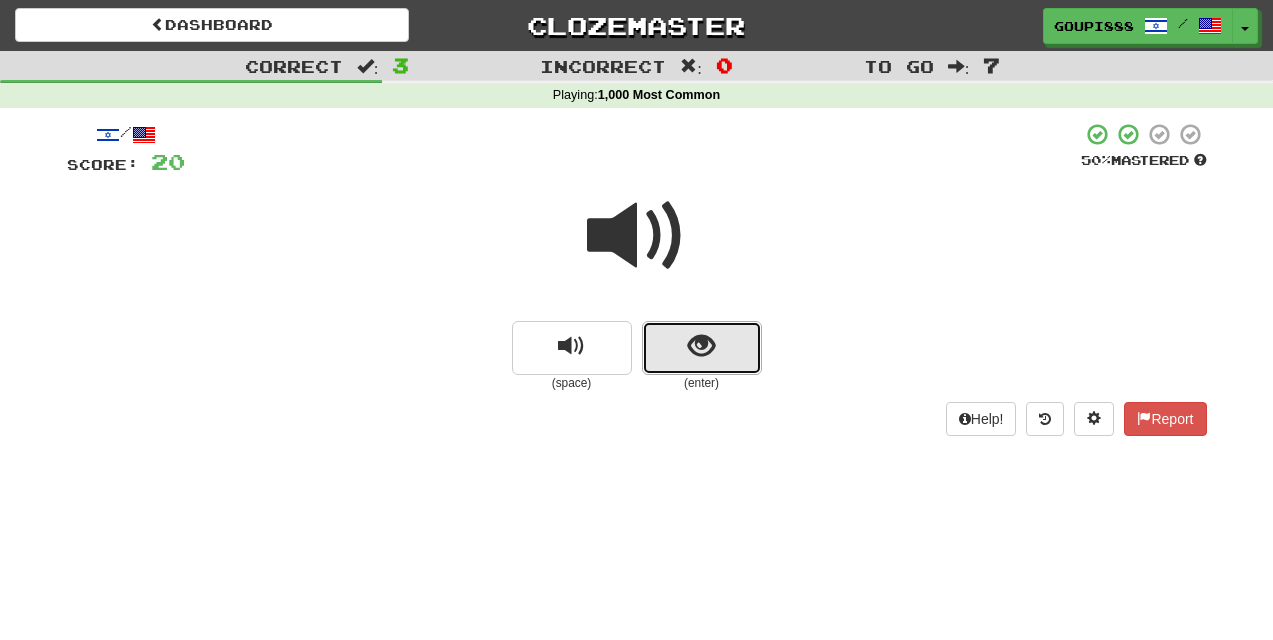 click at bounding box center (702, 348) 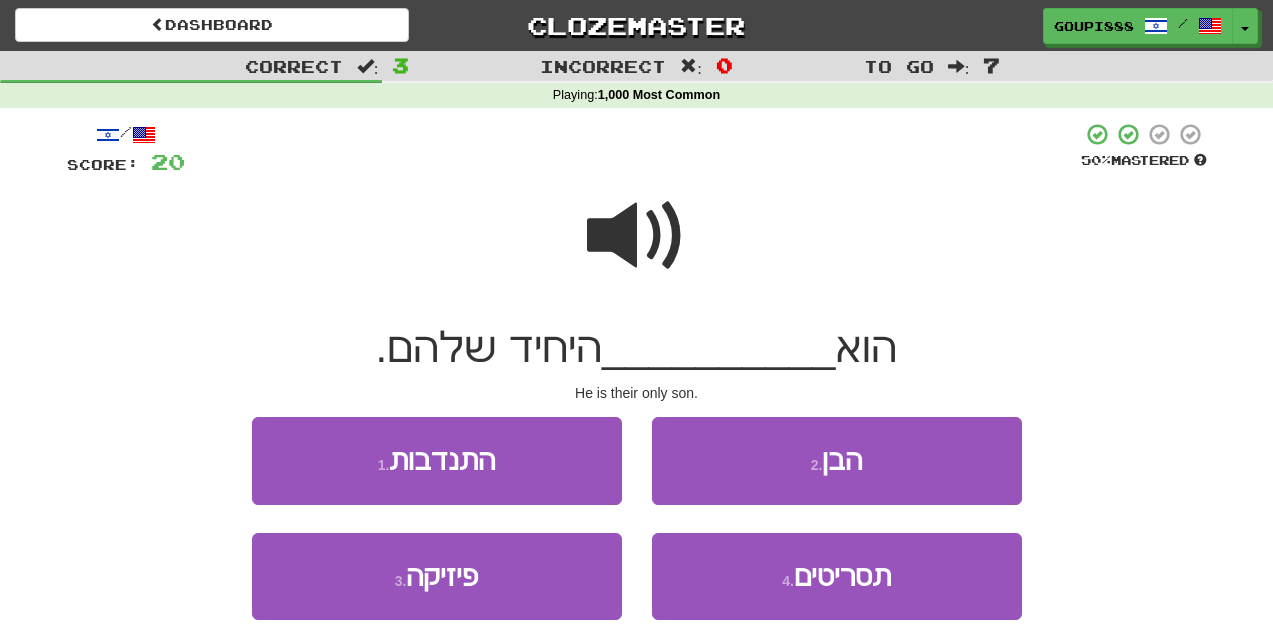 click at bounding box center [637, 236] 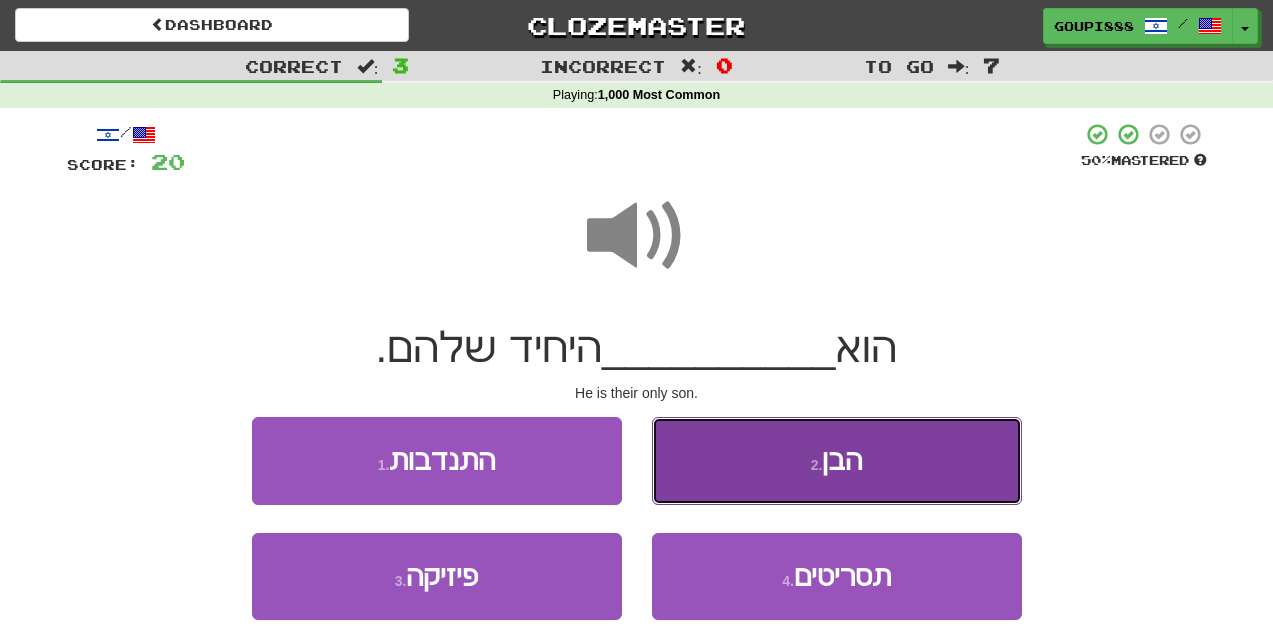 click on "הבן" at bounding box center (842, 460) 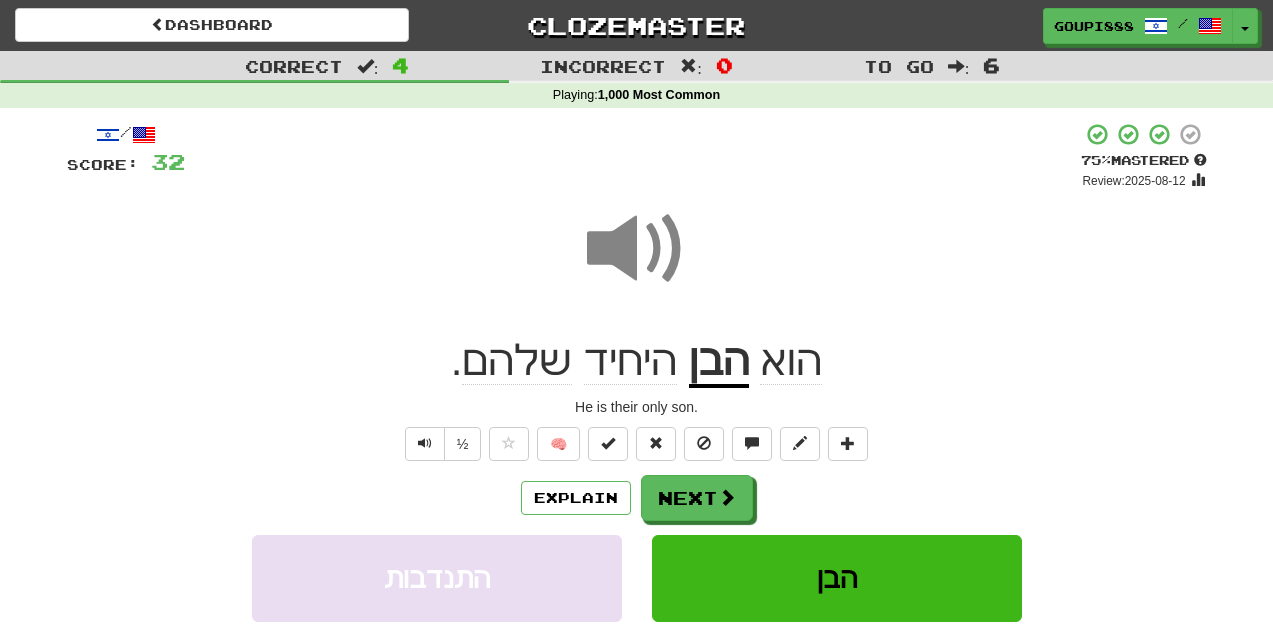 click at bounding box center [637, 249] 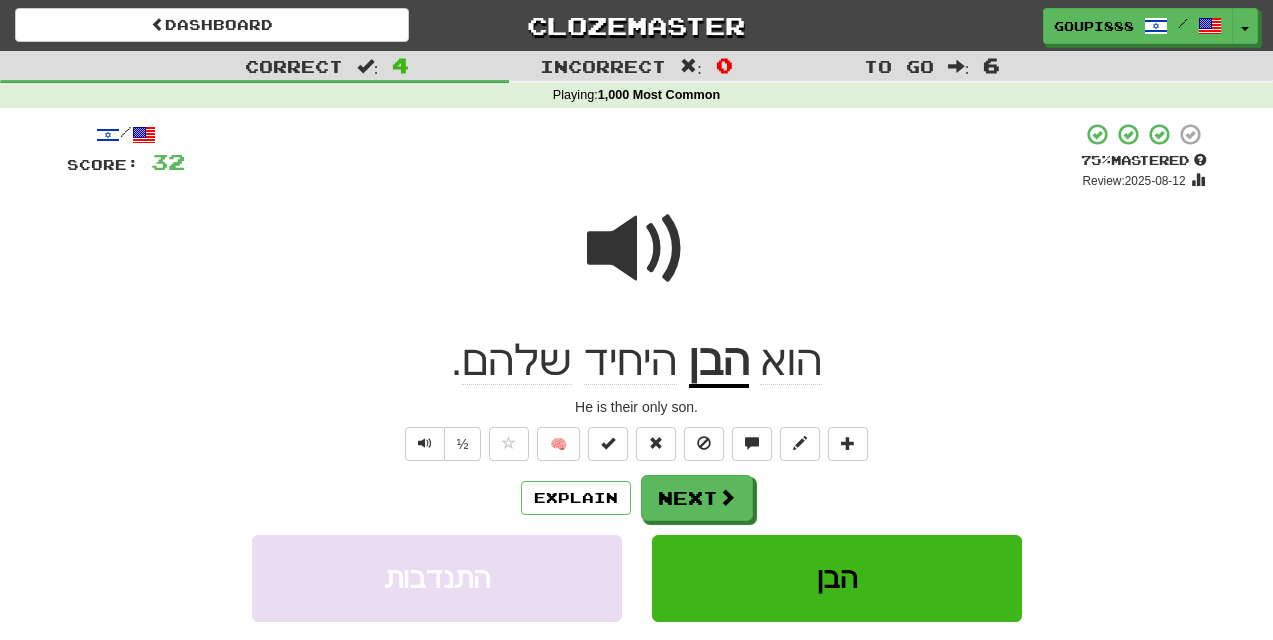 click on "היחיד" at bounding box center (630, 361) 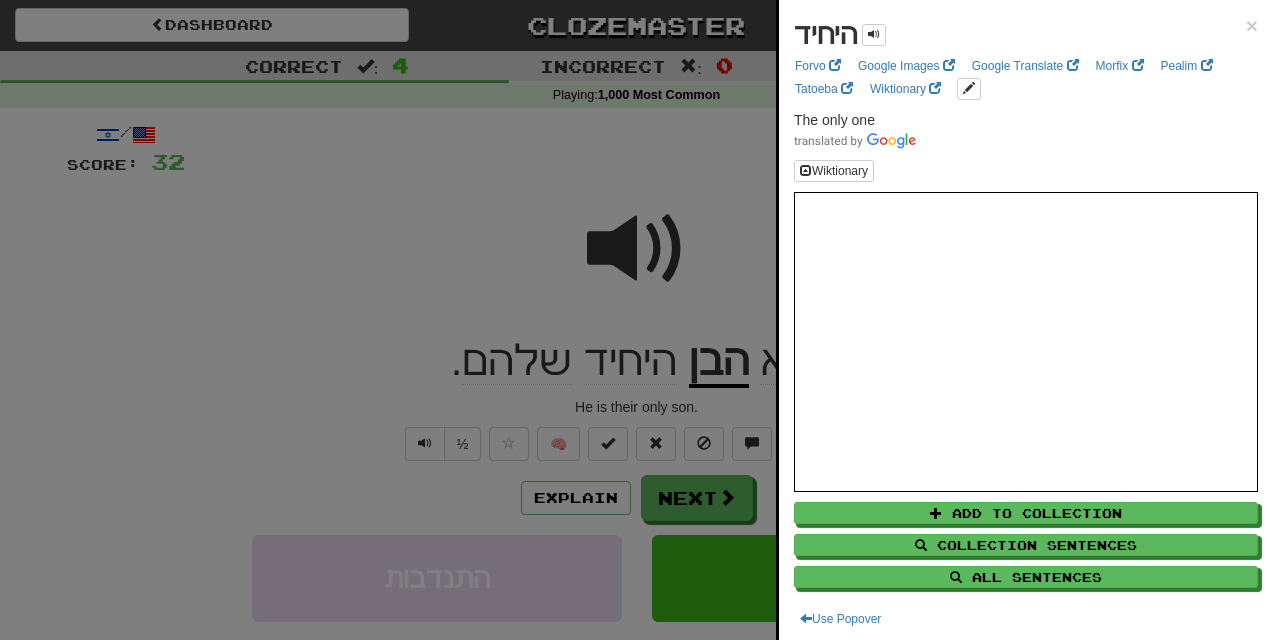 click at bounding box center [636, 320] 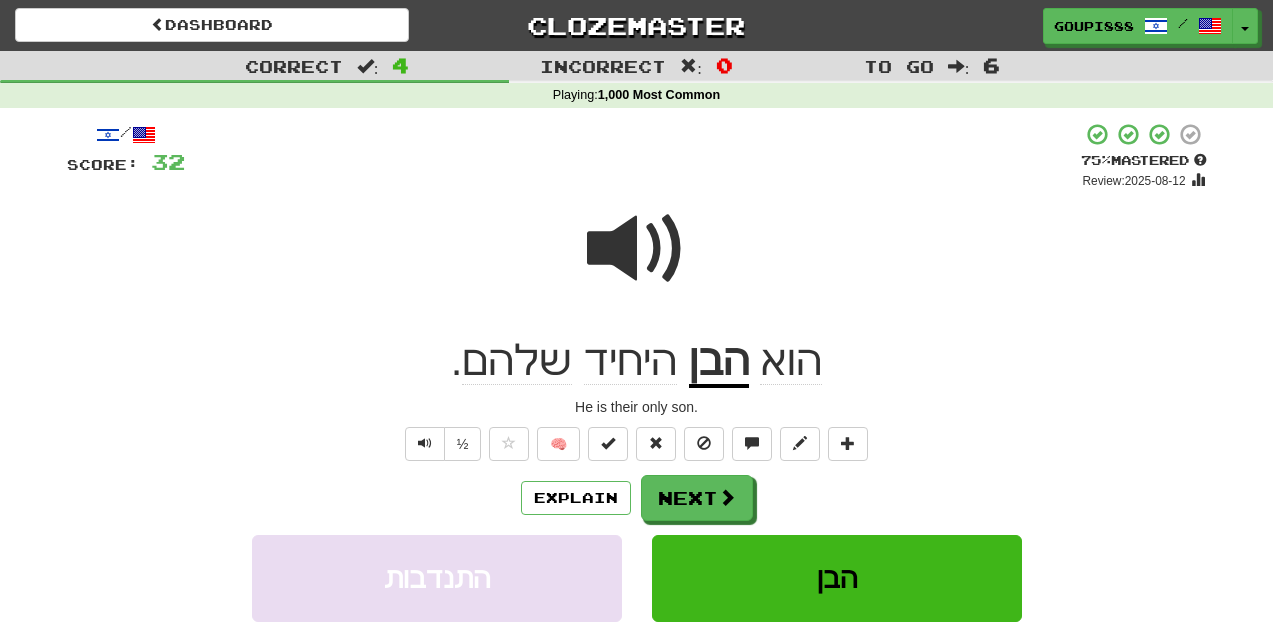 click on "היחיד" at bounding box center (630, 361) 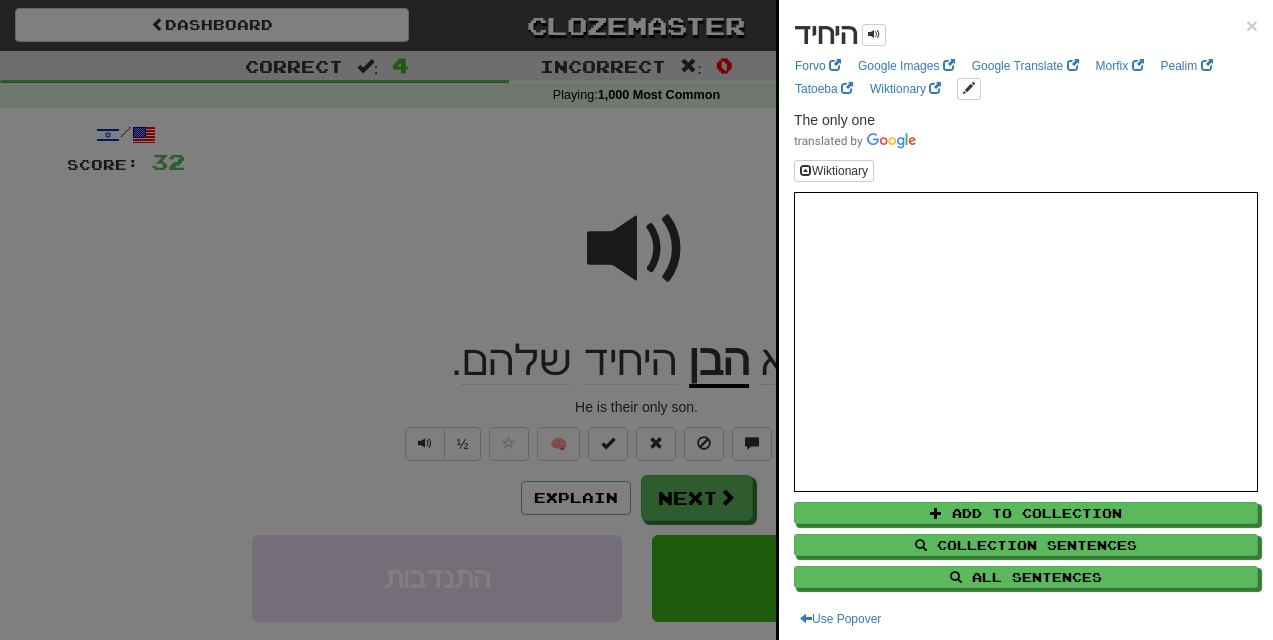 click at bounding box center [636, 320] 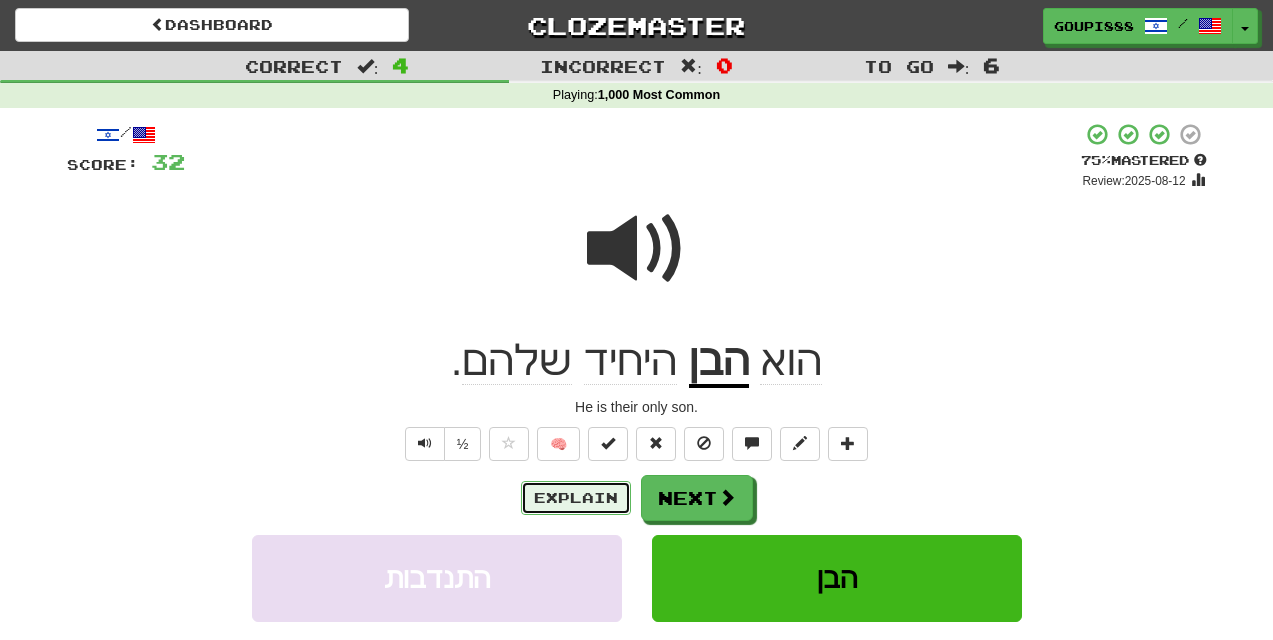 click on "Explain" at bounding box center (576, 498) 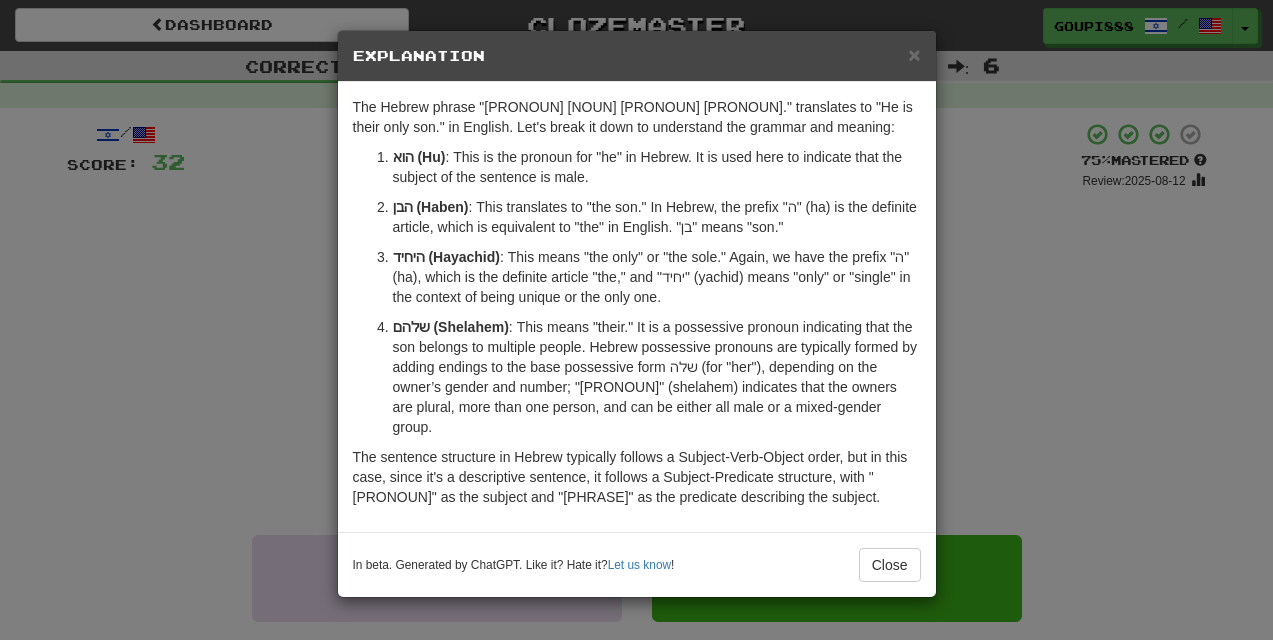 click on "× Explanation The Hebrew phrase "הוא הבן היחיד שלהם." translates to "He is their only son." in English. Let's break it down to understand the grammar and meaning:
הוא (Hu) : This is the pronoun for "he" in Hebrew. It is used here to indicate that the subject of the sentence is male.
הבן (Haben) : This translates to "the son." In Hebrew, the prefix "ה" (ha) is the definite article, which is equivalent to "the" in English. "בן" means "son."
היחיד (Hayachid) : This means "the only" or "the sole." Again, we have the prefix "ה" (ha), which is the definite article "the," and "יחיד" (yachid) means "only" or "single" in the context of being unique or the only one.
שלהם (Shelahem)
In beta. Generated by ChatGPT. Like it? Hate it?  Let us know ! Close" at bounding box center [636, 320] 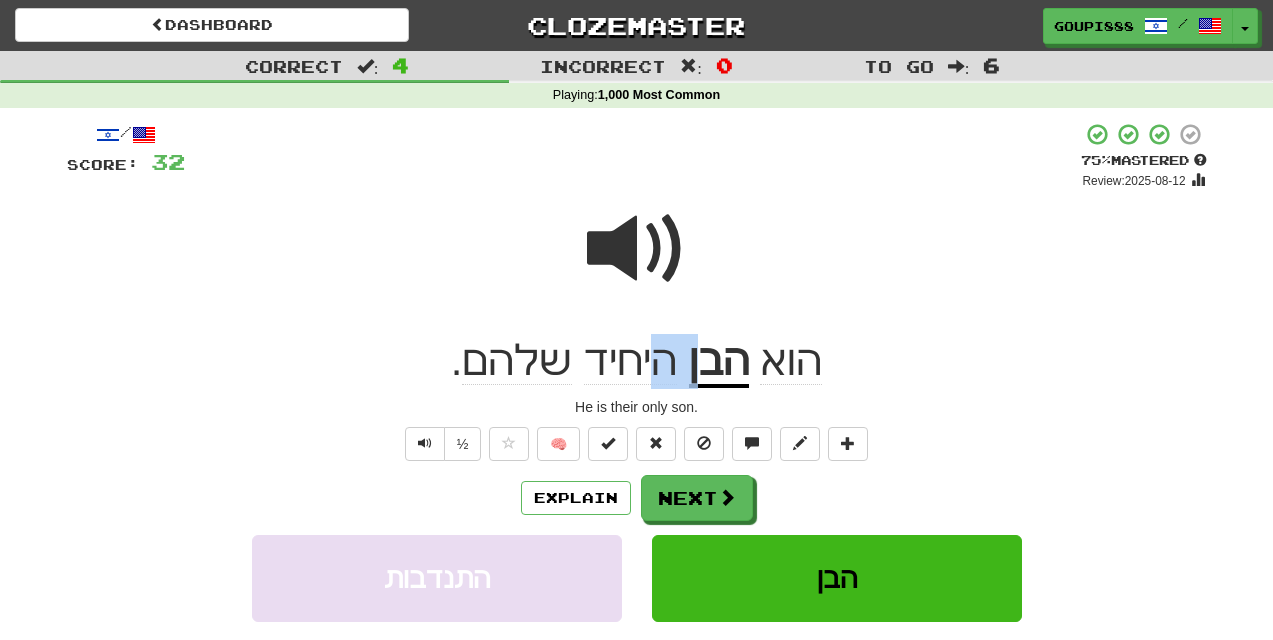drag, startPoint x: 700, startPoint y: 373, endPoint x: 652, endPoint y: 375, distance: 48.04165 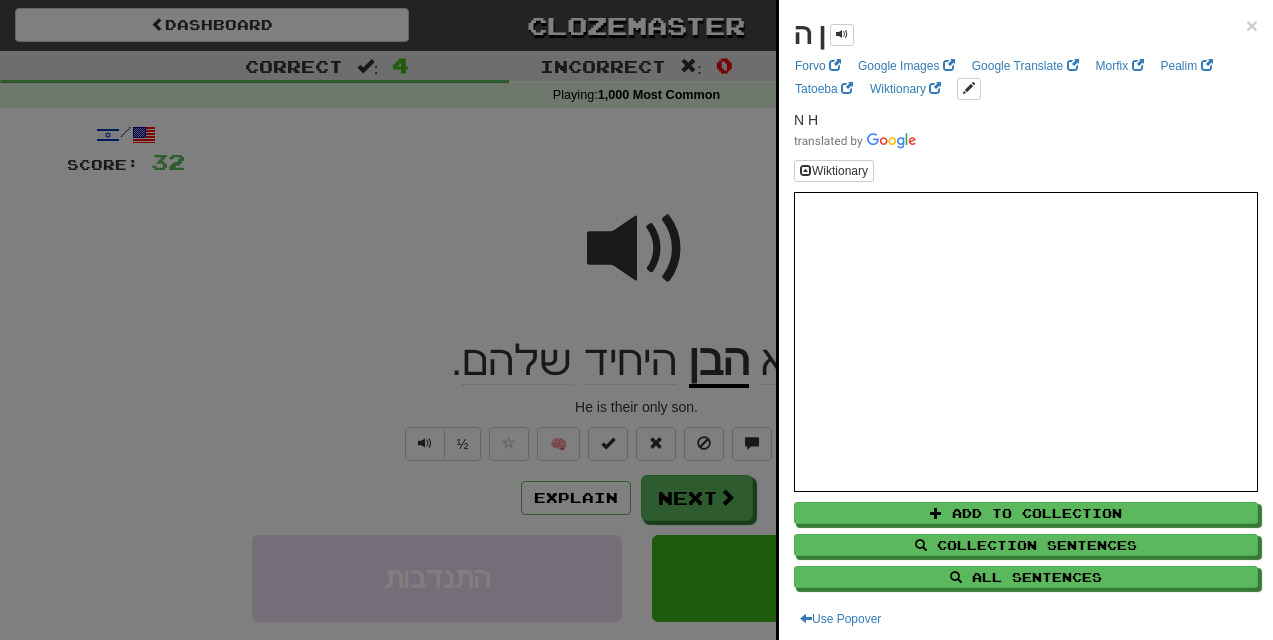 click at bounding box center (636, 320) 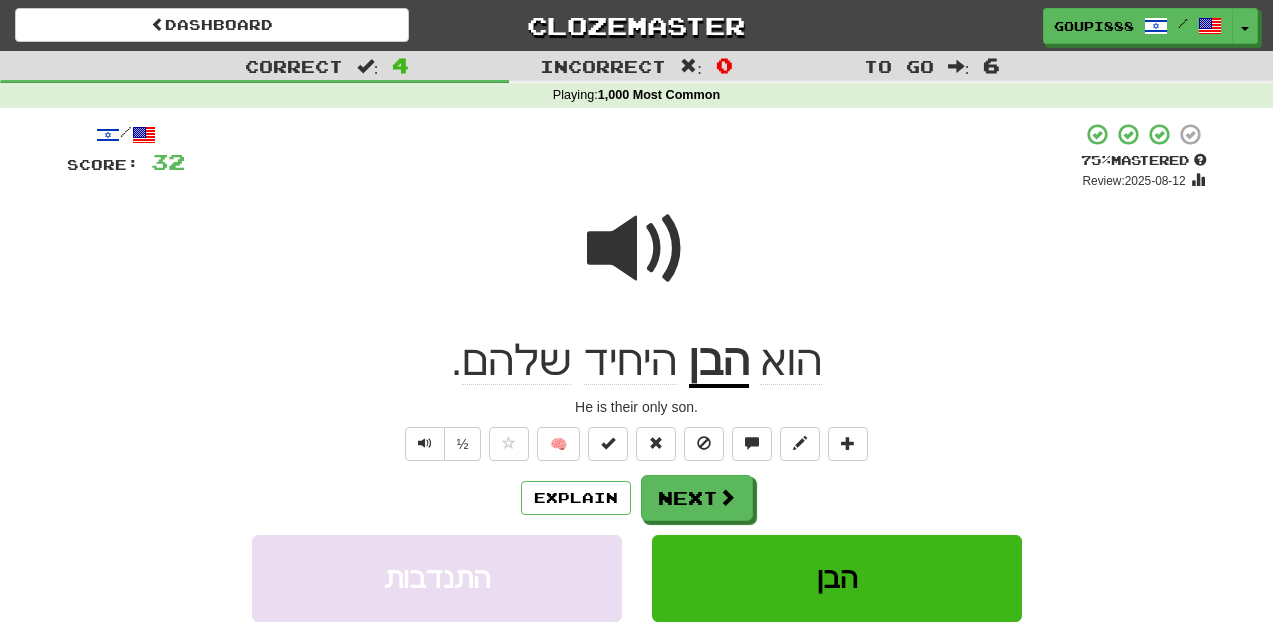 click on "היחיד" at bounding box center (630, 361) 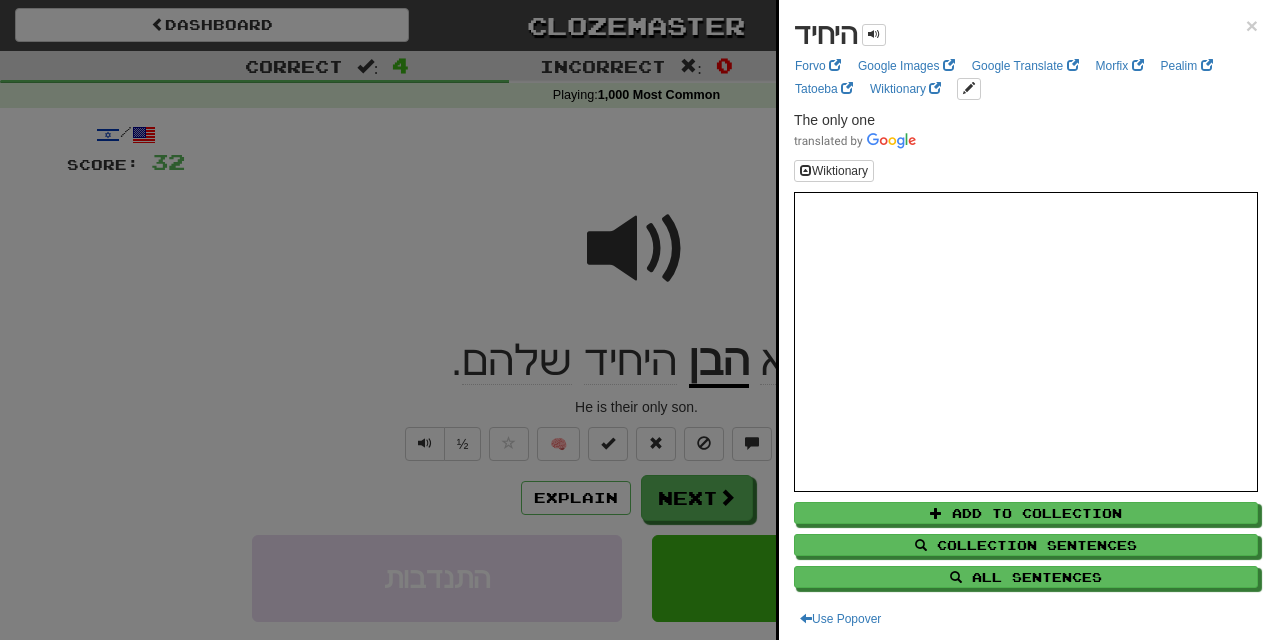 click at bounding box center (636, 320) 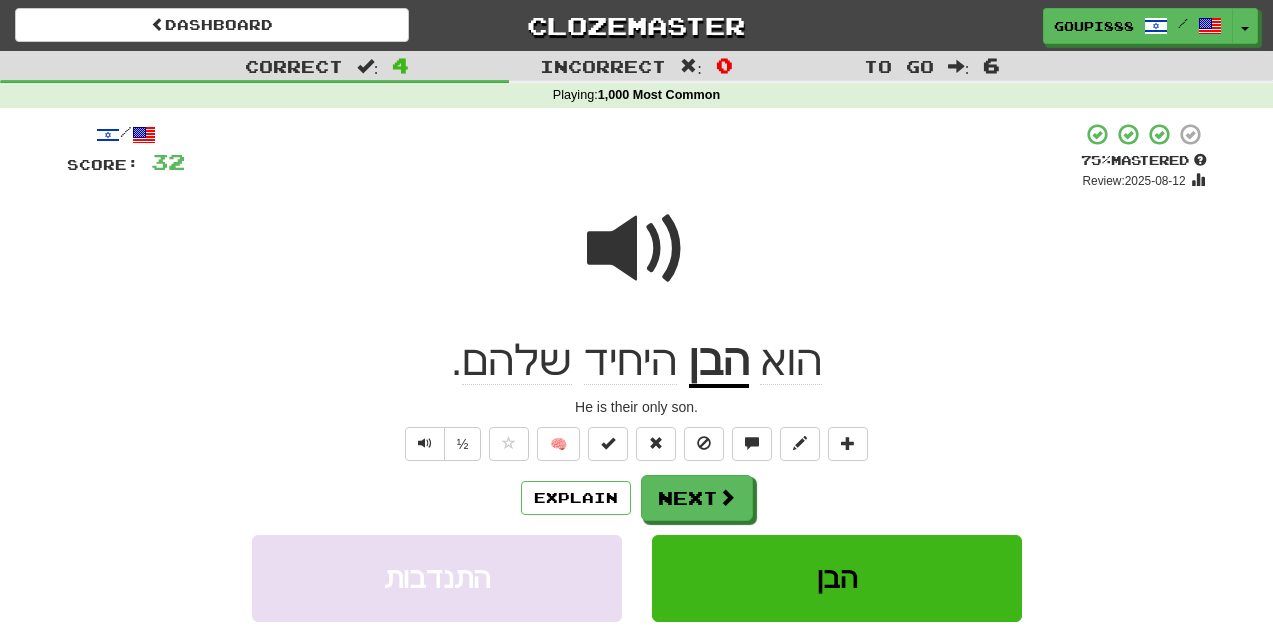 click at bounding box center (637, 249) 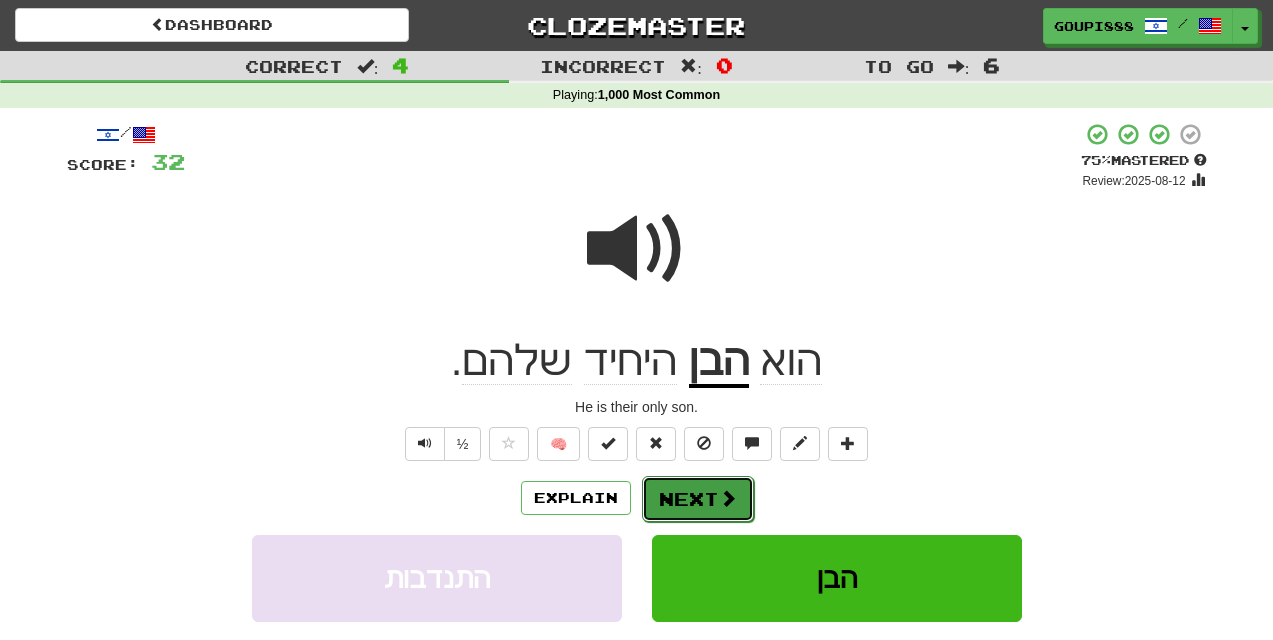 click on "Next" at bounding box center (698, 499) 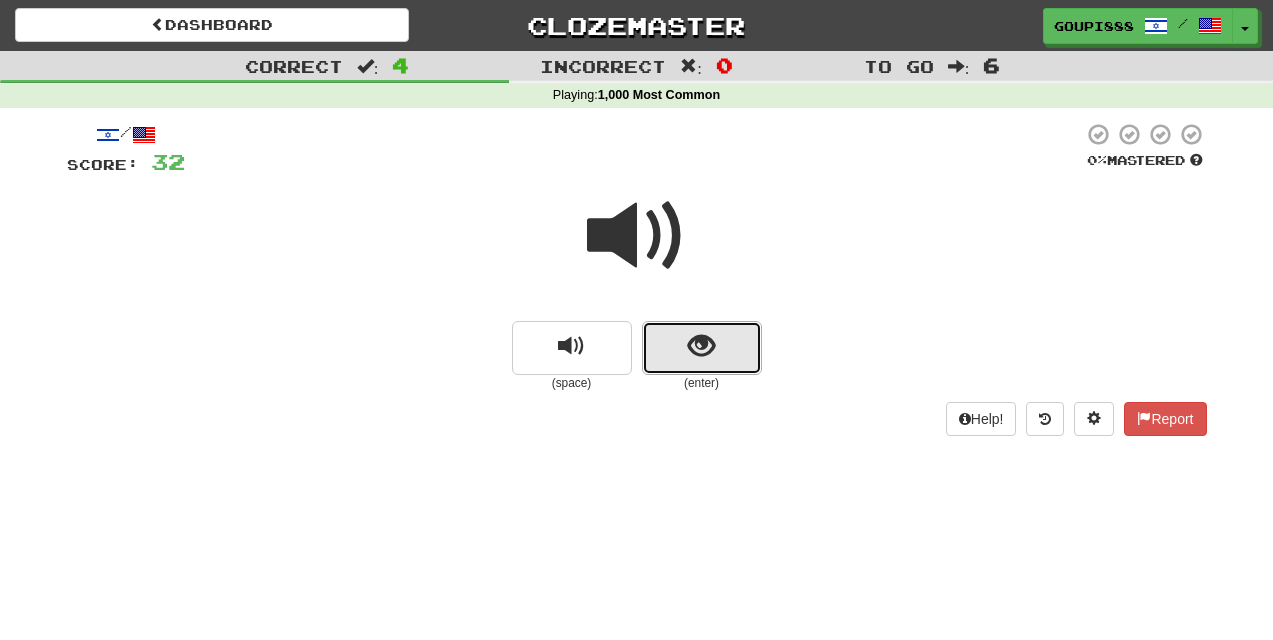 click at bounding box center [701, 346] 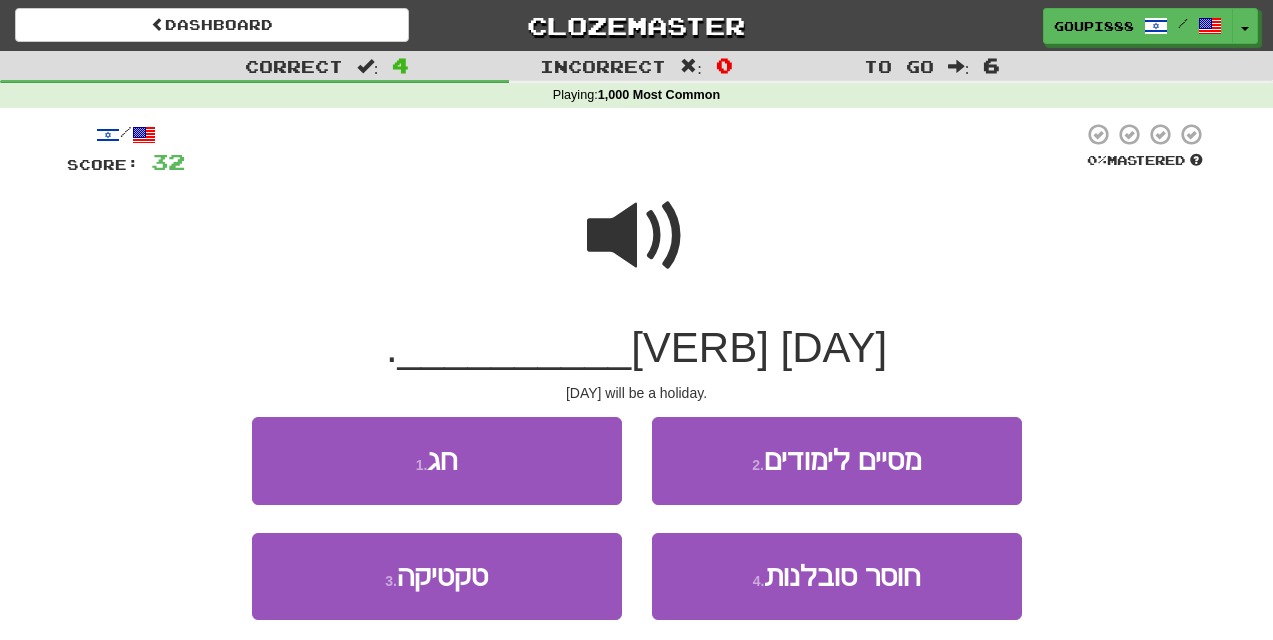 click at bounding box center [637, 236] 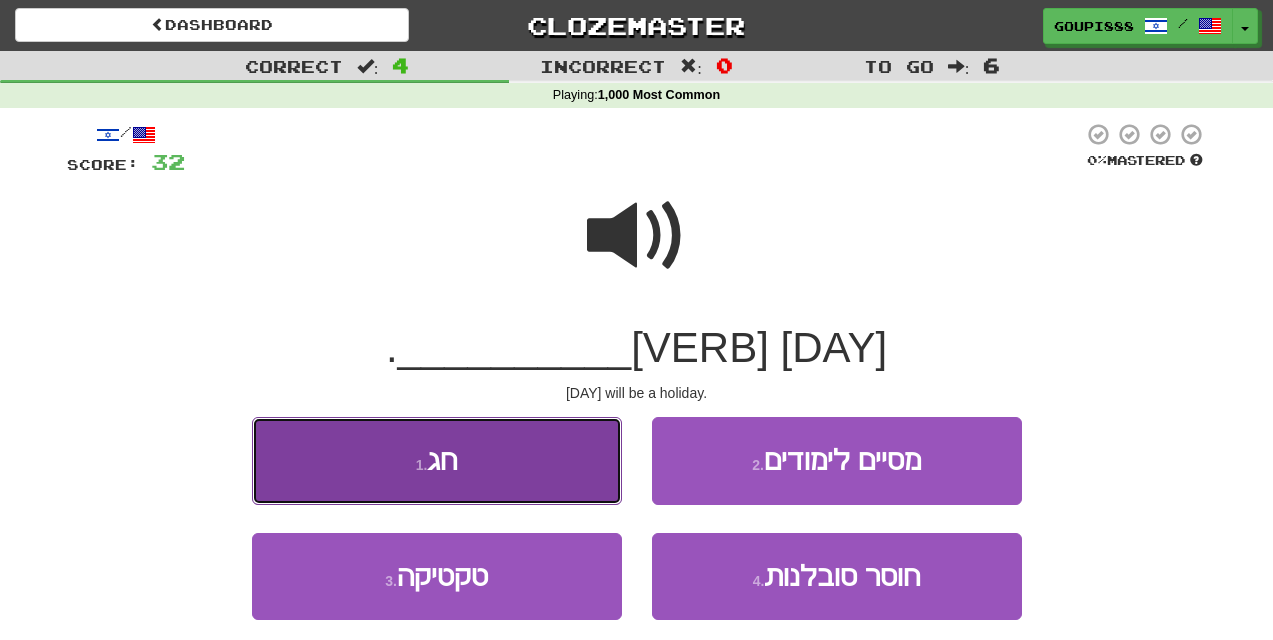 click on "חג" at bounding box center (442, 460) 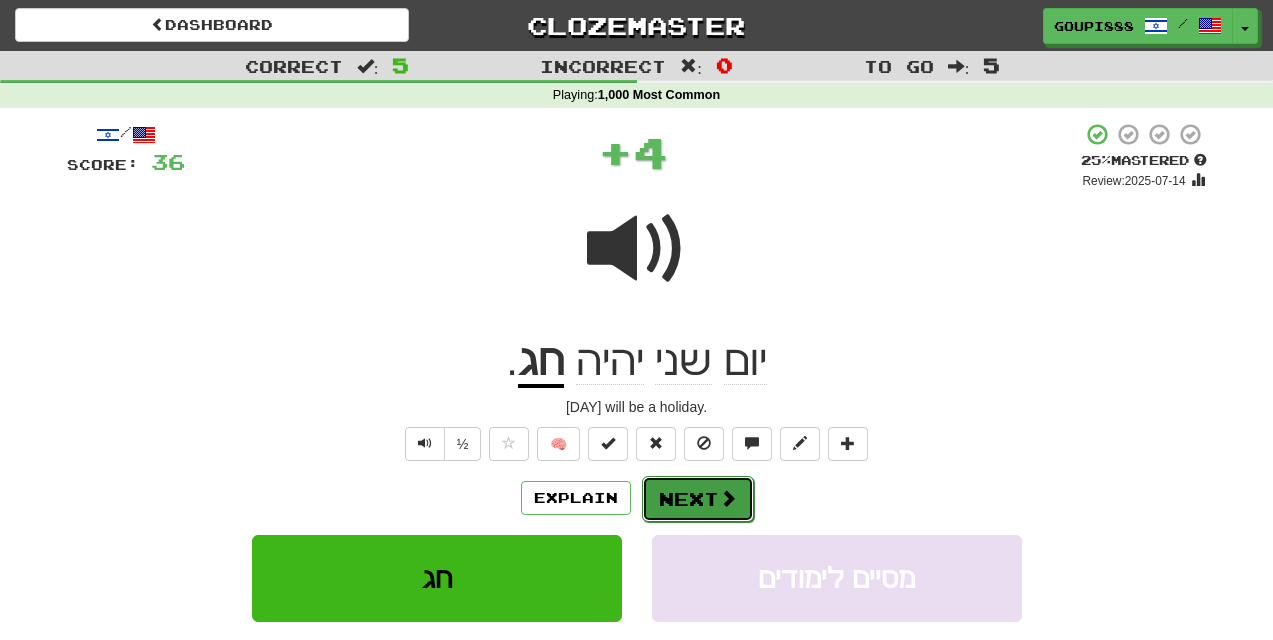 click on "Next" at bounding box center (698, 499) 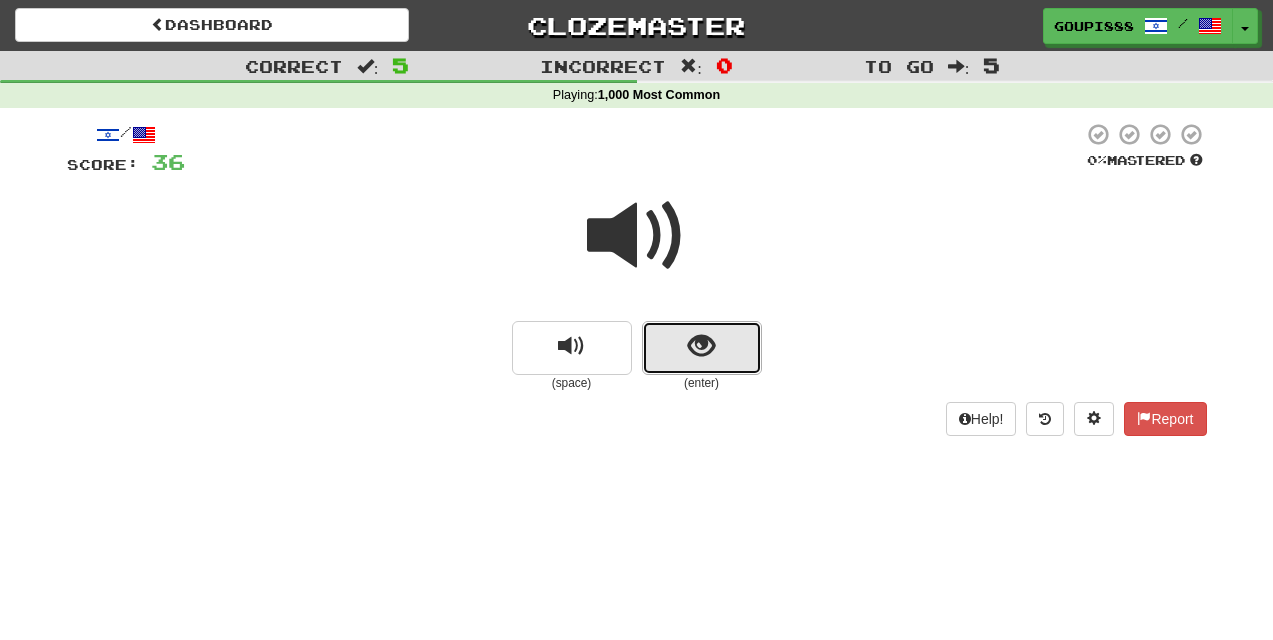 click at bounding box center [701, 346] 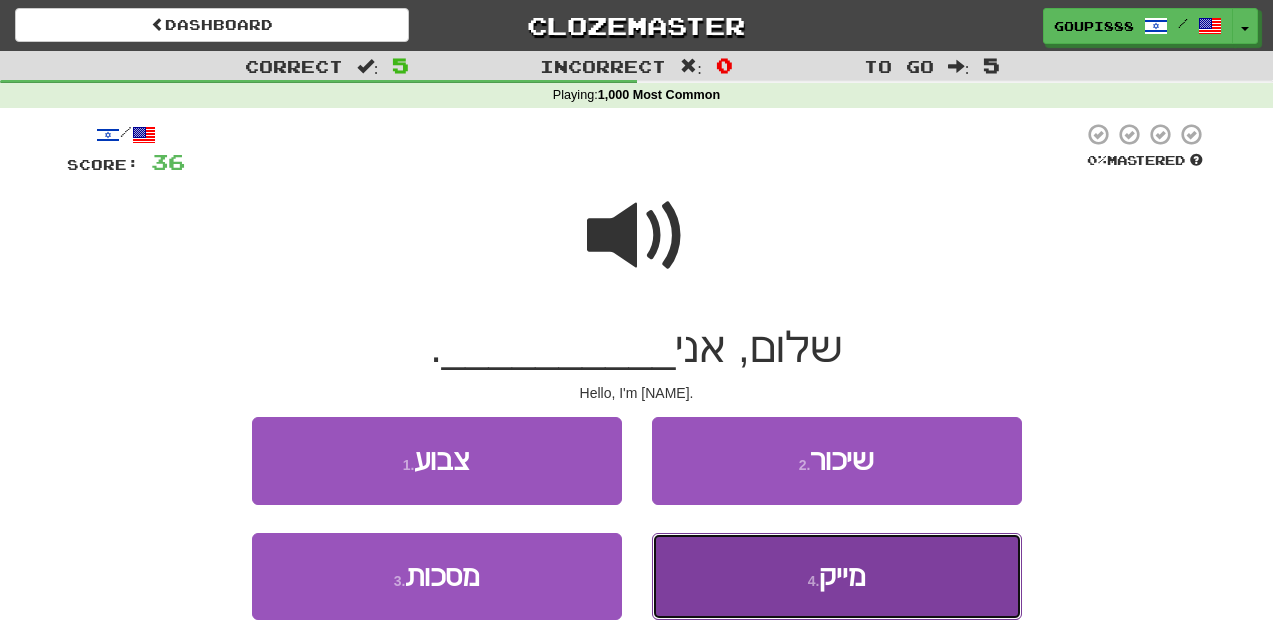 click on "4 .  [NAME]" at bounding box center (837, 576) 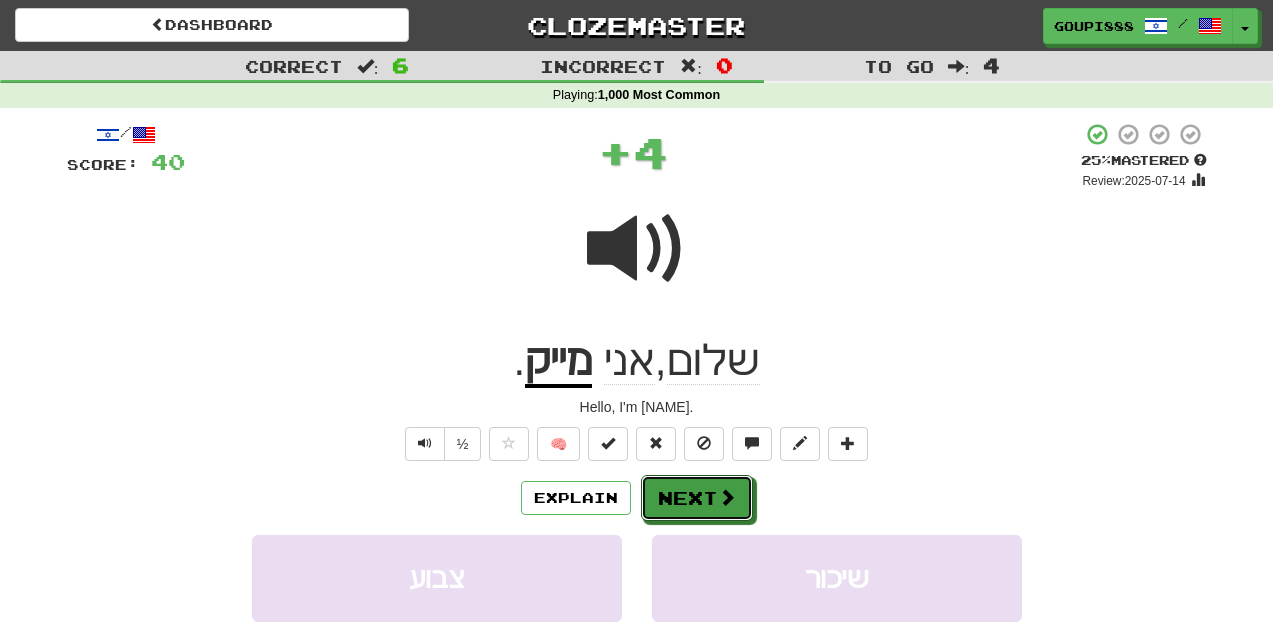 click at bounding box center (727, 497) 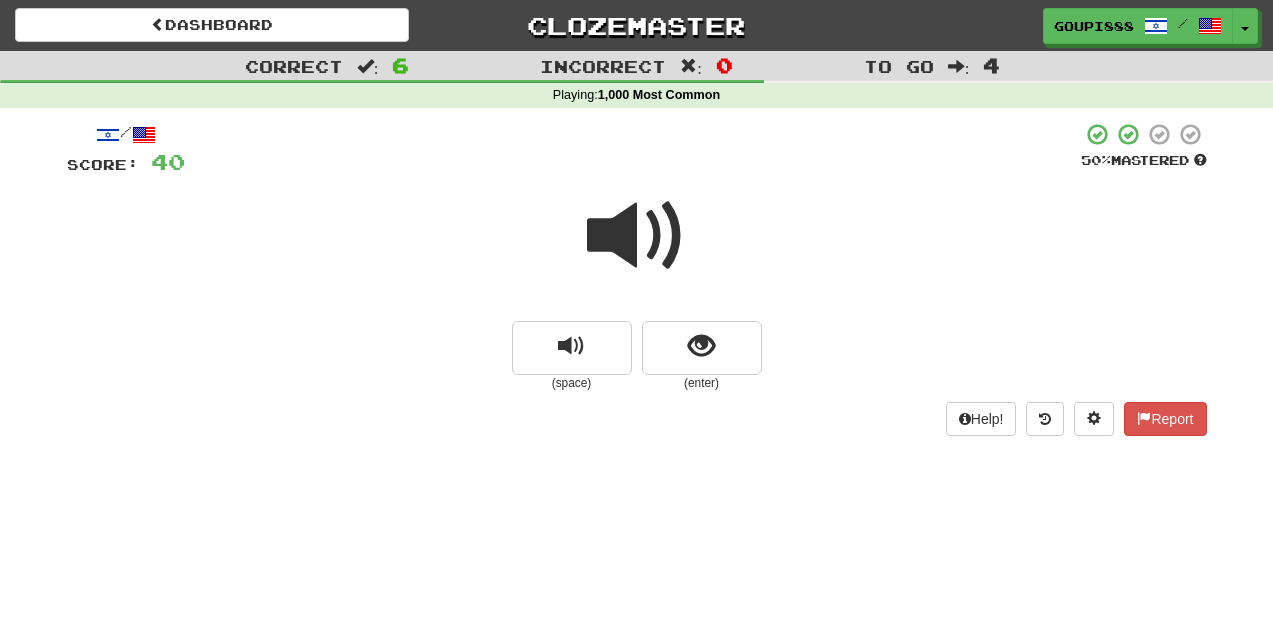 click at bounding box center (637, 236) 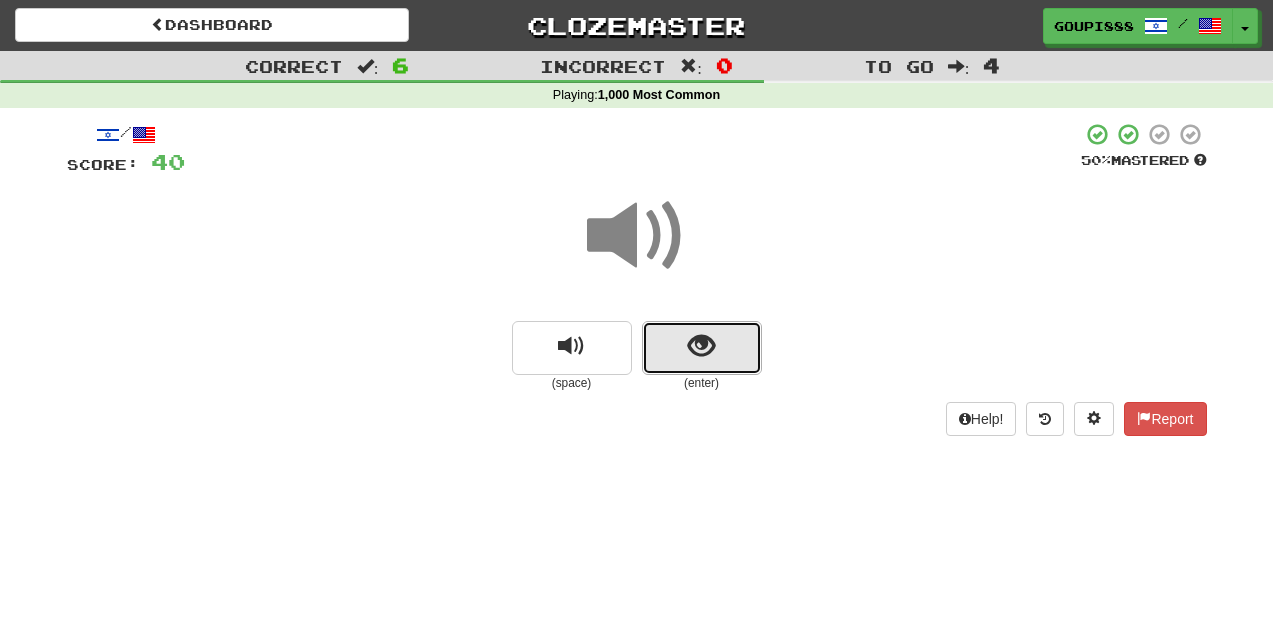 click at bounding box center [701, 346] 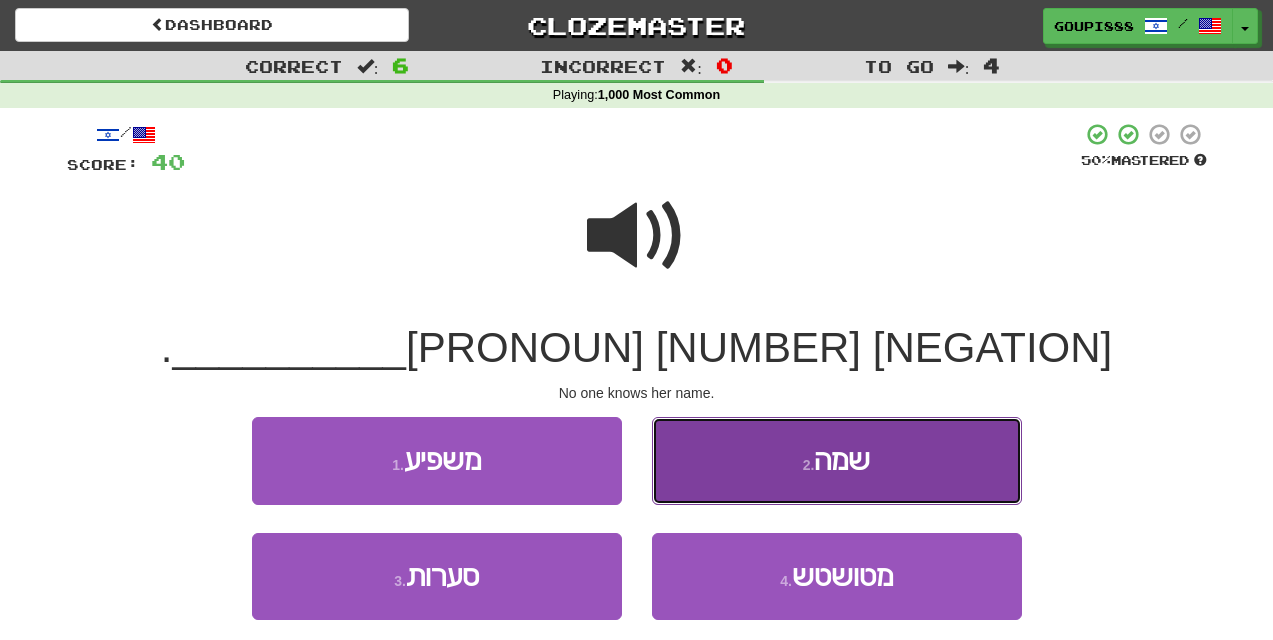 click on "שמה" at bounding box center (842, 460) 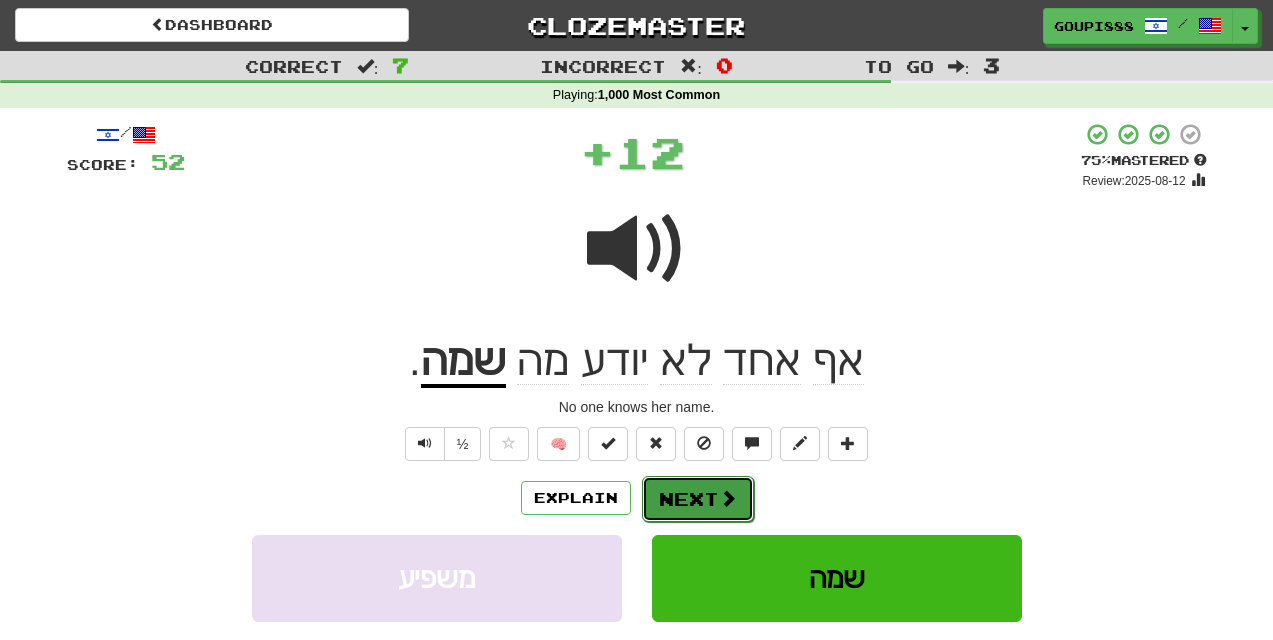 click on "Next" at bounding box center (698, 499) 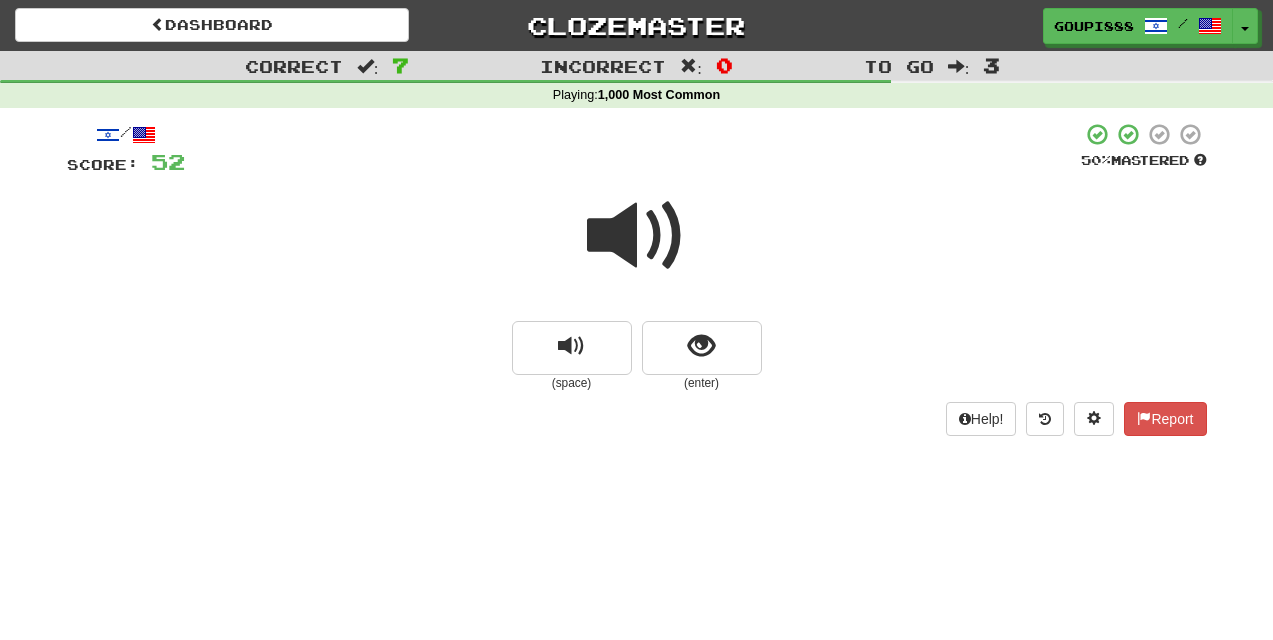 click at bounding box center (637, 236) 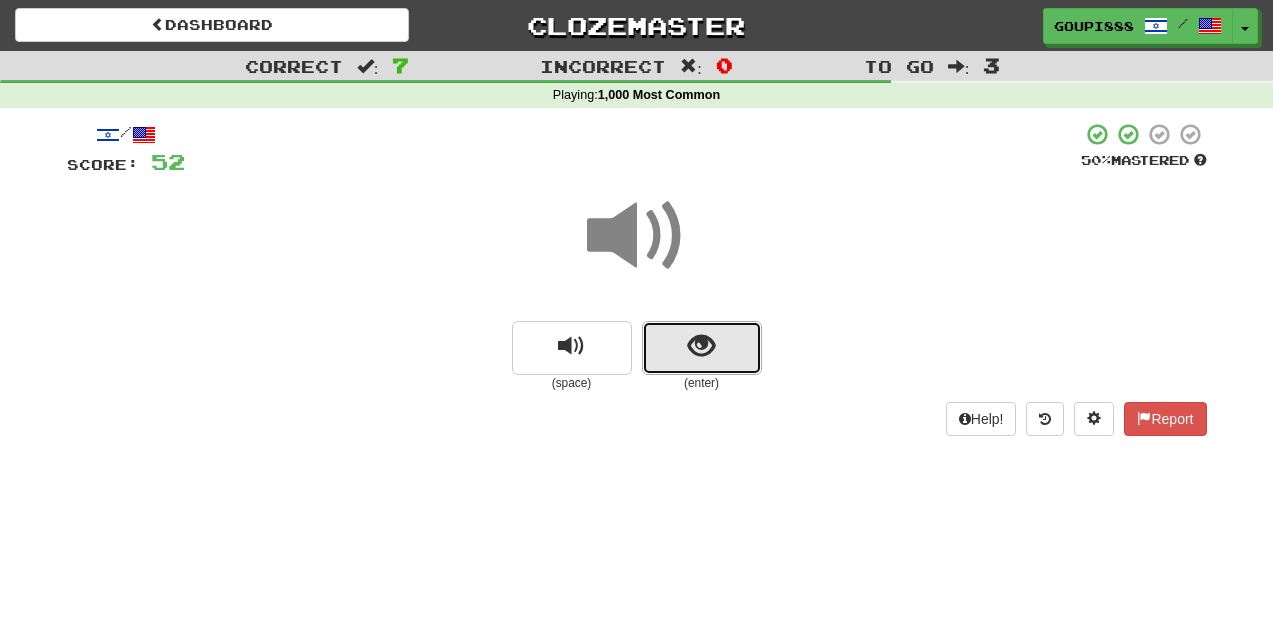 click at bounding box center [701, 346] 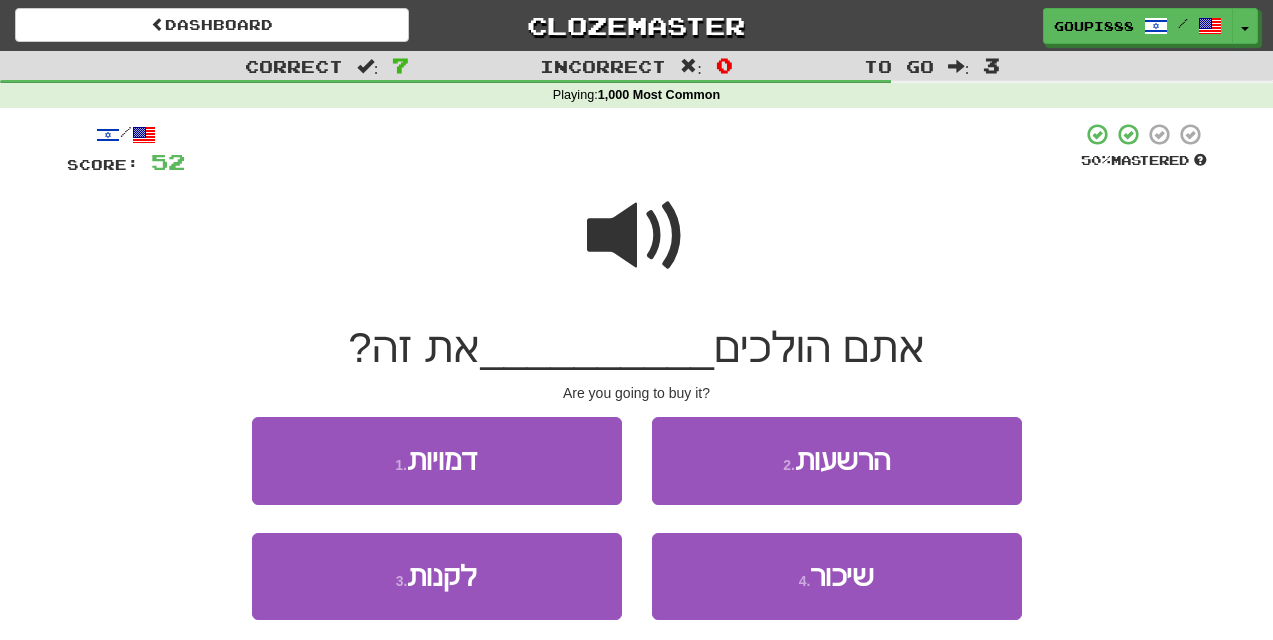 click at bounding box center (637, 236) 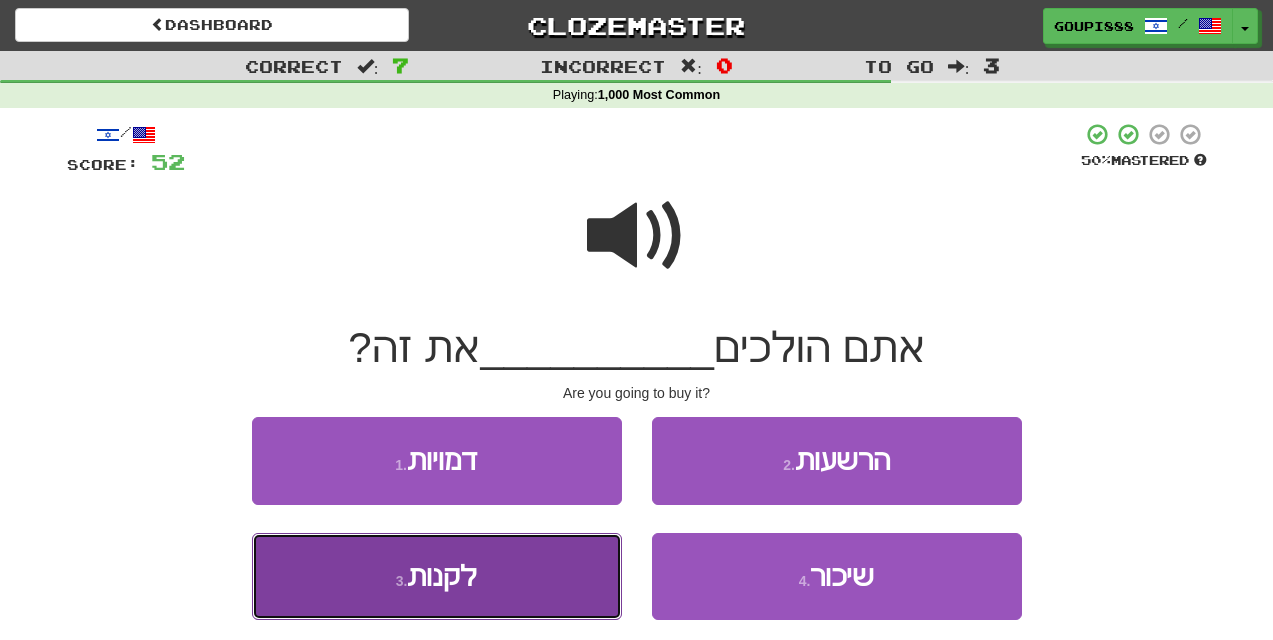 click on "3 .  לקנות" at bounding box center (437, 576) 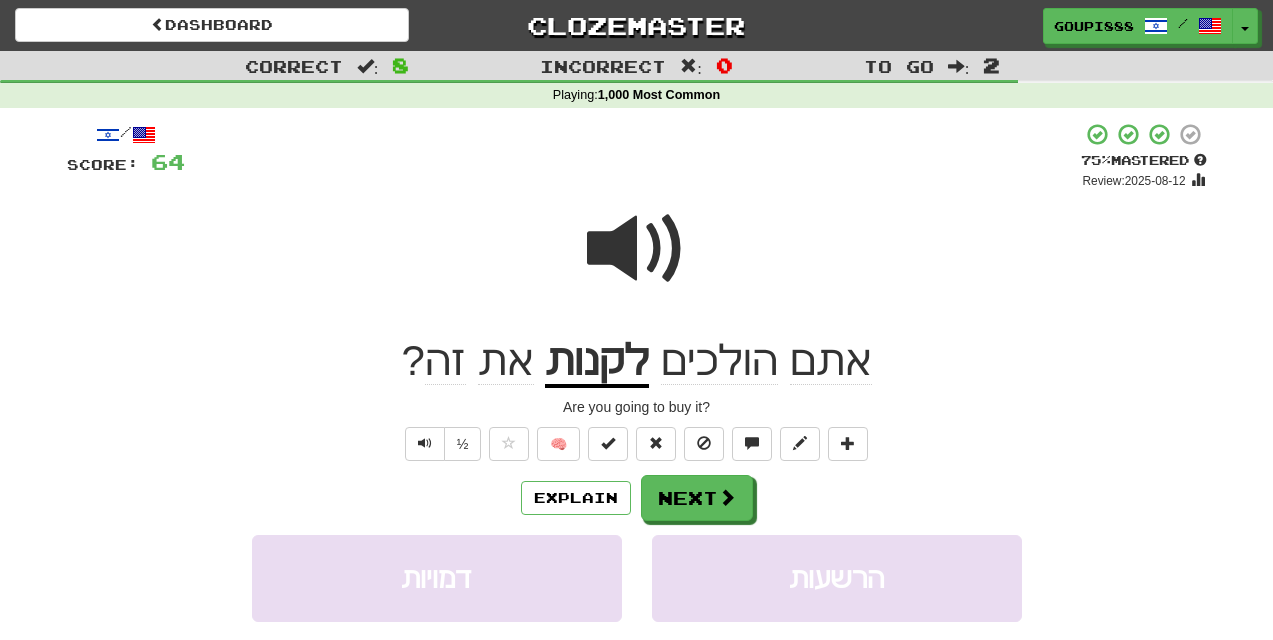 click on "הולכים" 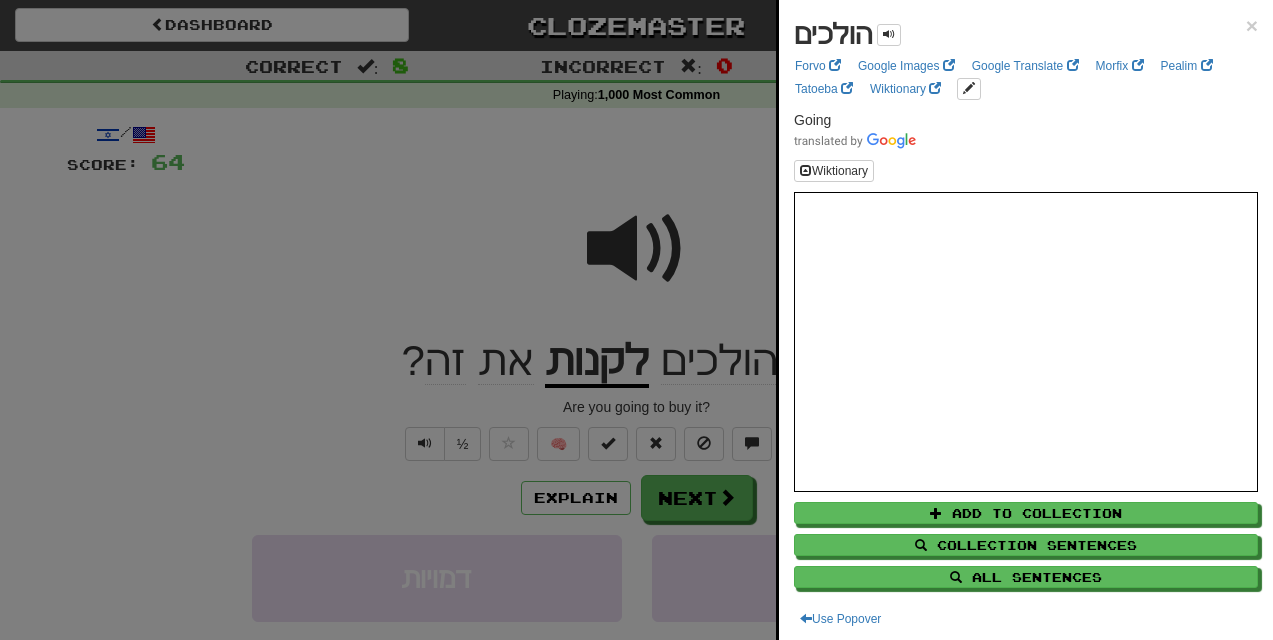 click at bounding box center [636, 320] 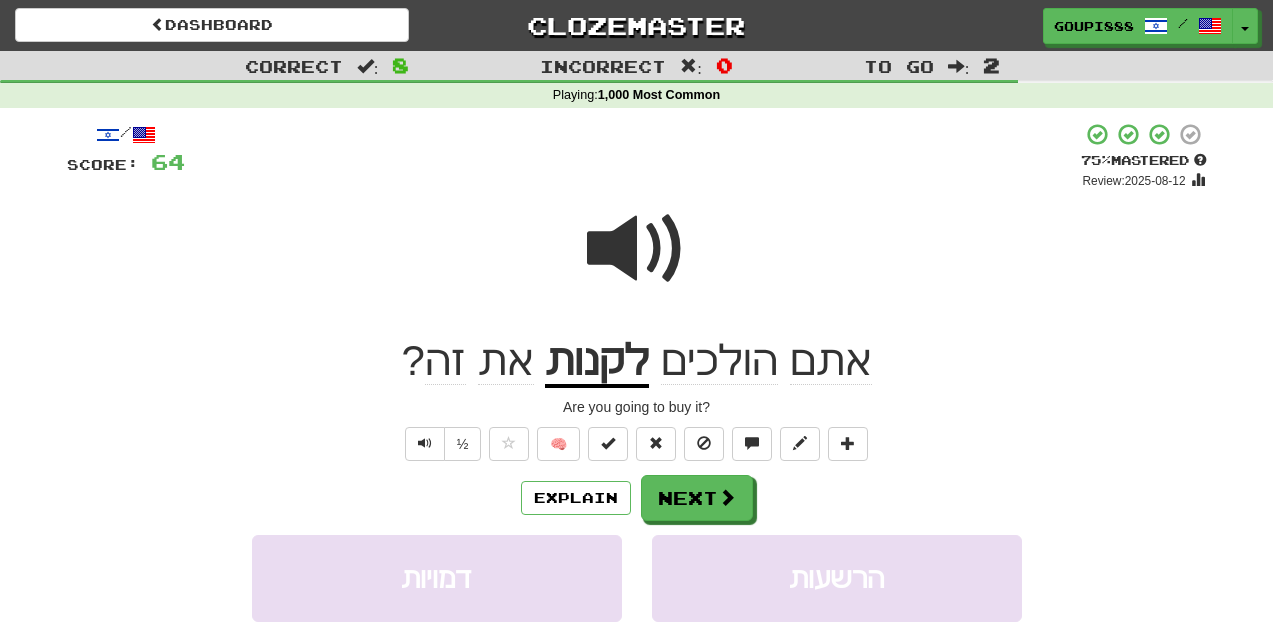 click on "הולכים" 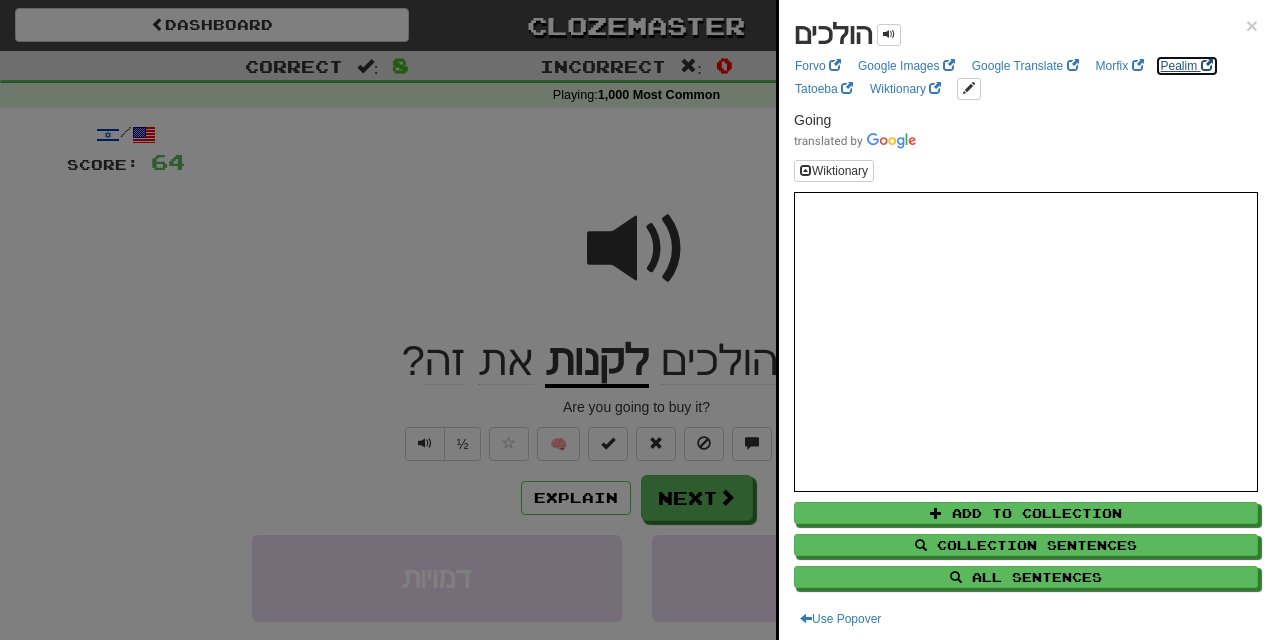 click on "Pealim" at bounding box center (1187, 66) 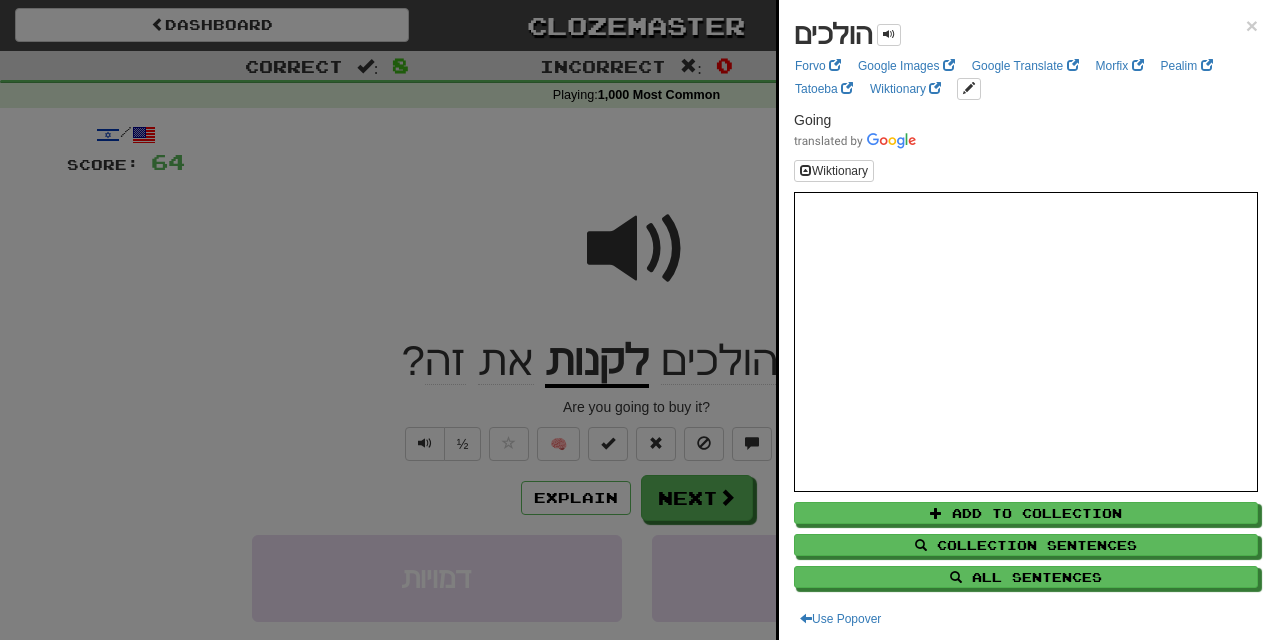 click at bounding box center [636, 320] 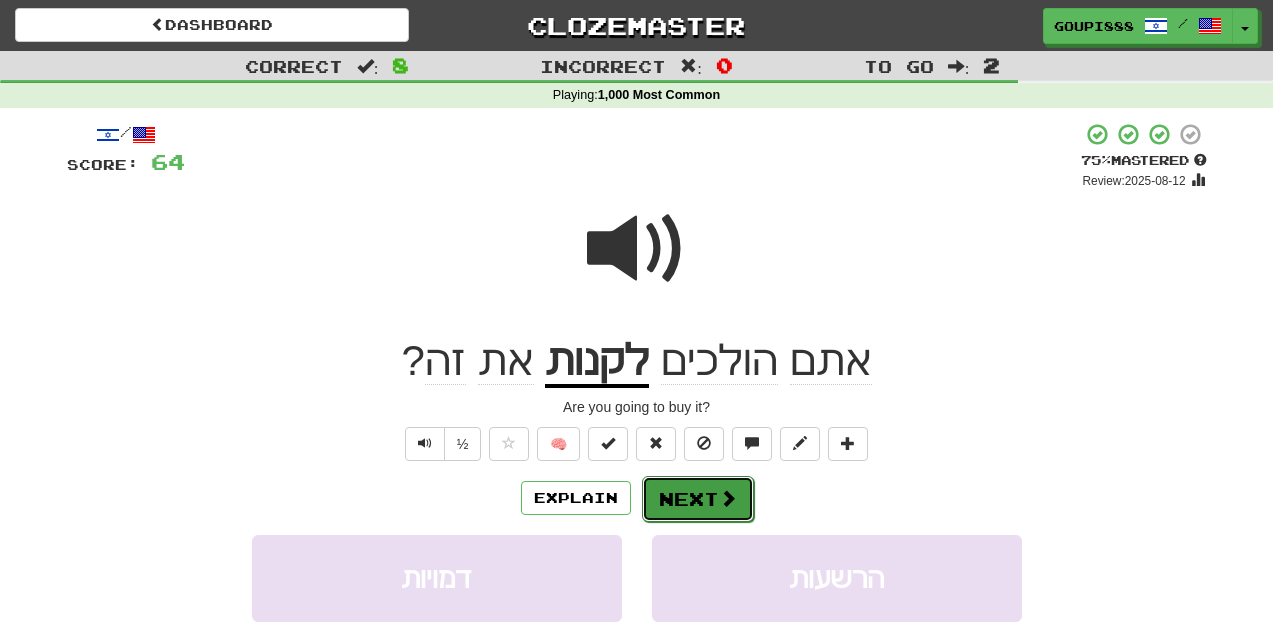 click at bounding box center (728, 498) 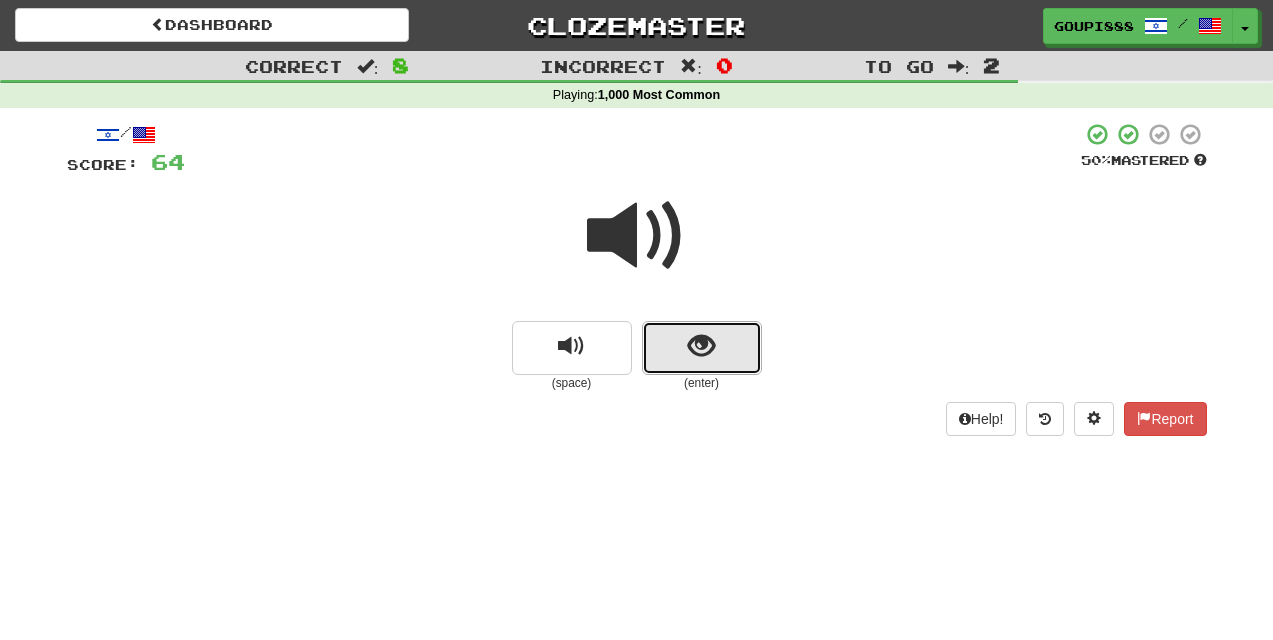 click at bounding box center [701, 346] 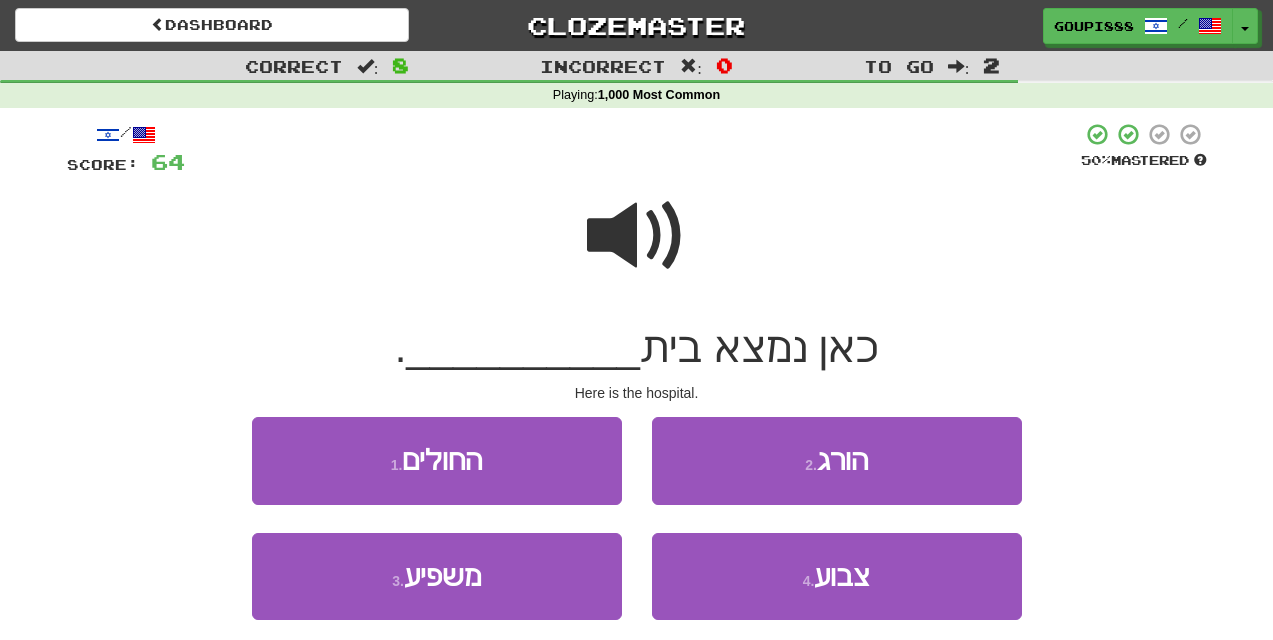 click at bounding box center (637, 236) 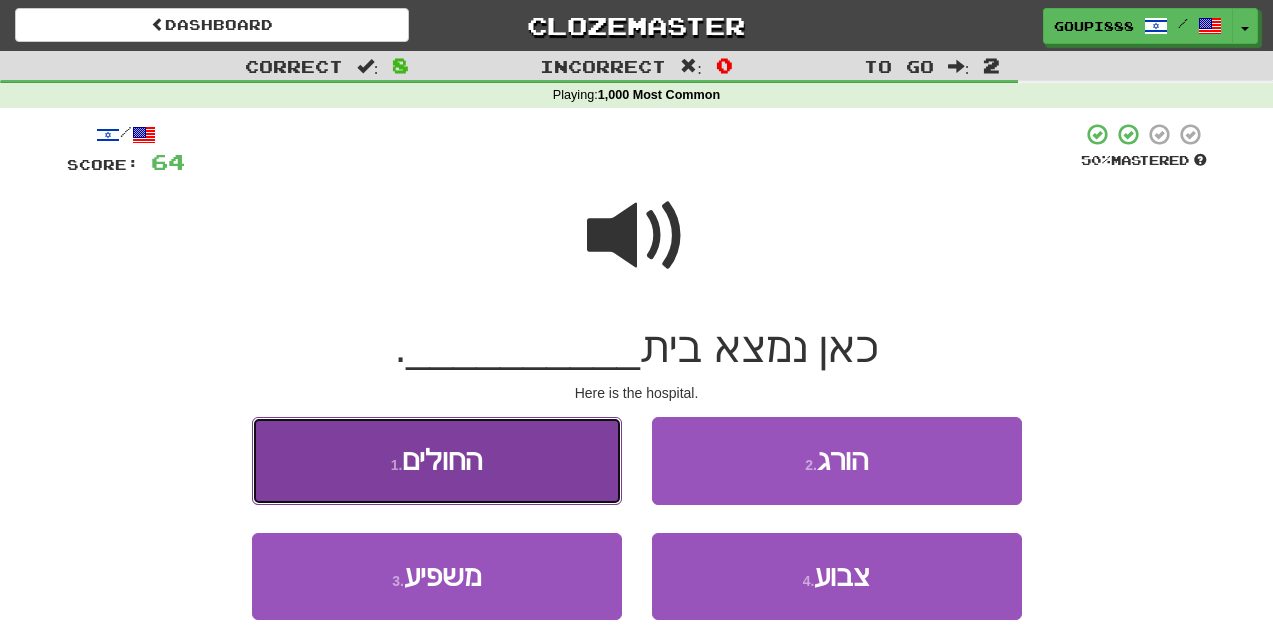 click on "1 .  החולים" at bounding box center (437, 460) 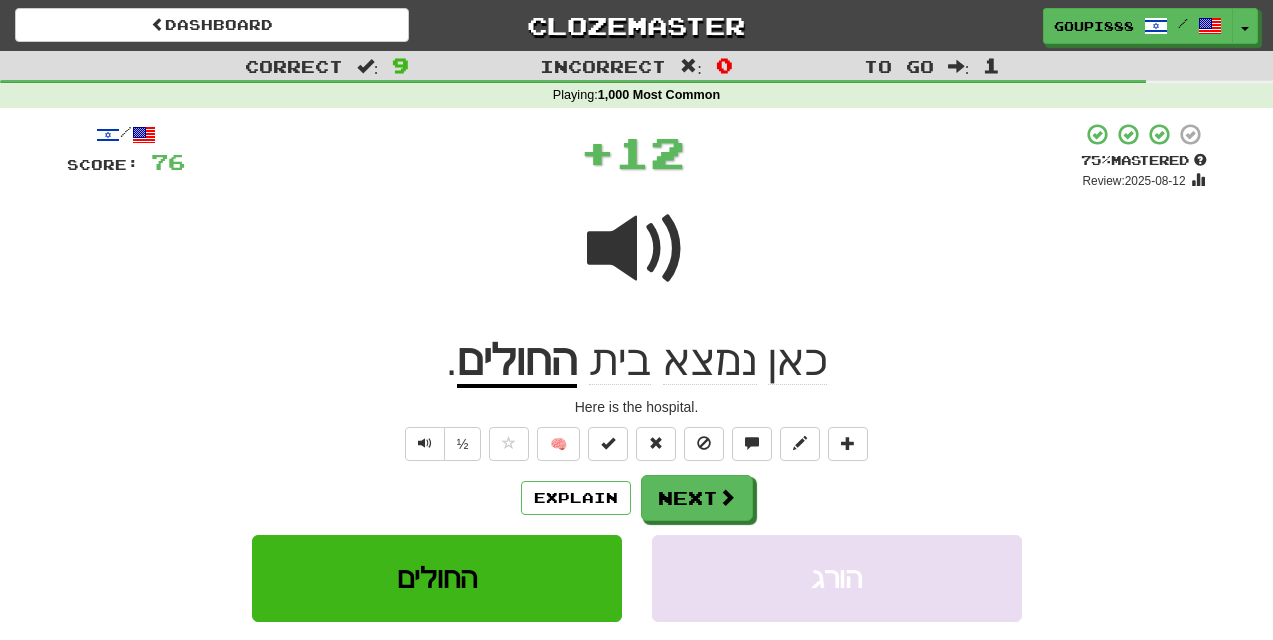 click on "החולים" at bounding box center (517, 362) 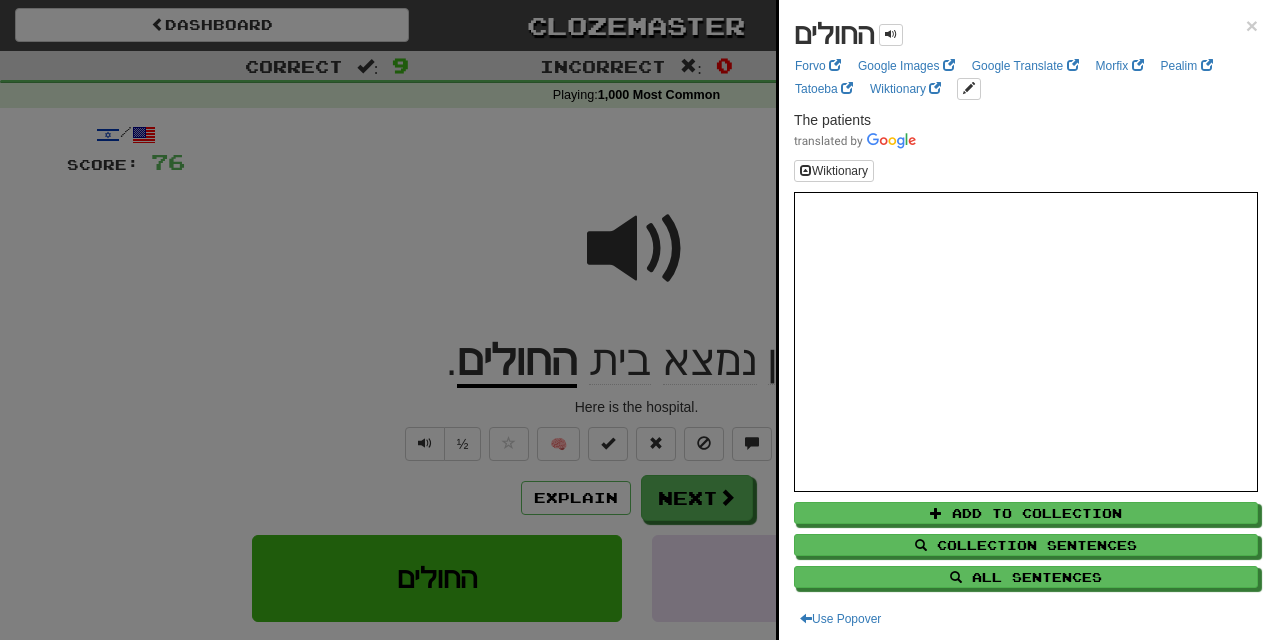 click at bounding box center [636, 320] 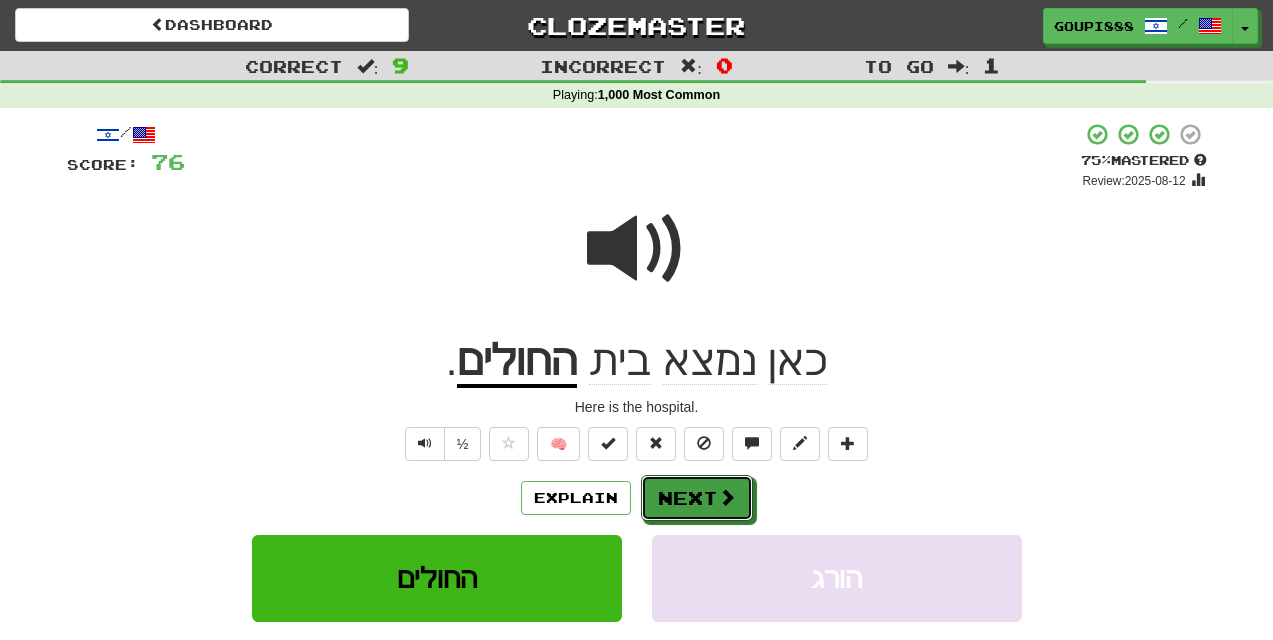 click on "Next" at bounding box center [697, 498] 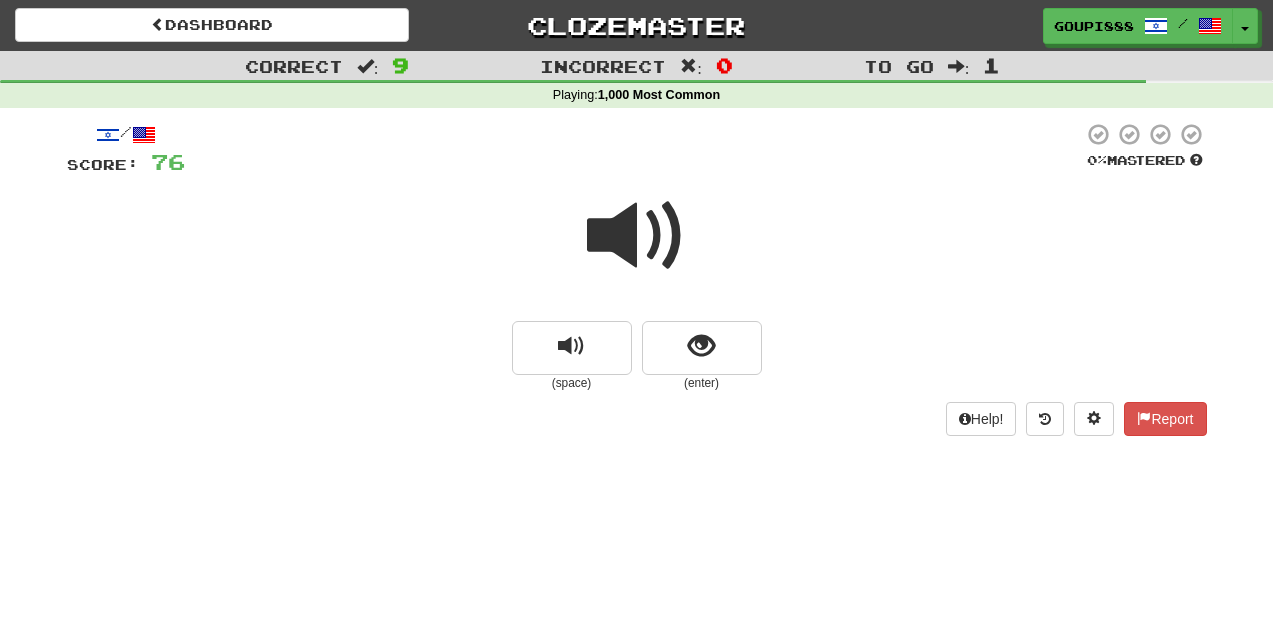 click at bounding box center [637, 236] 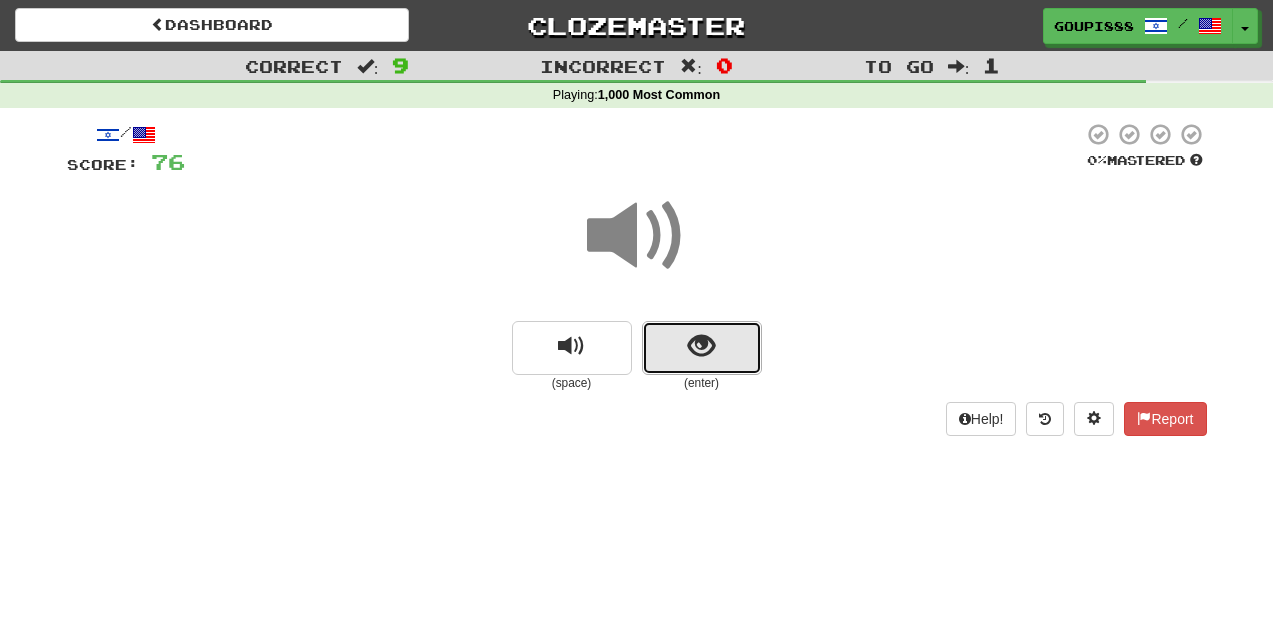 click at bounding box center [701, 346] 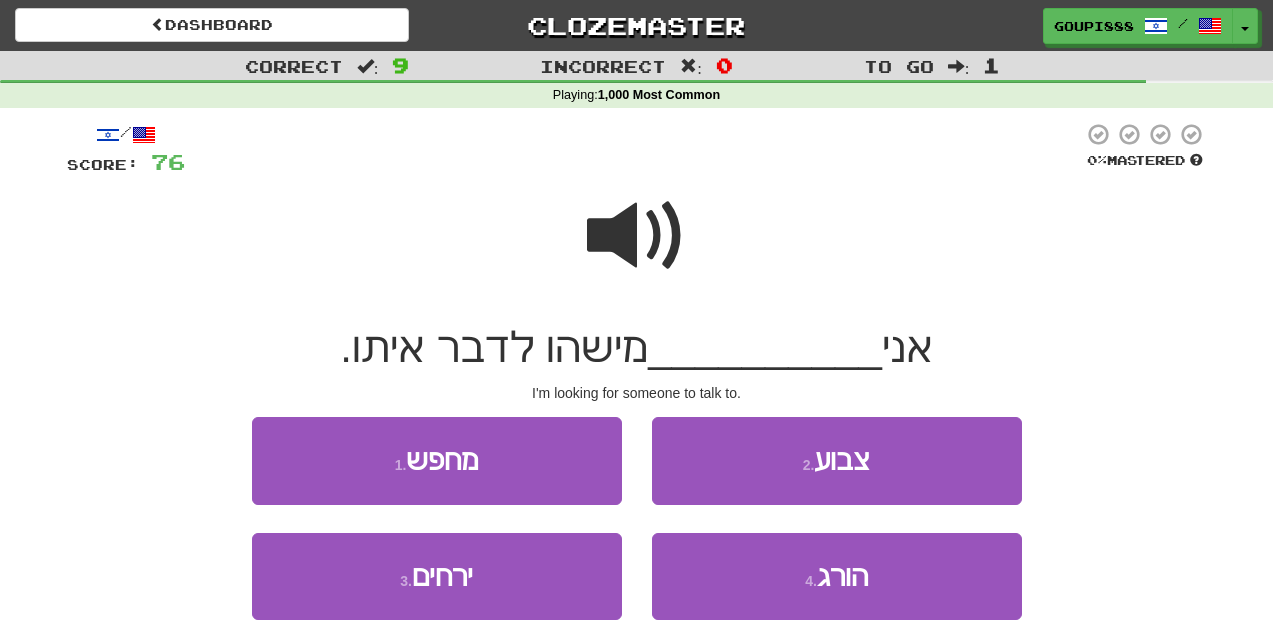 click at bounding box center (637, 236) 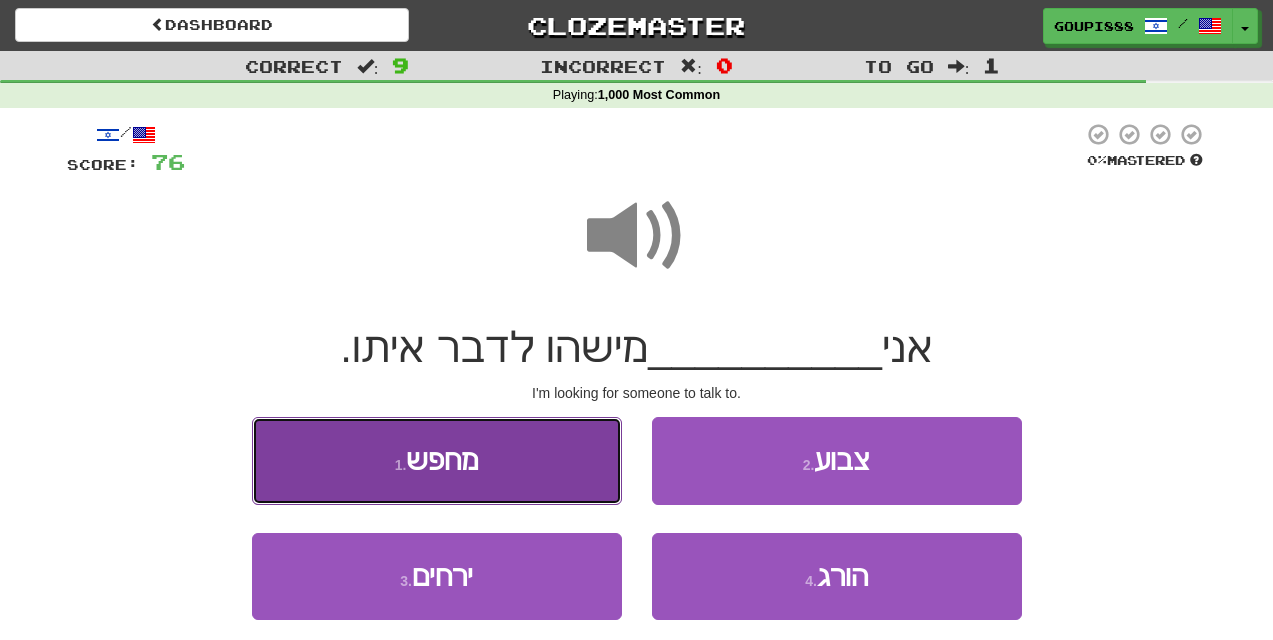 click on "1 .  מחפש" at bounding box center [437, 460] 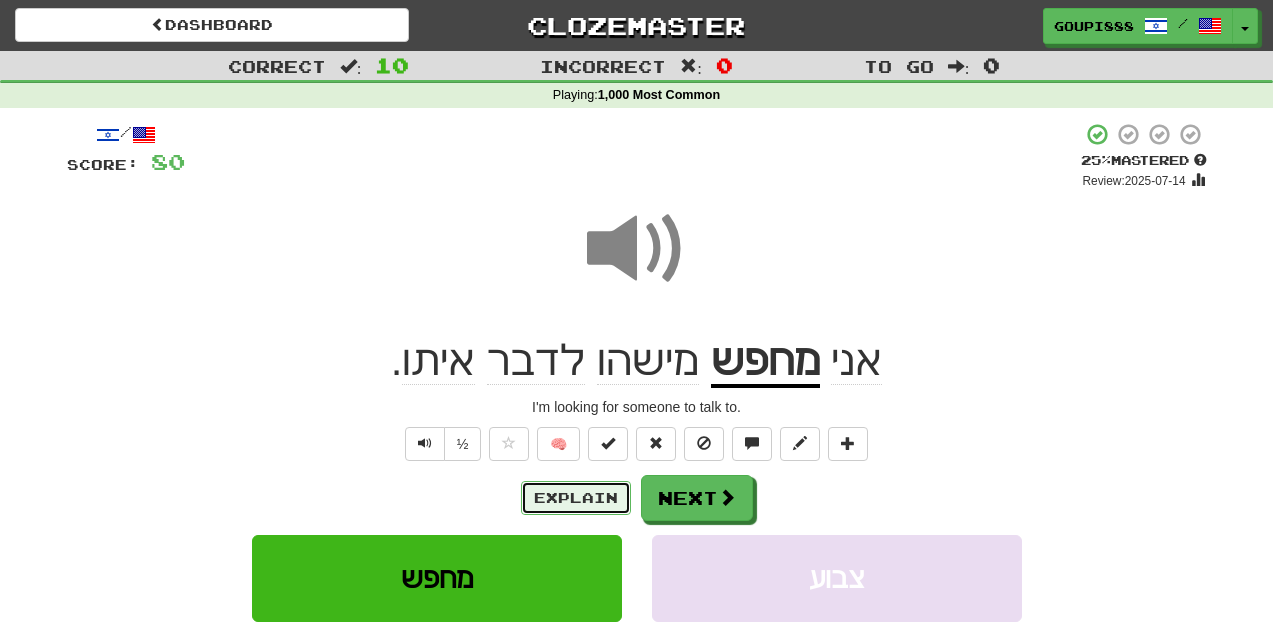 click on "Explain" at bounding box center [576, 498] 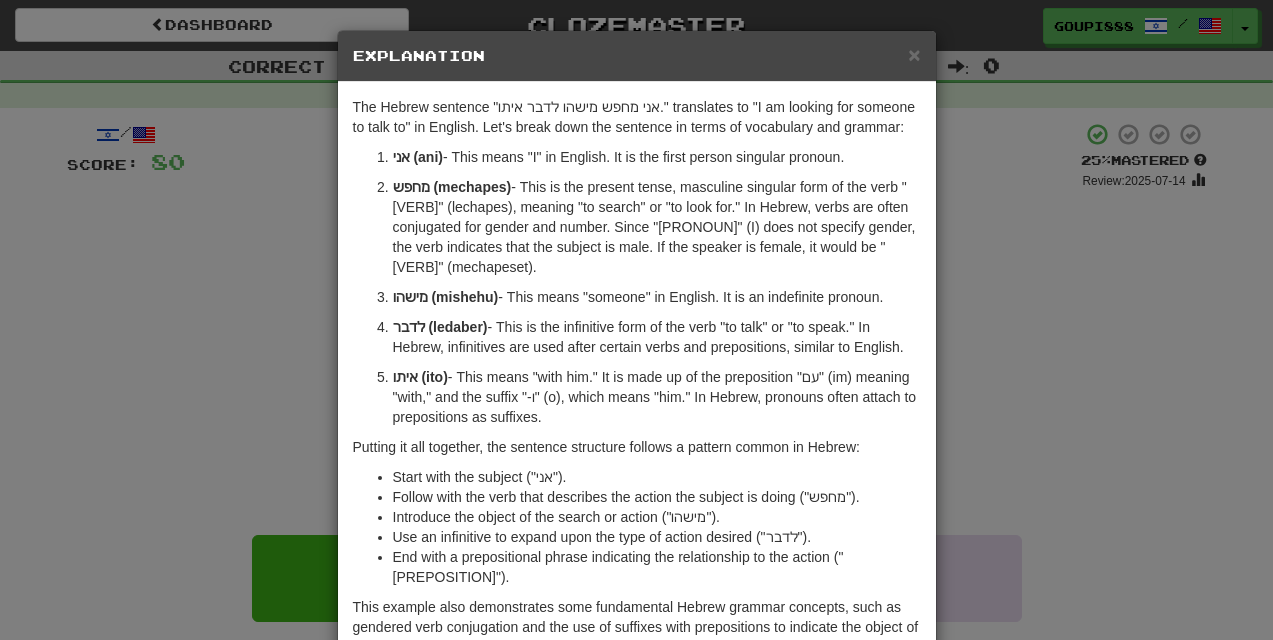 click on "× Explanation The Hebrew sentence "[PRONOUN] [VERB] [PRONOUN] [VERB] [PREPOSITION] [PRONOUN]." translates to "I am looking for someone to talk to" in English. Let's break down the sentence in terms of vocabulary and grammar:
[PRONOUN] (ani)  - This means "I" in English. It is the first person singular pronoun.
[VERB] (mechapes)  - This is the present tense, masculine singular form of the verb "[VERB]" (lechapes), meaning "to search" or "to look for." In Hebrew, verbs are often conjugated for gender and number. Since "[PRONOUN]" (I) does not specify gender, the verb indicates that the subject is male. If the speaker is female, it would be "[VERB]" (mechapeset).
[PRONOUN] (mishehu)  - This means "someone" in English. It is an indefinite pronoun.
[VERB] (ledaber)  - This is the infinitive form of the verb "to talk" or "to speak." In Hebrew, infinitives are used after certain verbs and prepositions, similar to English.
[PREPOSITION] (ito)
Start with the subject ("[PRONOUN]")." at bounding box center (636, 320) 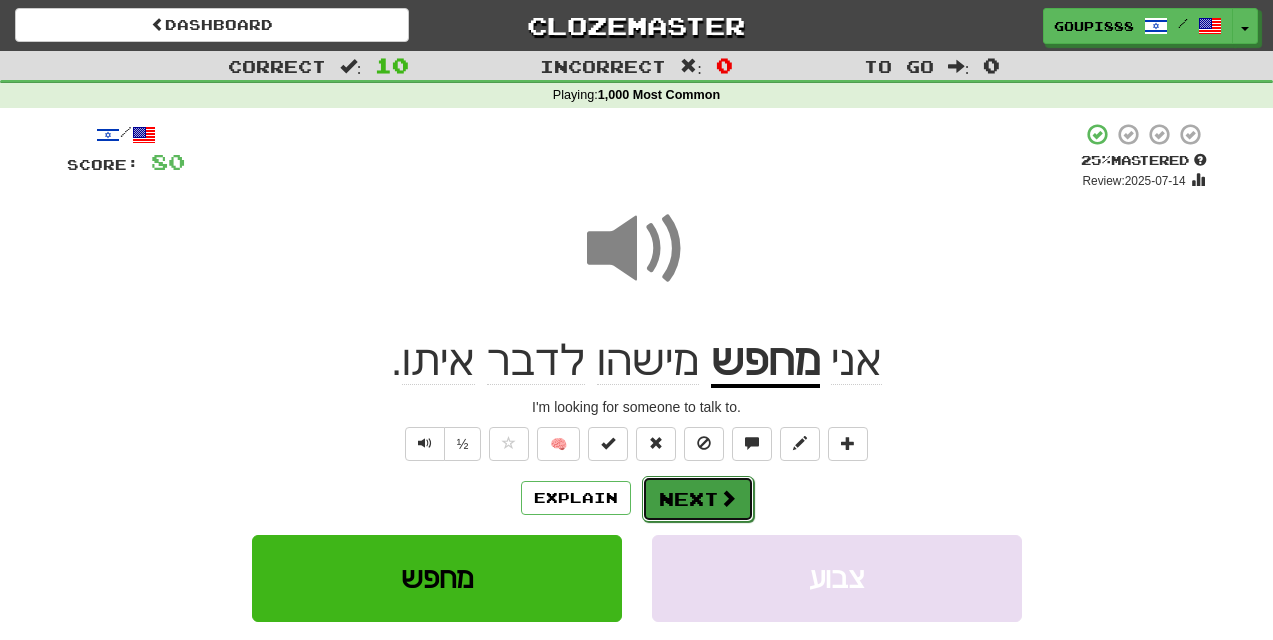 click on "Next" at bounding box center [698, 499] 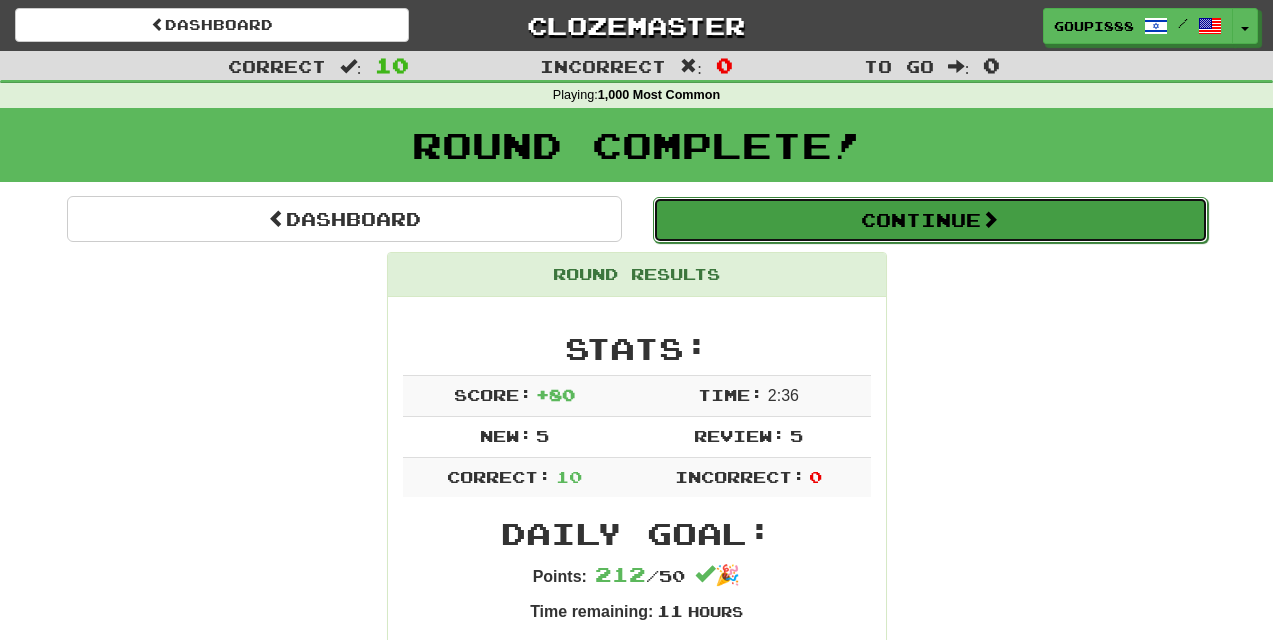 click on "Continue" at bounding box center (930, 220) 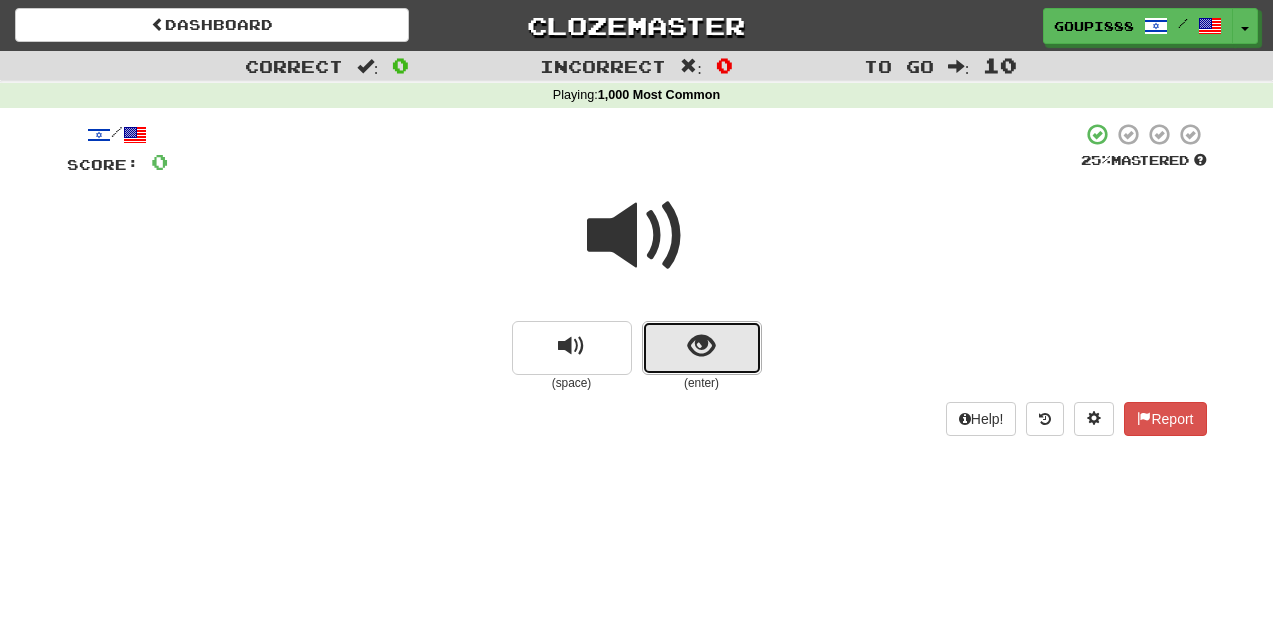 click at bounding box center (701, 346) 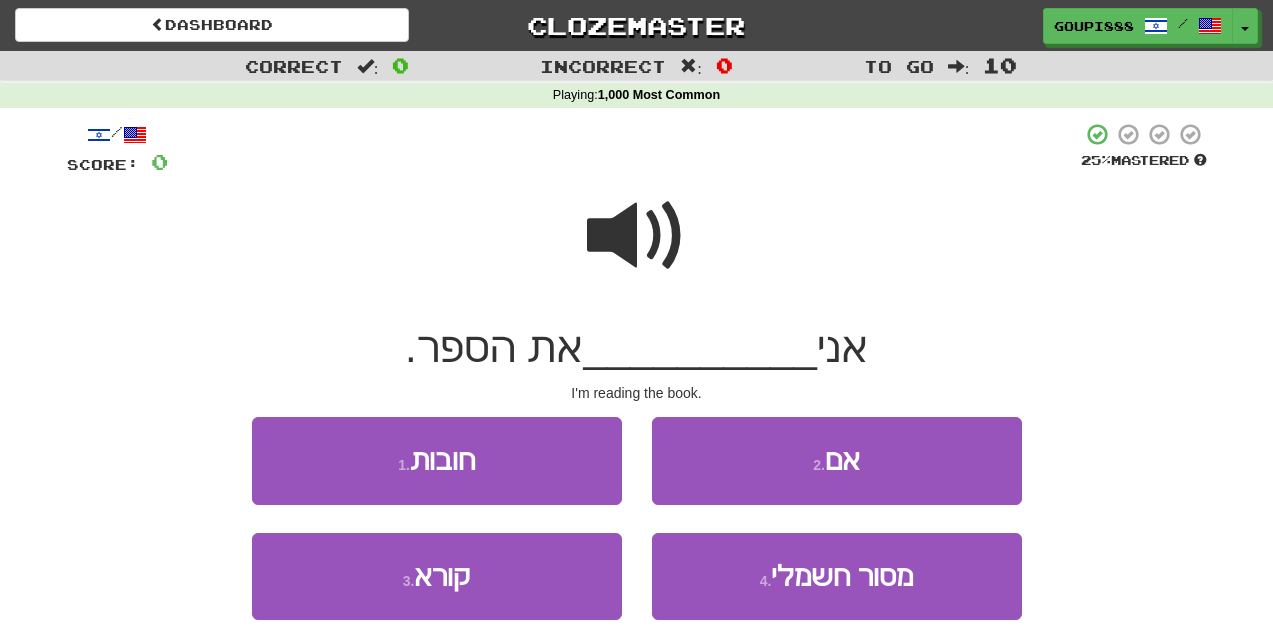 click at bounding box center (637, 236) 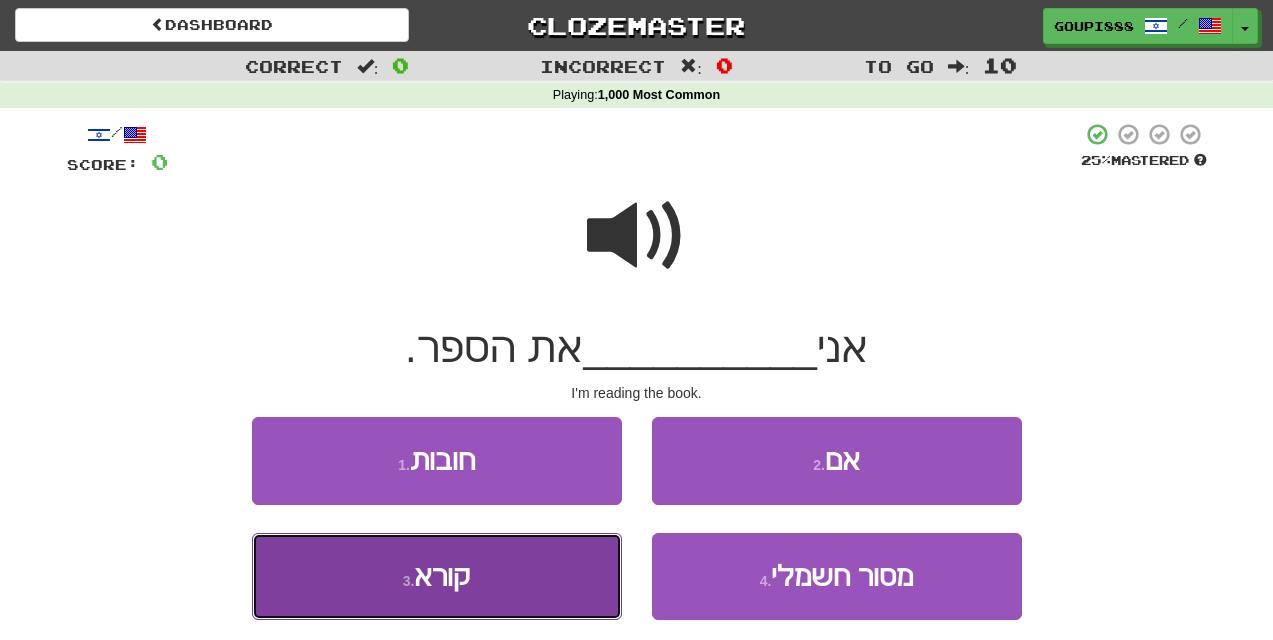 click on "3 .  קורא" at bounding box center [437, 576] 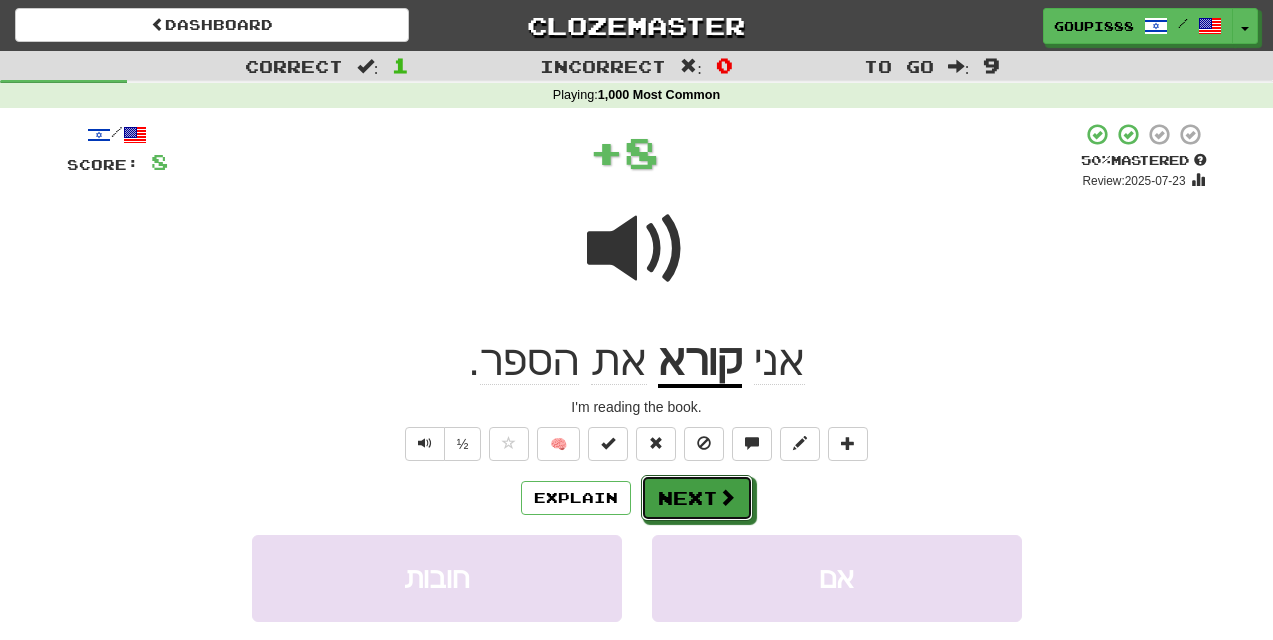 drag, startPoint x: 734, startPoint y: 516, endPoint x: 754, endPoint y: 463, distance: 56.648037 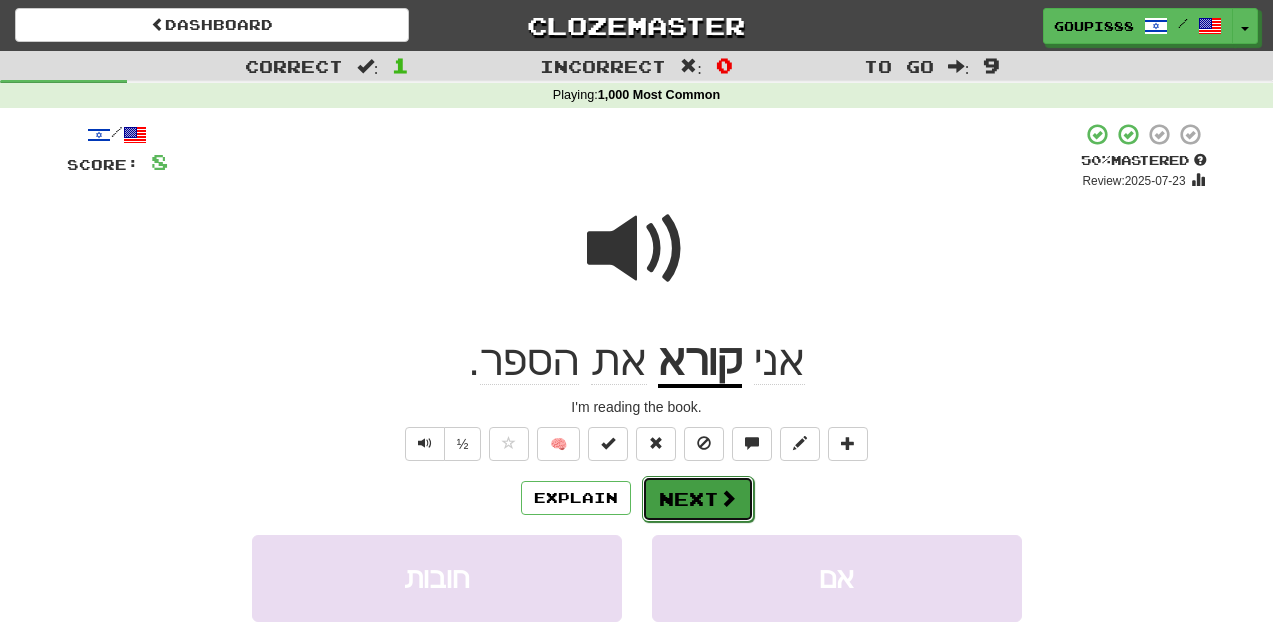 click on "Next" at bounding box center (698, 499) 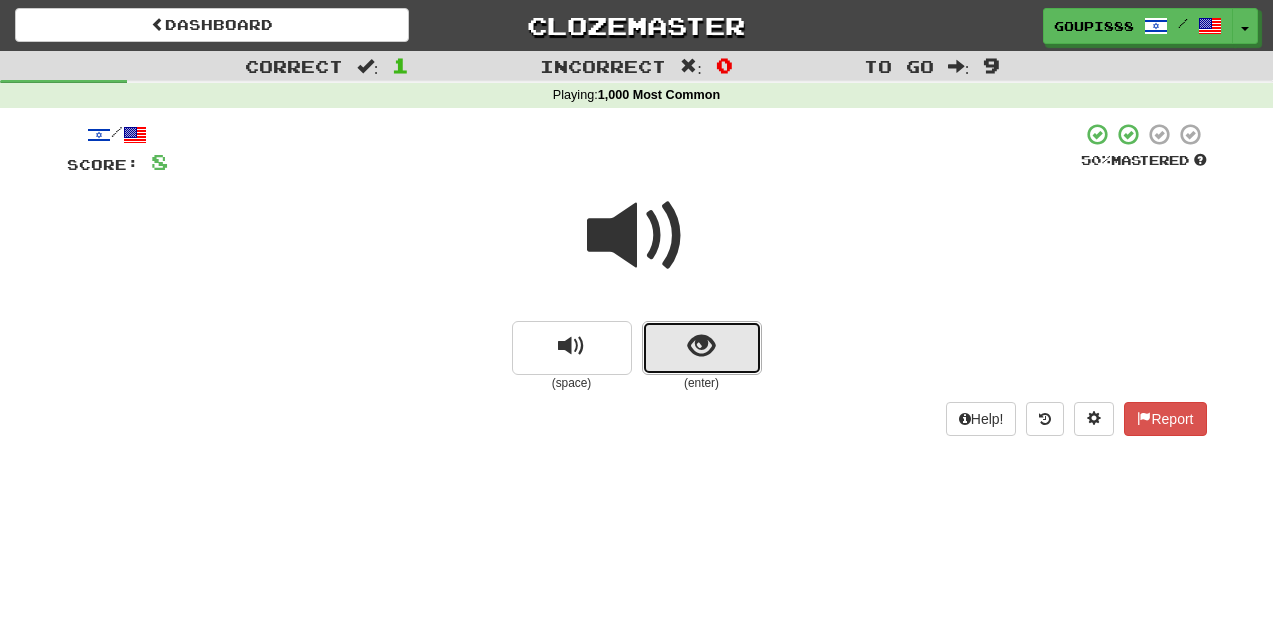 click at bounding box center [702, 348] 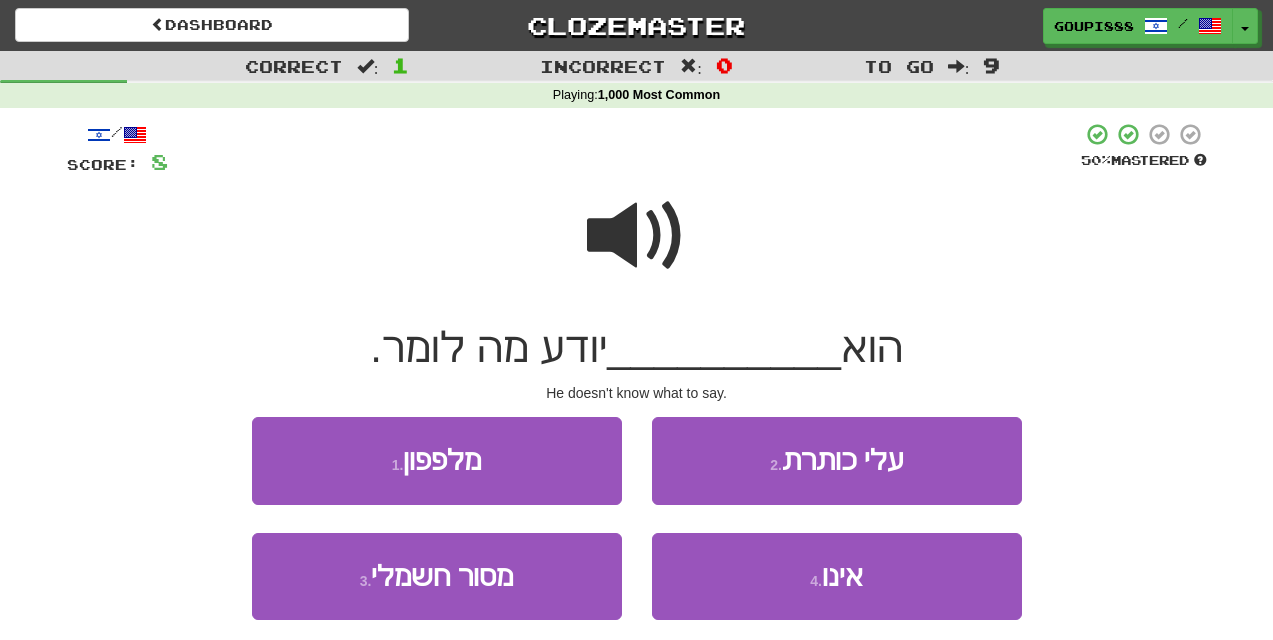 click at bounding box center [637, 236] 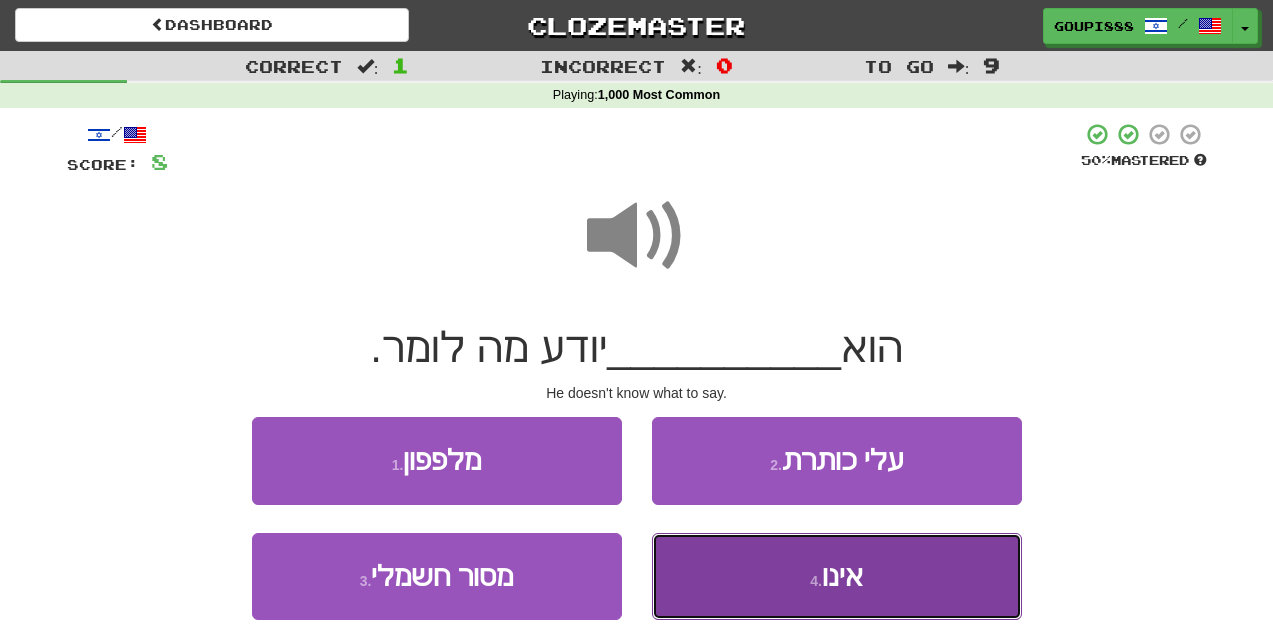 click on "4 .  אינו" at bounding box center [837, 576] 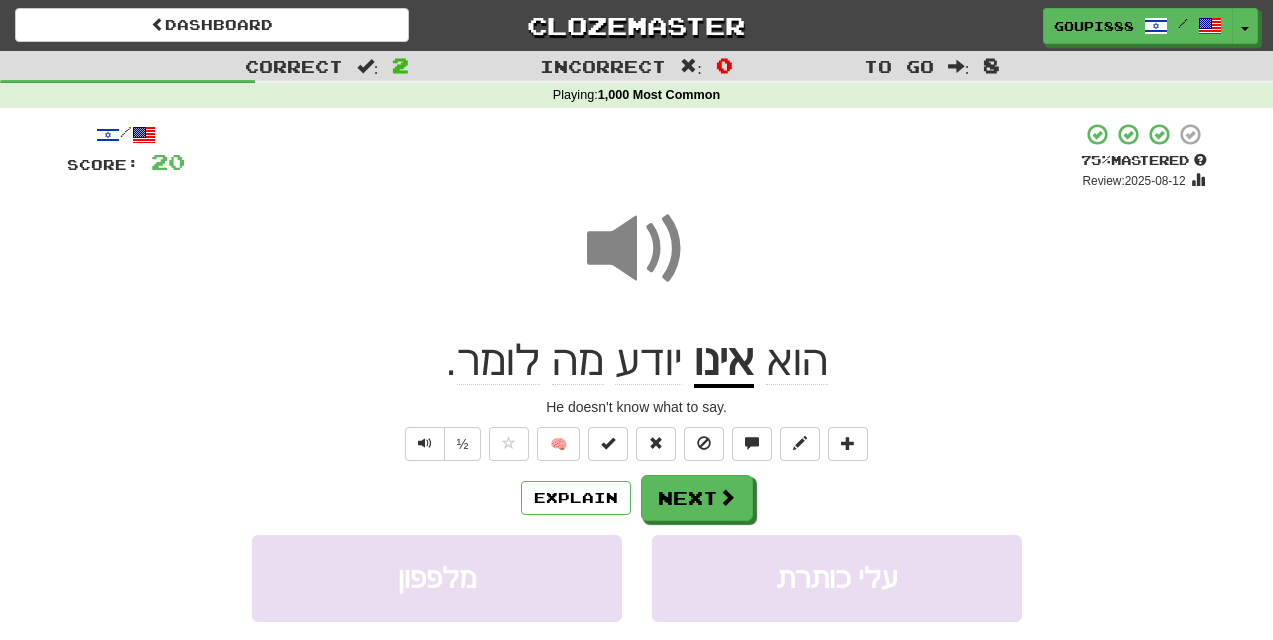 click at bounding box center (637, 249) 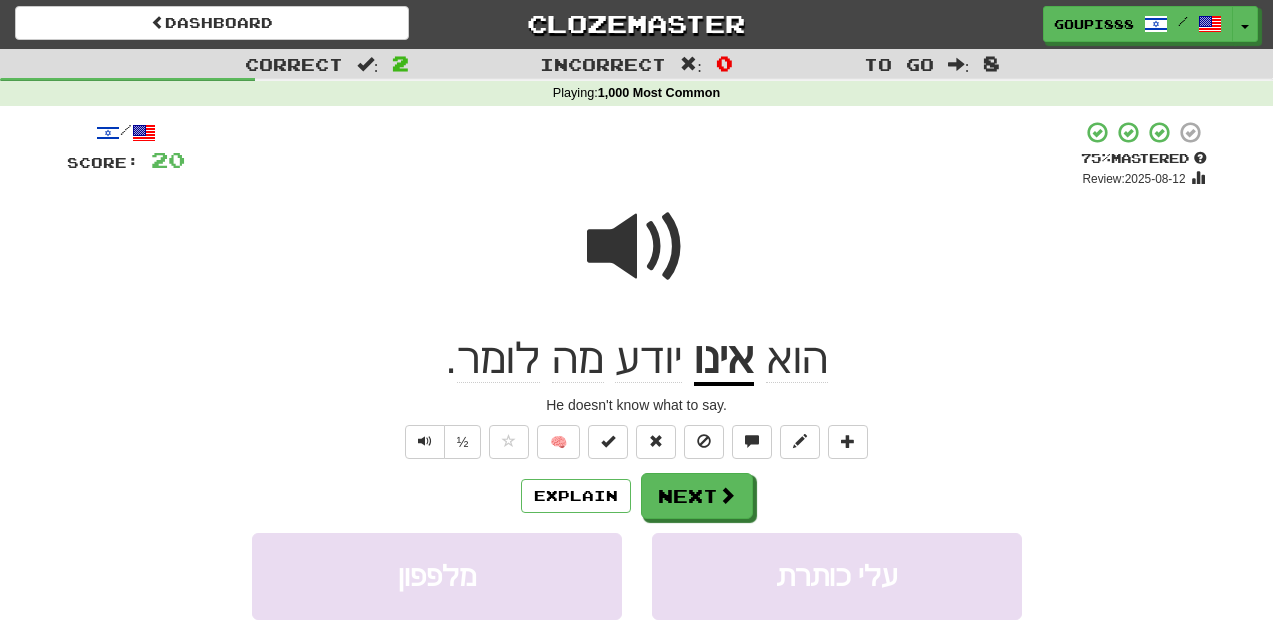 scroll, scrollTop: 6, scrollLeft: 0, axis: vertical 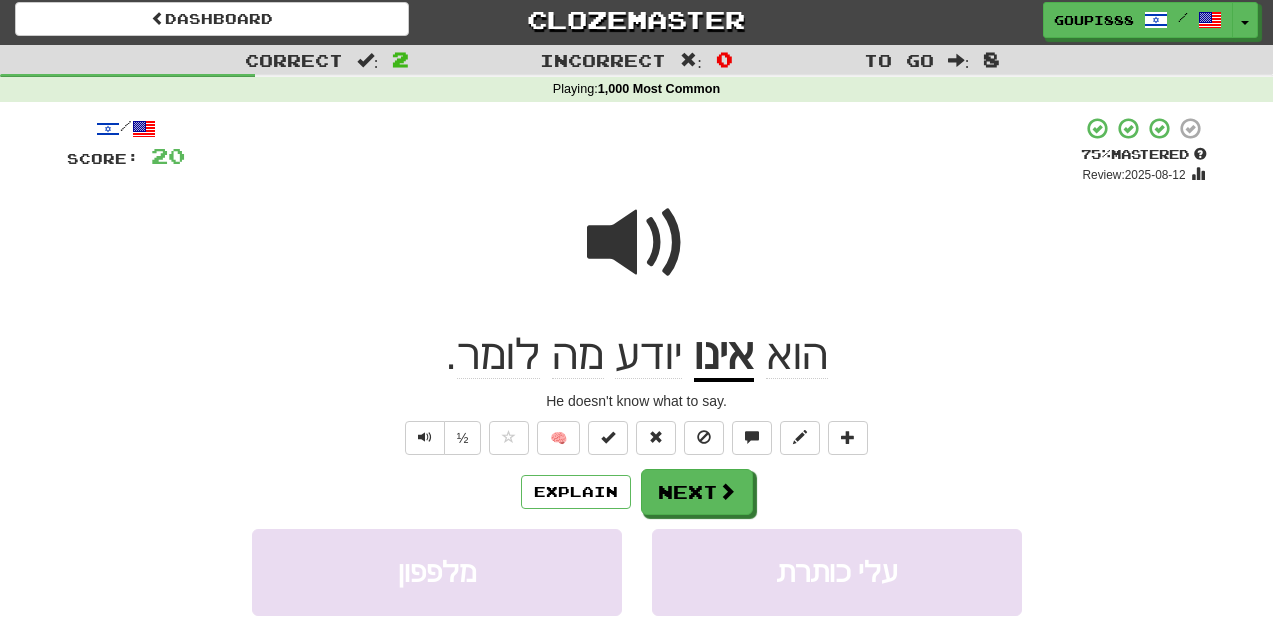 click at bounding box center [637, 243] 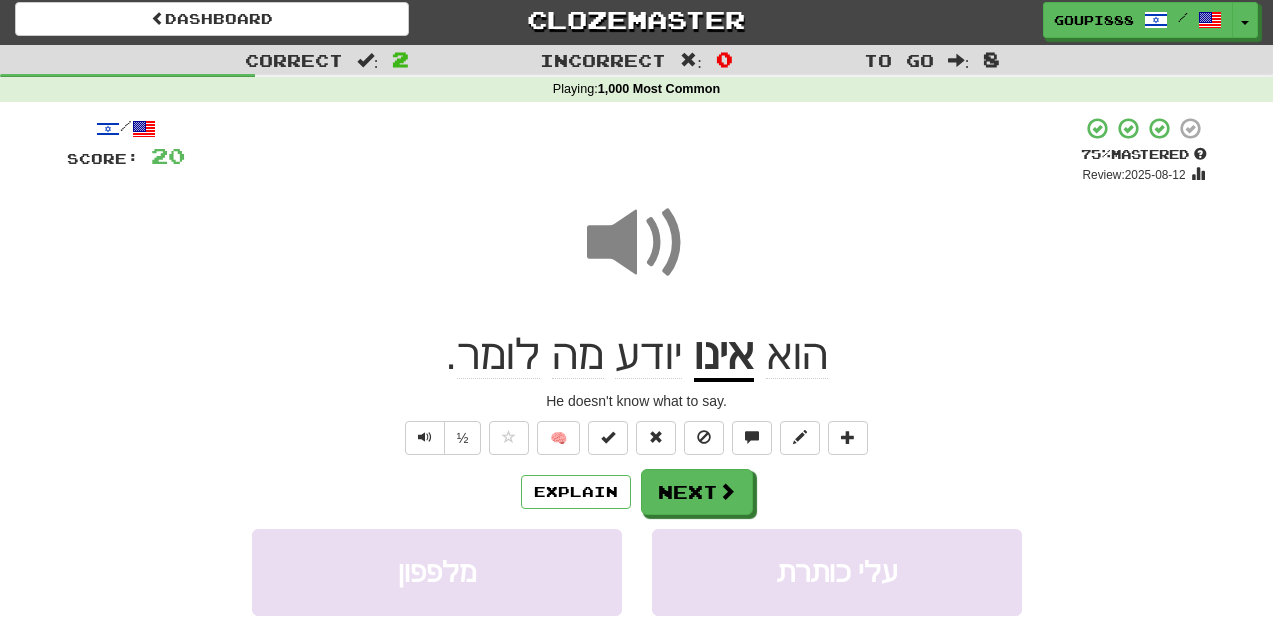 click on "אינו" at bounding box center (724, 356) 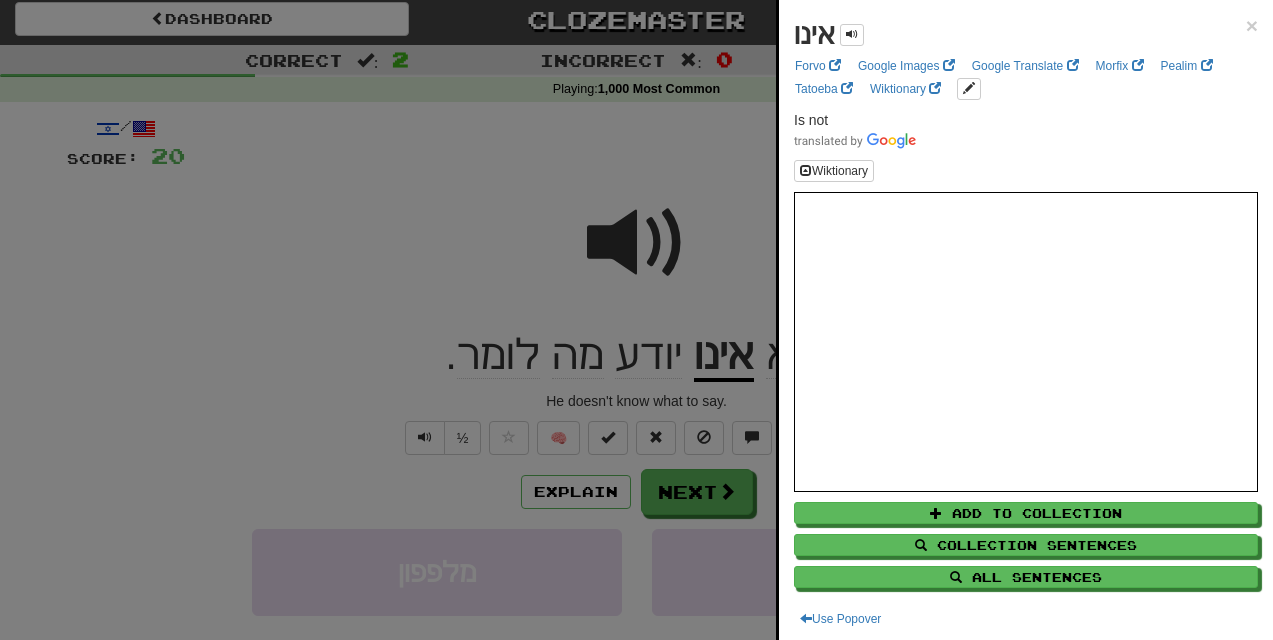 click at bounding box center (636, 320) 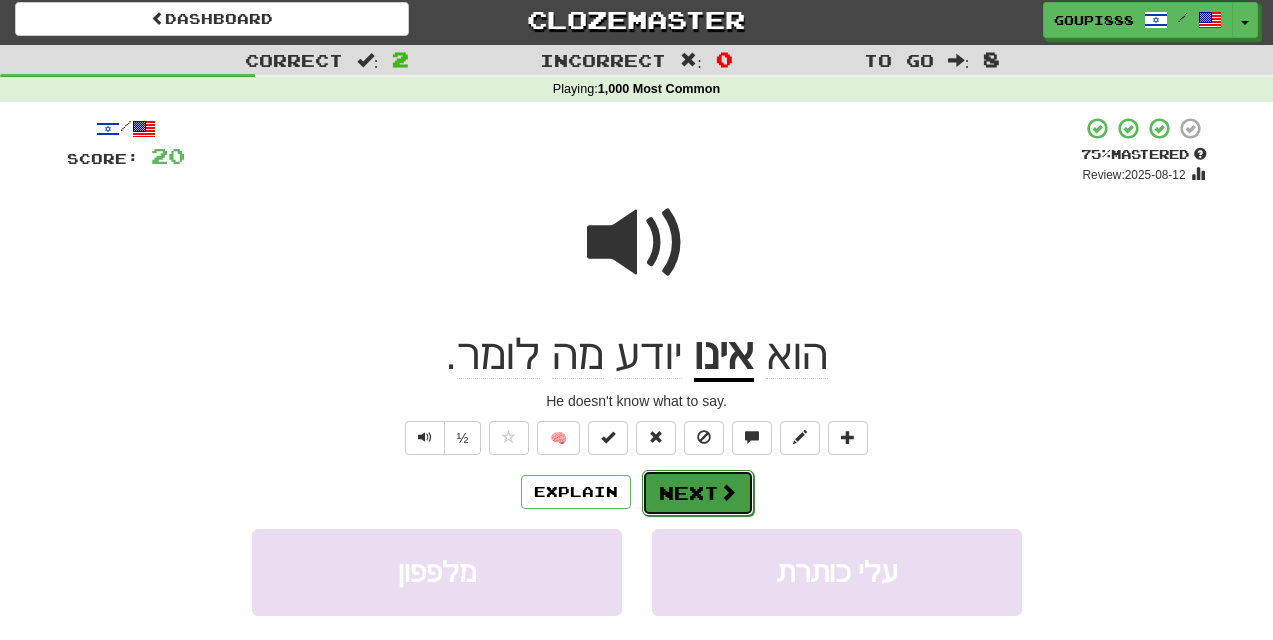 click on "Next" at bounding box center [698, 493] 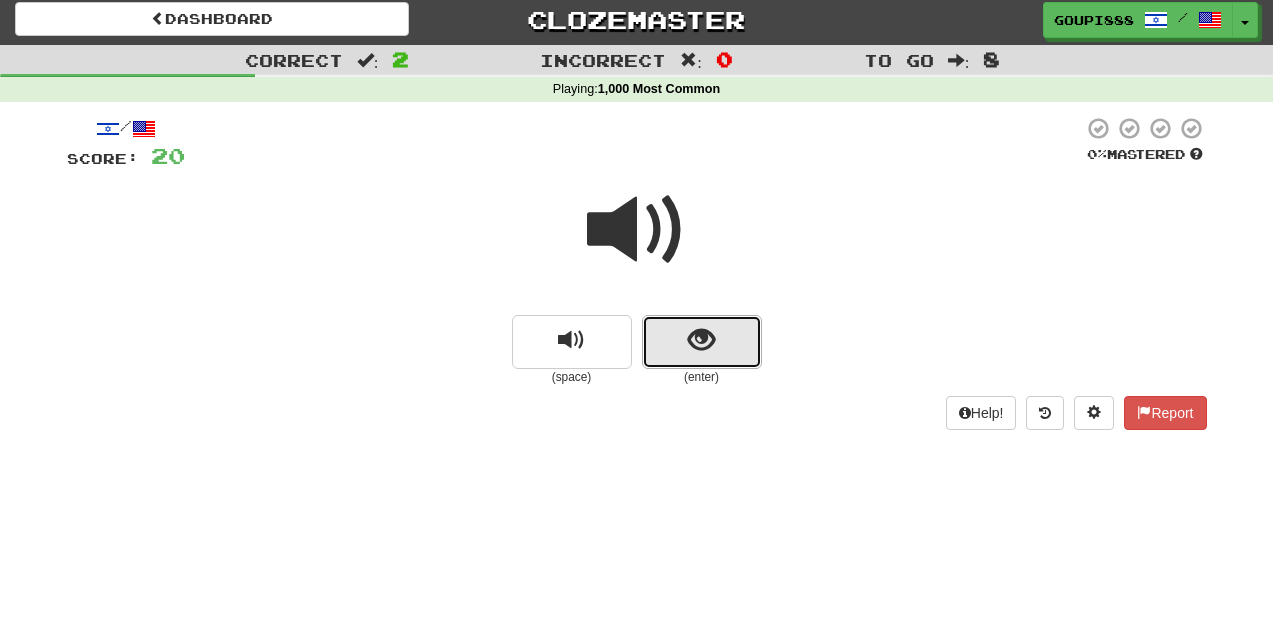 click at bounding box center (702, 342) 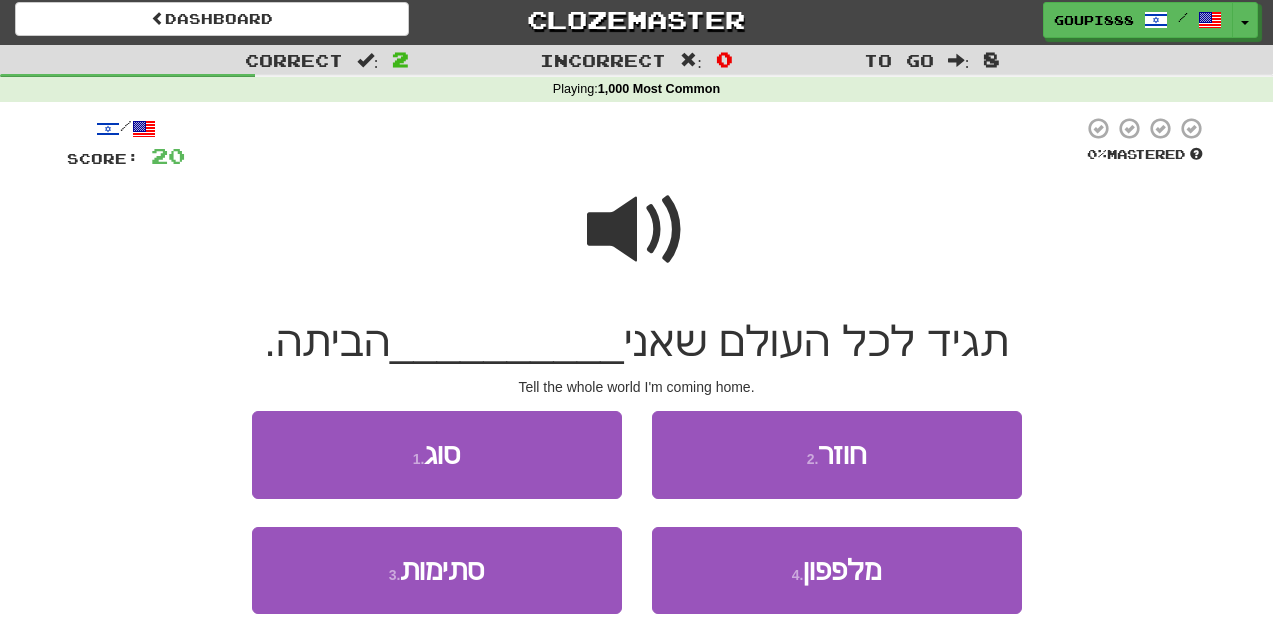 click at bounding box center (637, 230) 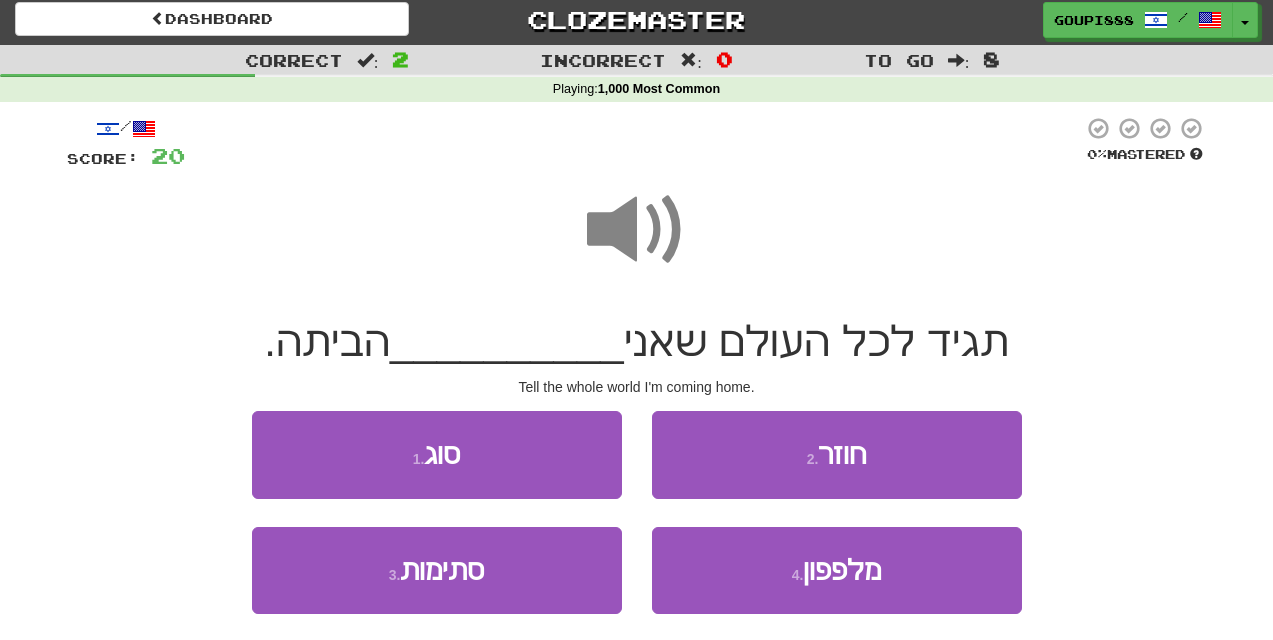 click at bounding box center [637, 230] 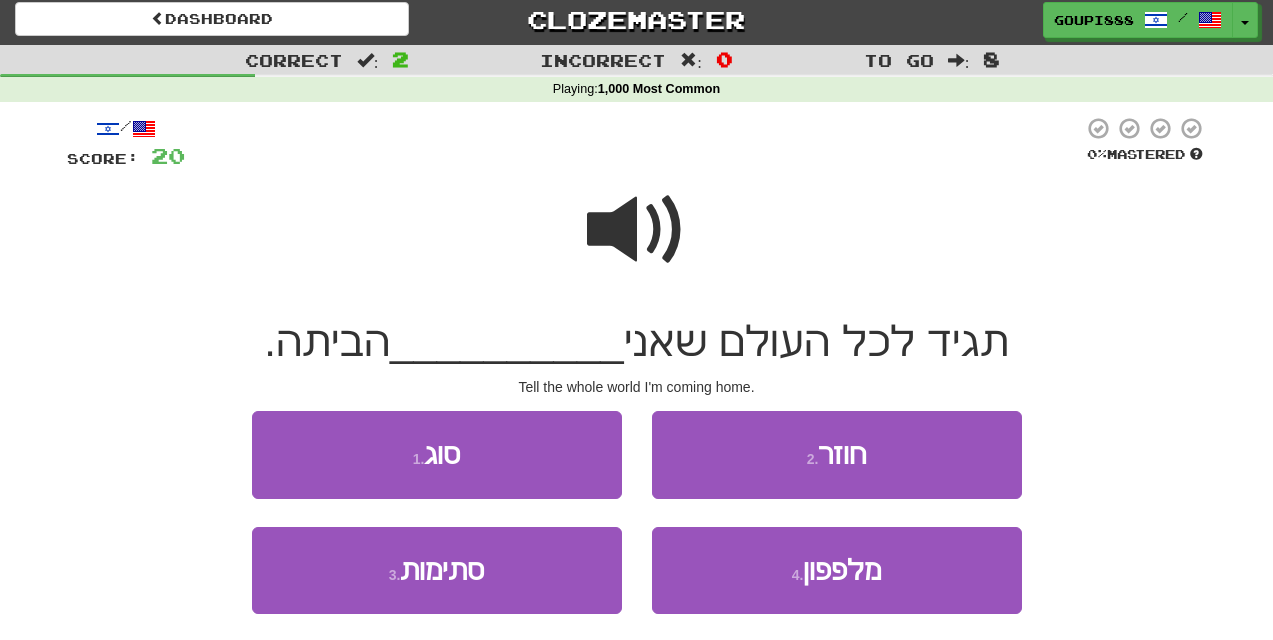 click at bounding box center (637, 230) 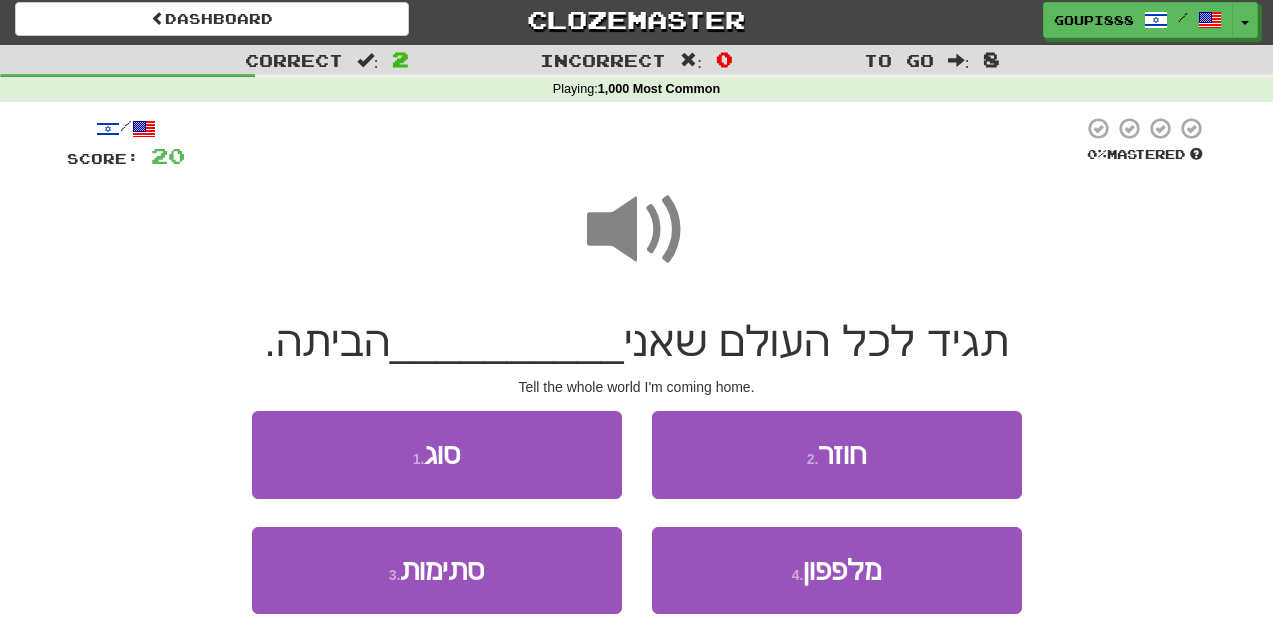 click at bounding box center [637, 230] 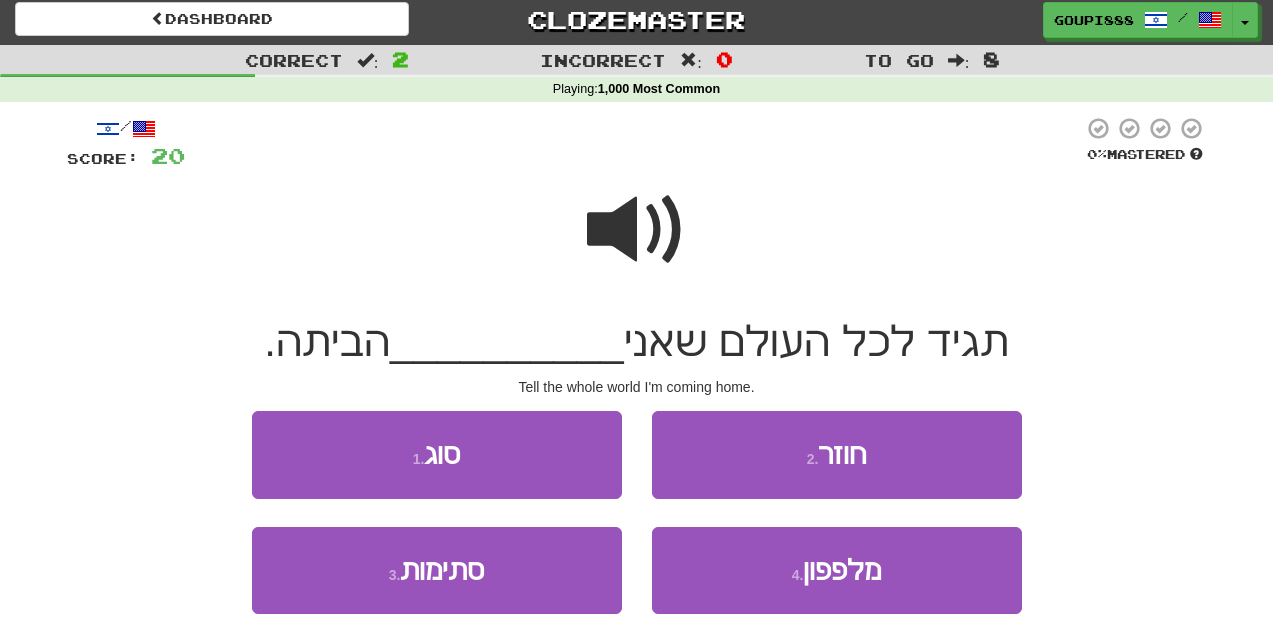 click at bounding box center [637, 230] 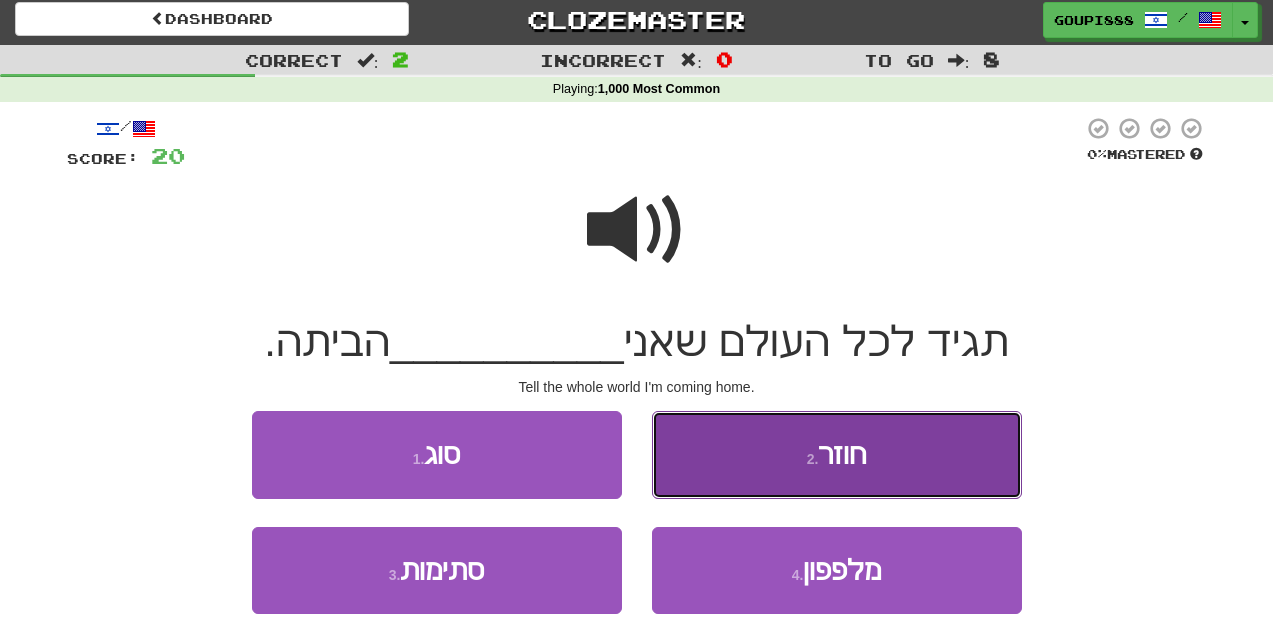 click on "2 .  חוזר" at bounding box center (837, 454) 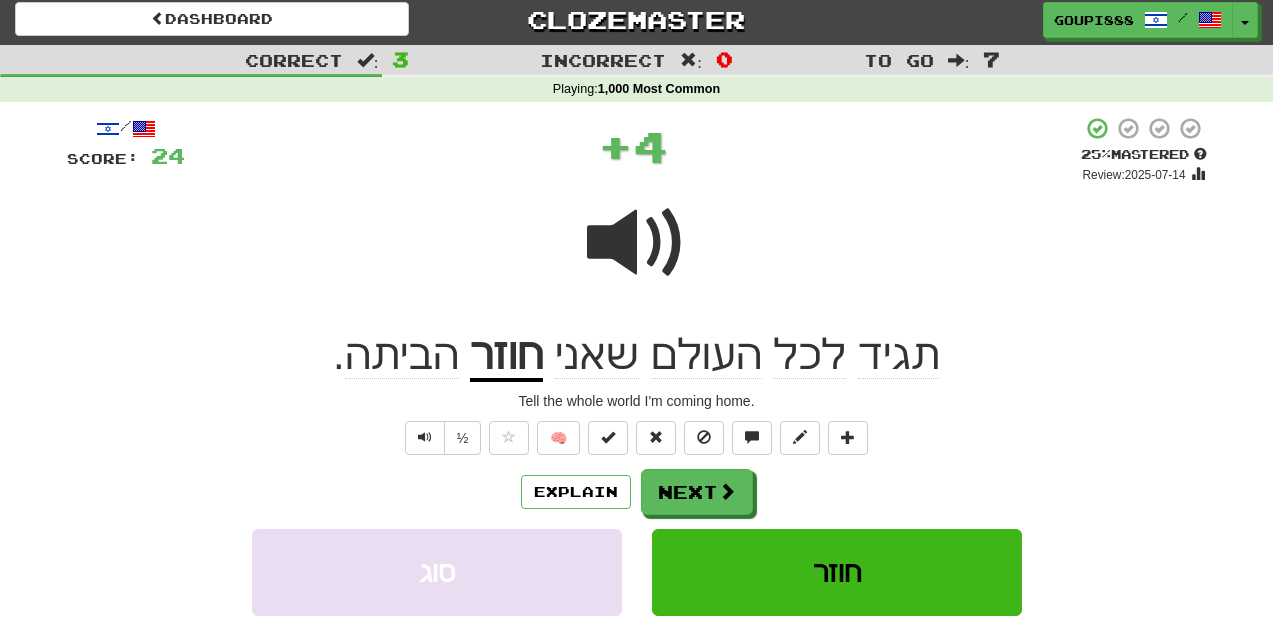 click on "חוזר" at bounding box center [506, 356] 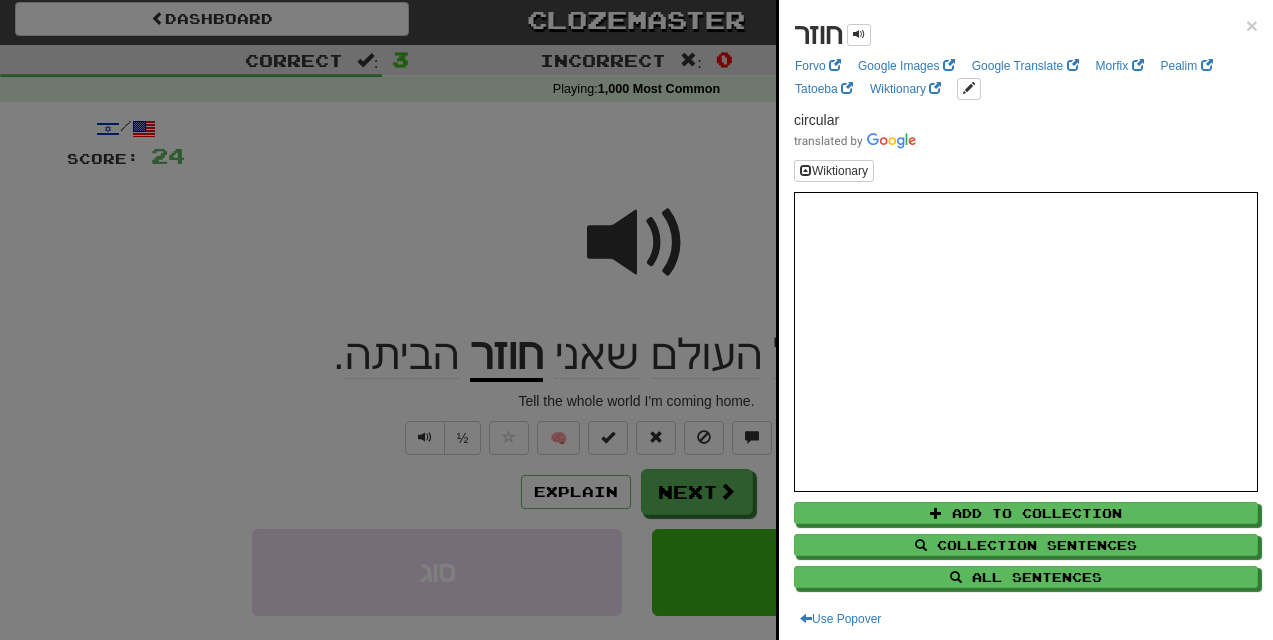 click at bounding box center [636, 320] 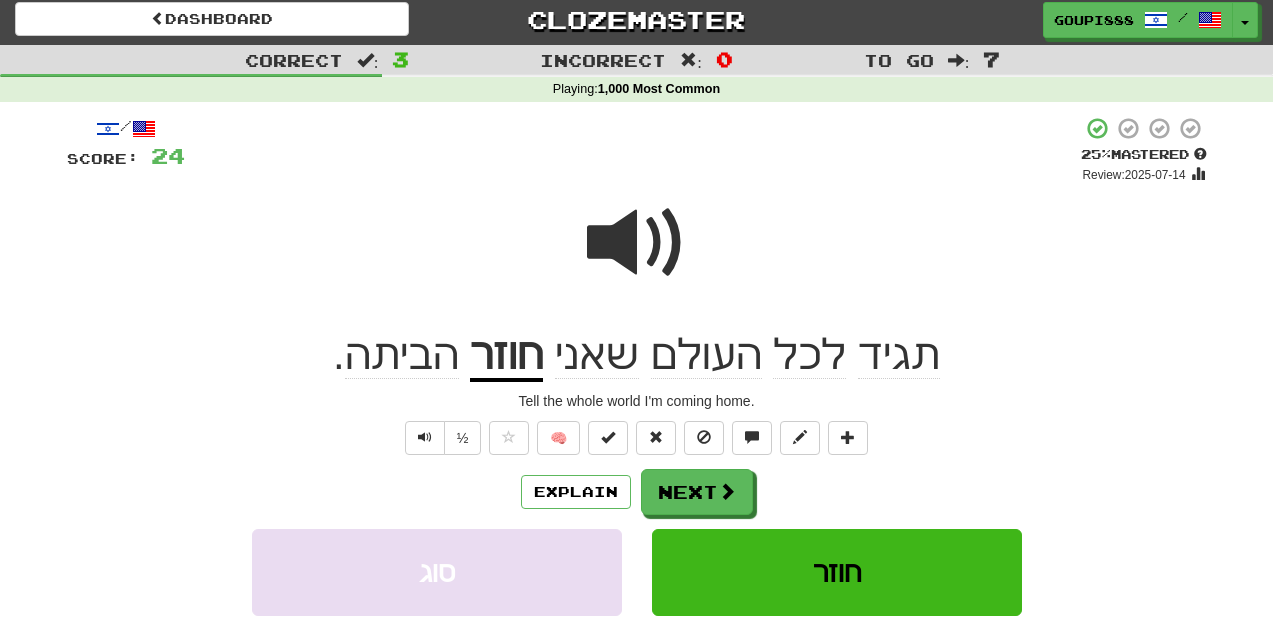 click on "חוזר" at bounding box center (506, 356) 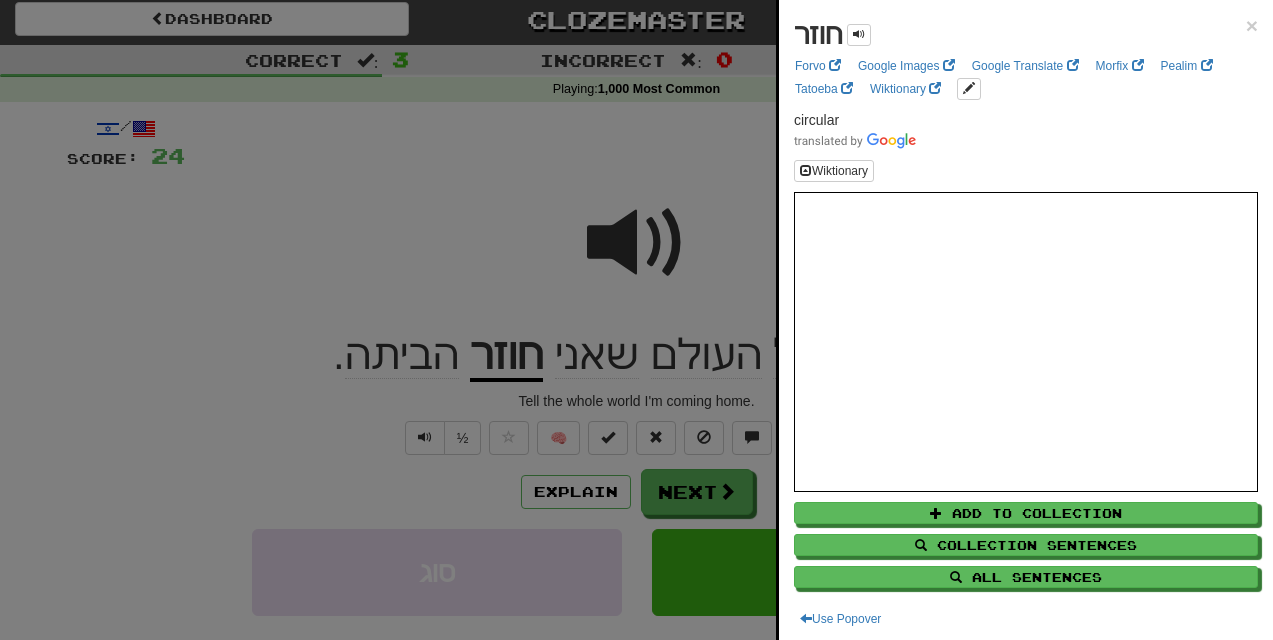 click at bounding box center [636, 320] 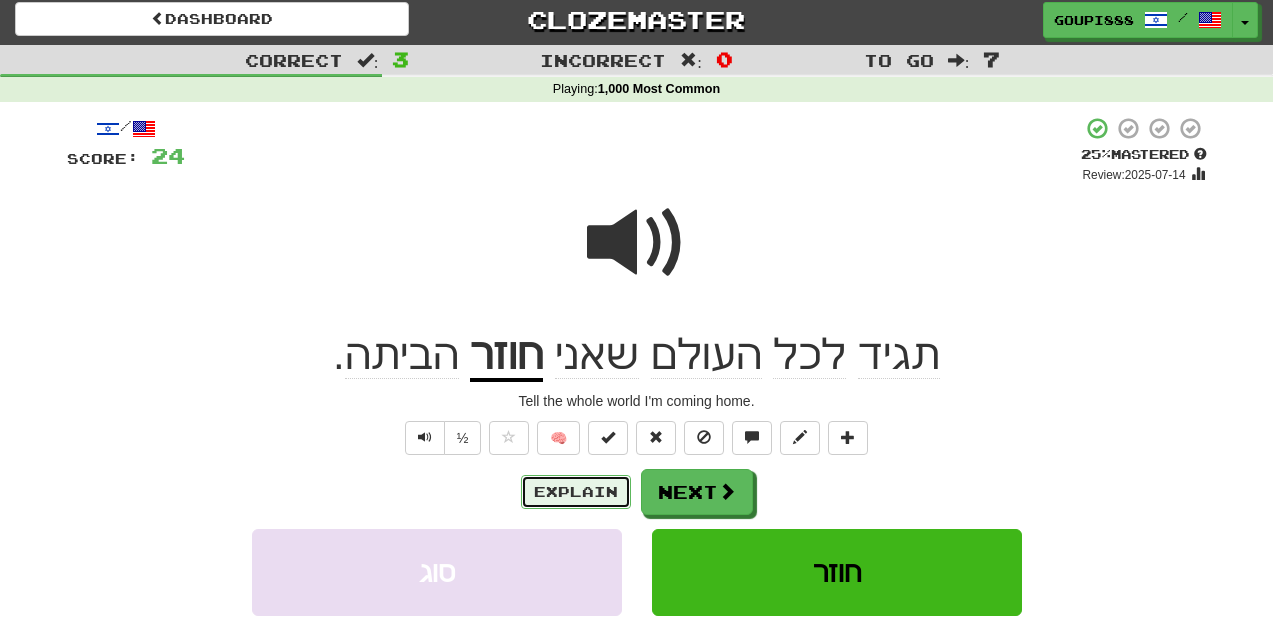 click on "Explain" at bounding box center [576, 492] 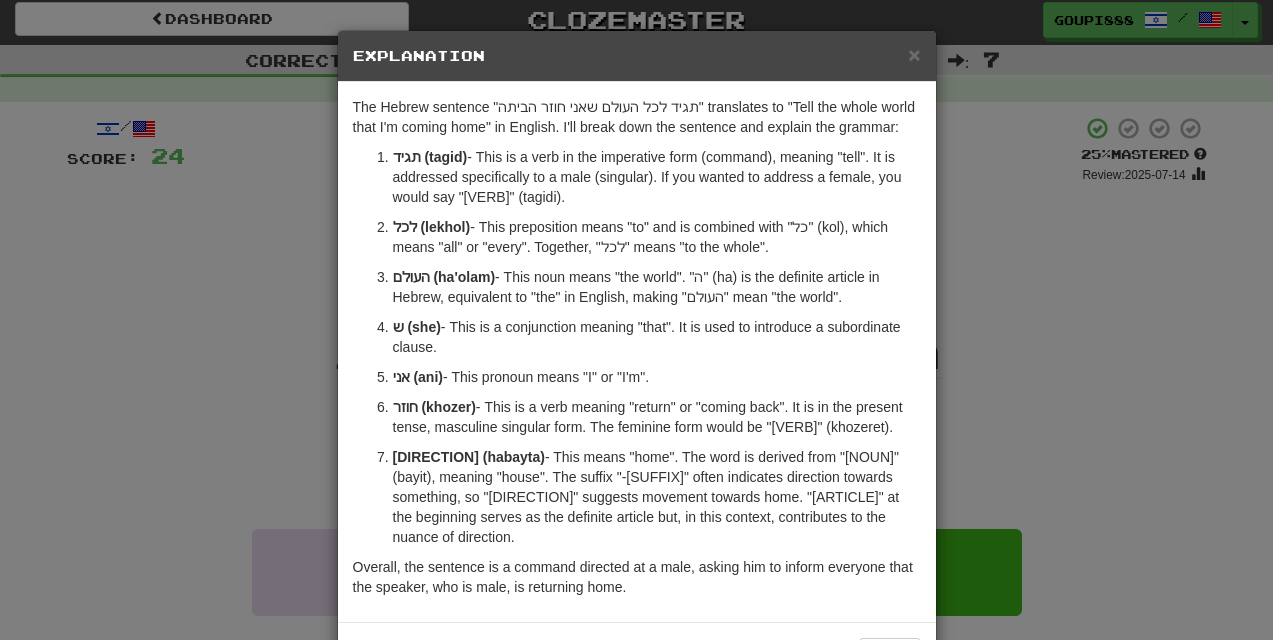 click on "× Explanation The Hebrew sentence "[VERB] [PHRASE] [PRONOUN] [VERB] [DIRECTION]" translates to "Tell the whole world that I'm coming home" in English. I'll break down the sentence and explain the grammar:
[VERB] (tagid)  - This is a verb in the imperative form (command), meaning "tell". It is addressed specifically to a male (singular). If you wanted to address a female, you would say "[VERB]" (tagidi).
[PREPOSITION] (lekhol)  - This preposition means "to" and is combined with "[WORD]" (kol), which means "all" or "every". Together, "[PREPOSITION]" means "to the whole".
[NOUN] (ha'olam)  - This noun means "the world". "[ARTICLE]" (ha) is the definite article in Hebrew, equivalent to "the" in English, making "[NOUN]" mean "the world".
[CONJUNCTION] (she)  - This is a conjunction meaning "that". It is used to introduce a subordinate clause.
[PRONOUN] (ani)  - This pronoun means "I" or "I'm".
[VERB] (khozer)
[DIRECTION] (habayta)
Let us know ! Close" at bounding box center (636, 320) 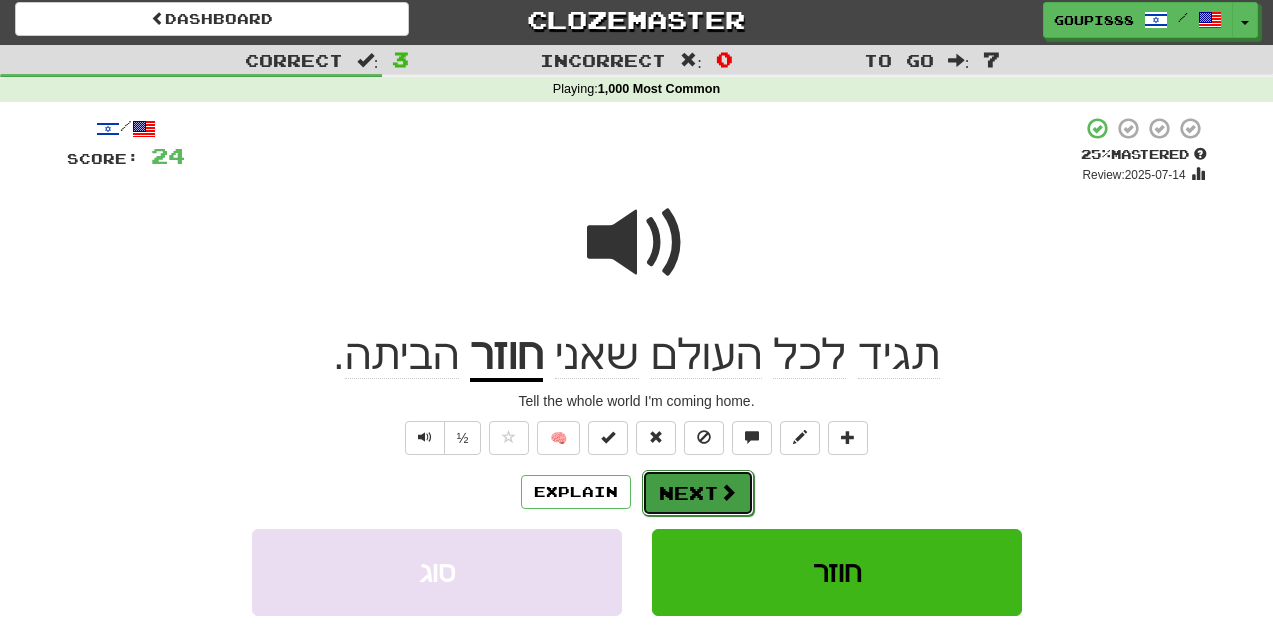 click on "Next" at bounding box center (698, 493) 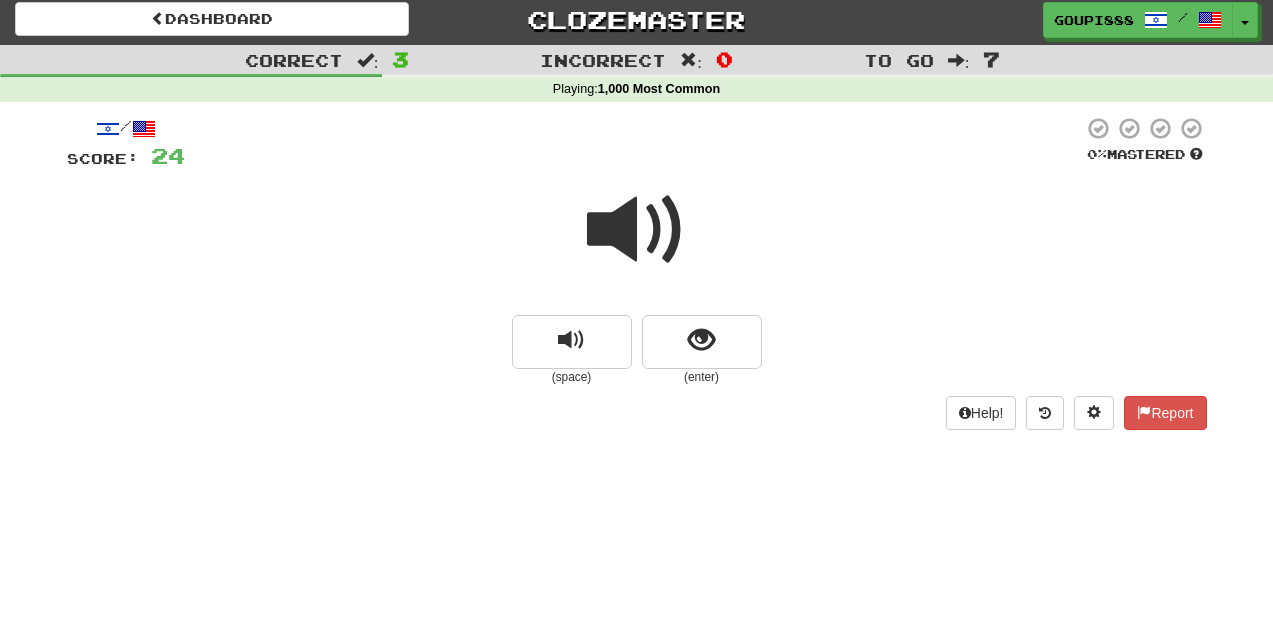 click at bounding box center [637, 230] 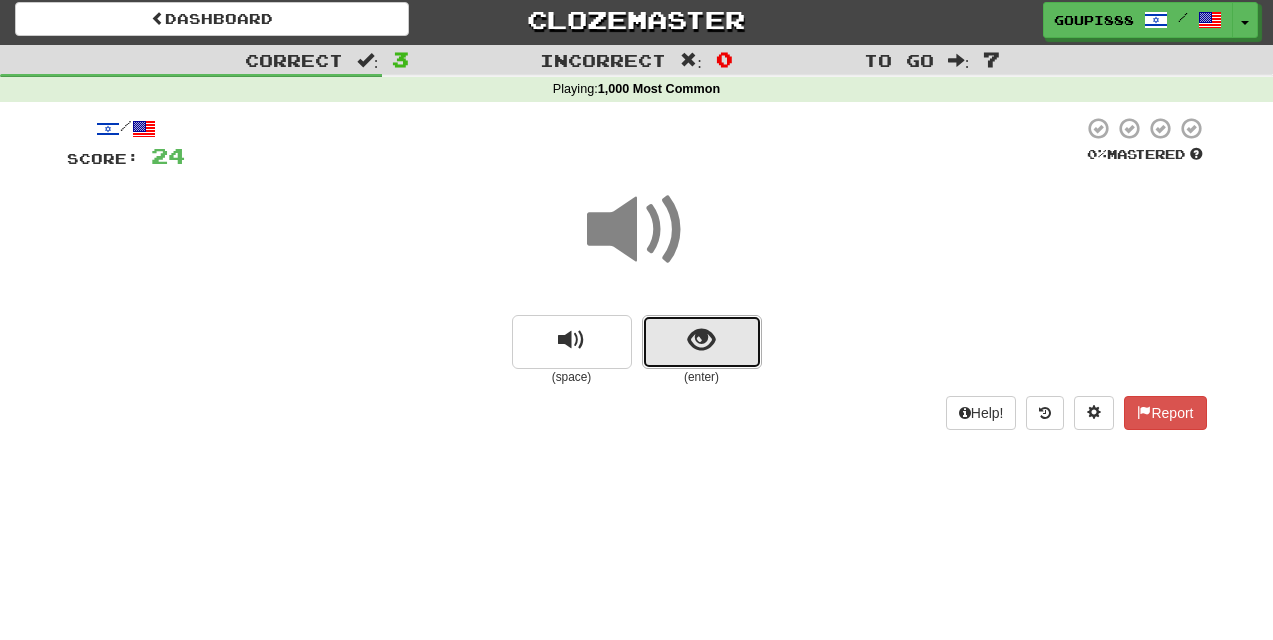 click at bounding box center (701, 340) 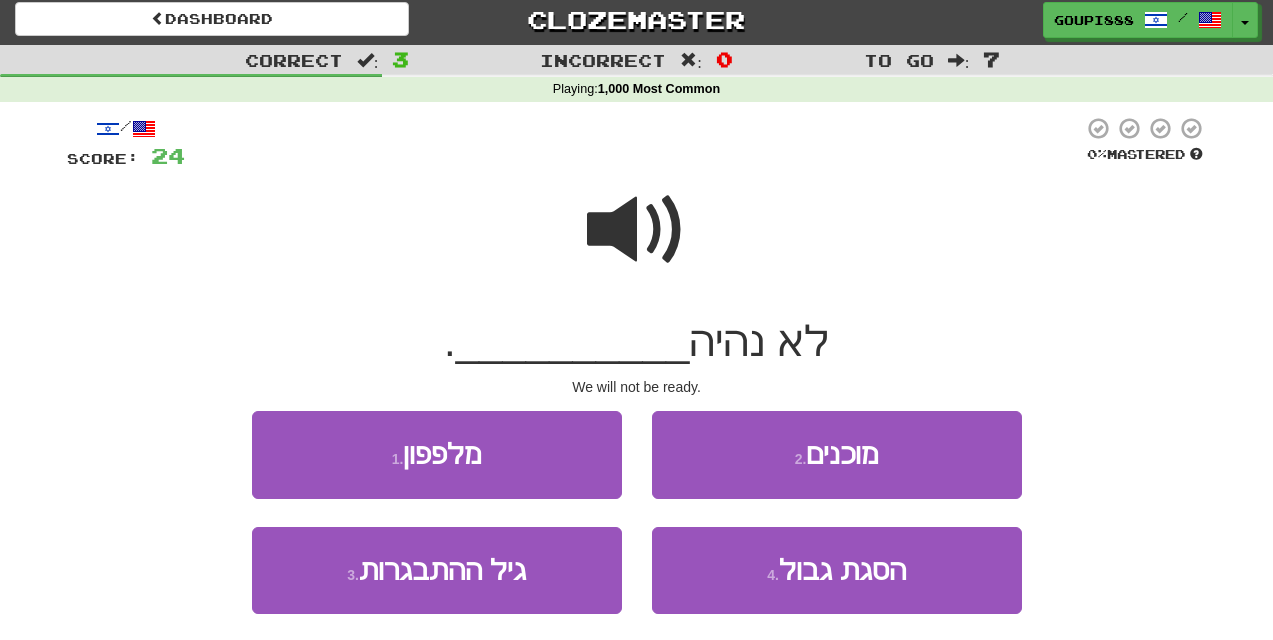 click at bounding box center [637, 230] 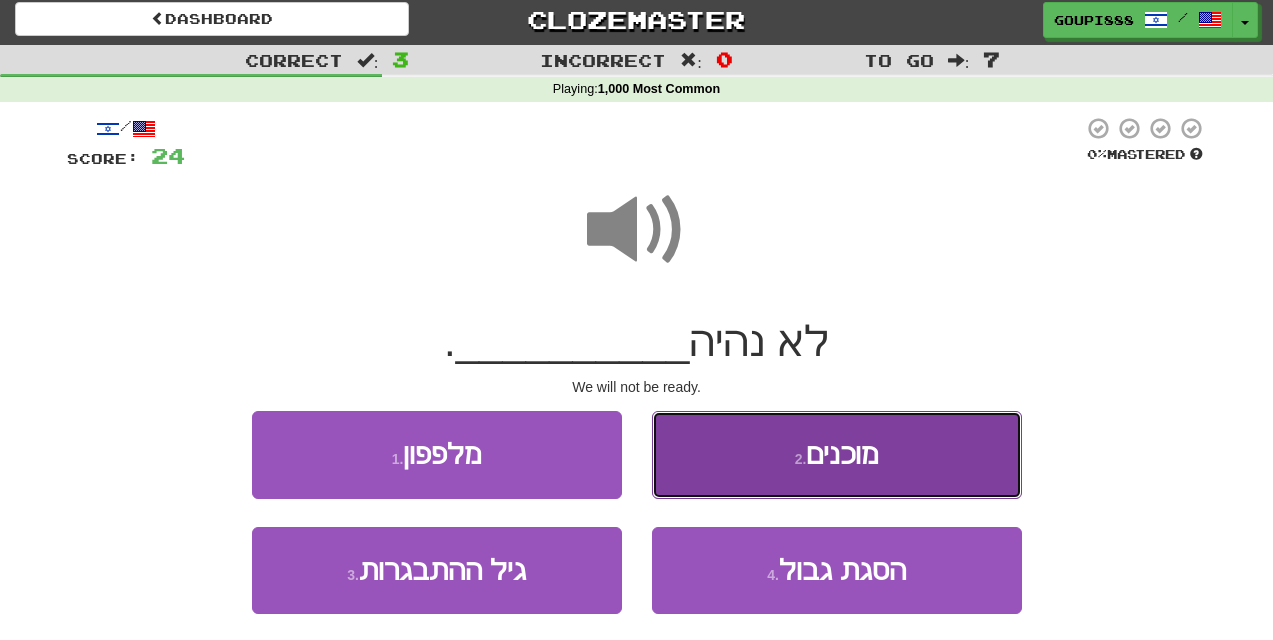 click on "מוכנים" at bounding box center [842, 454] 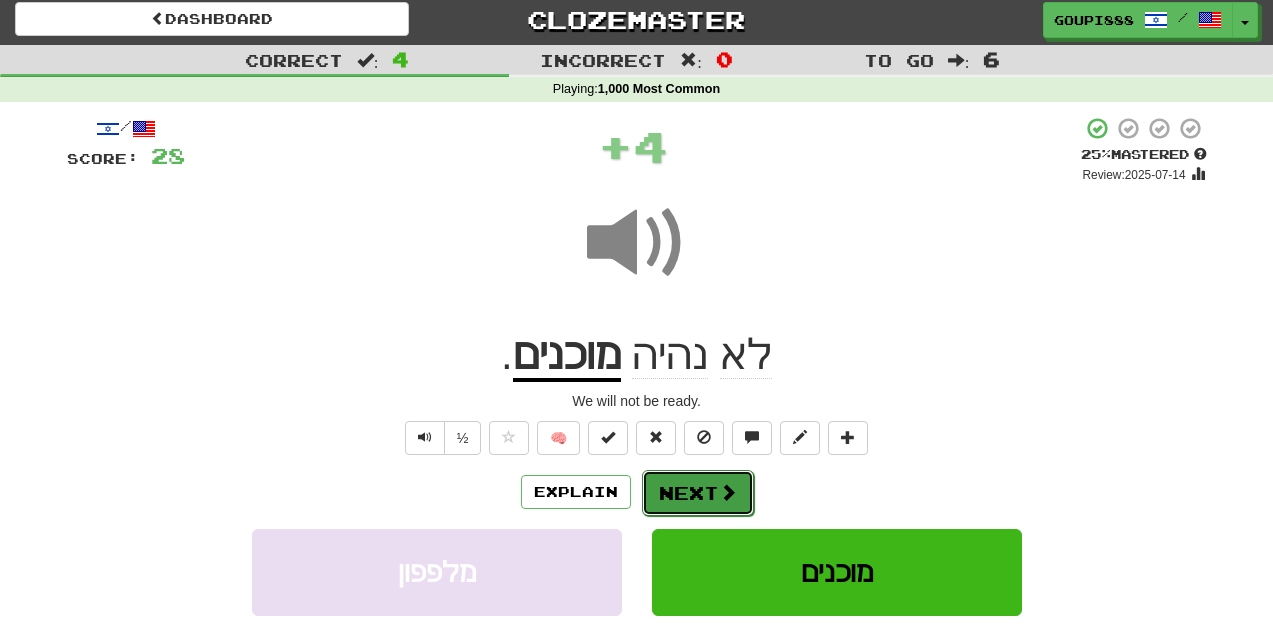 click on "Next" at bounding box center (698, 493) 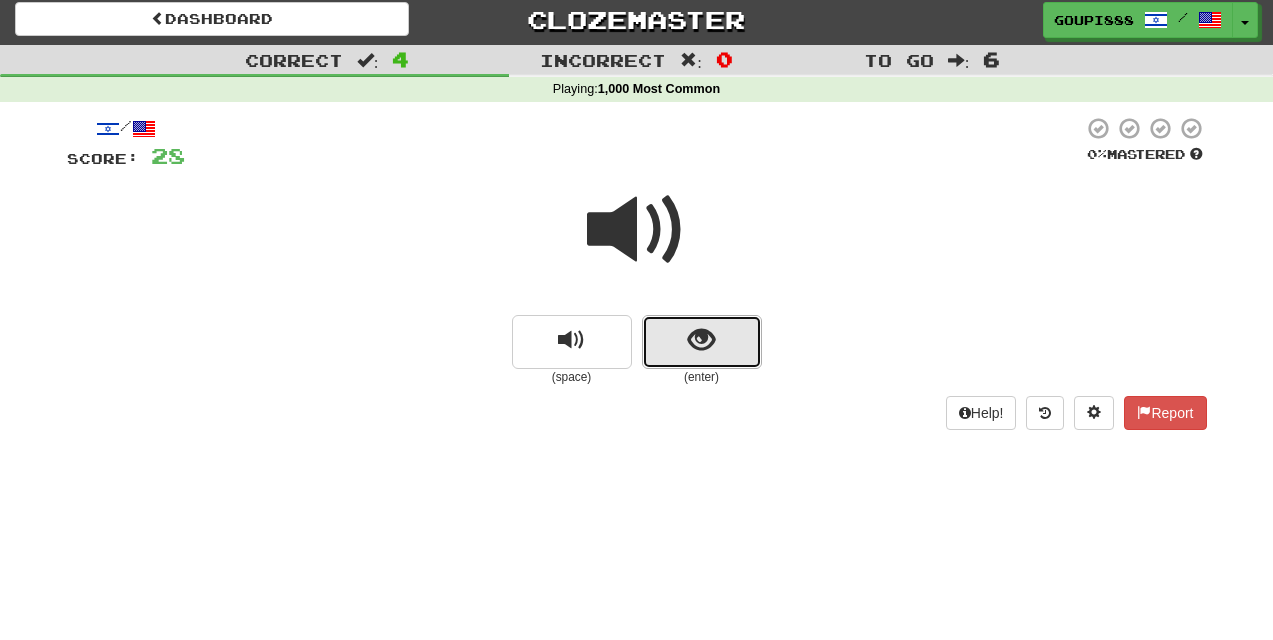 click at bounding box center (701, 340) 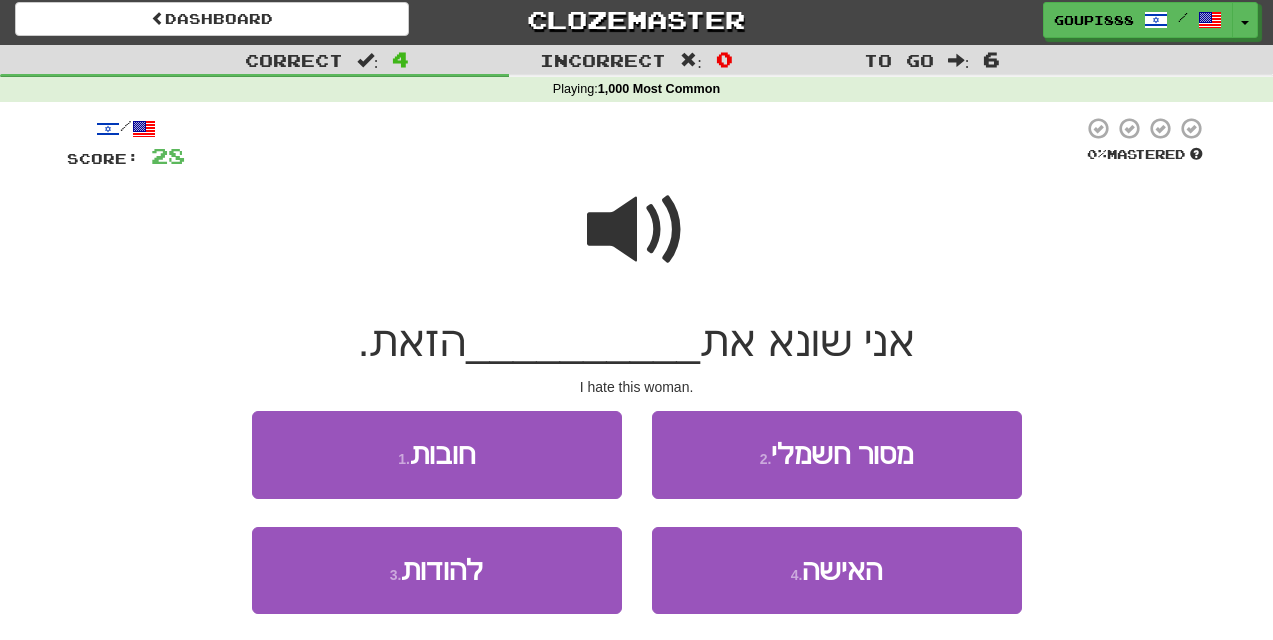 click at bounding box center (637, 230) 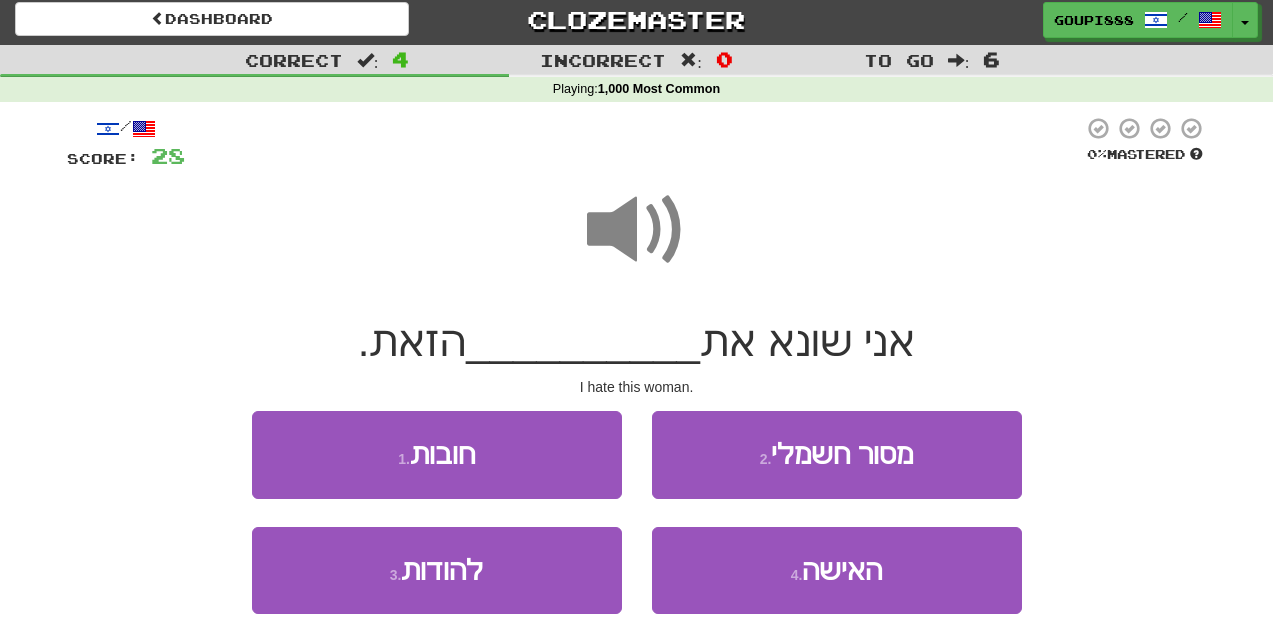click at bounding box center (637, 230) 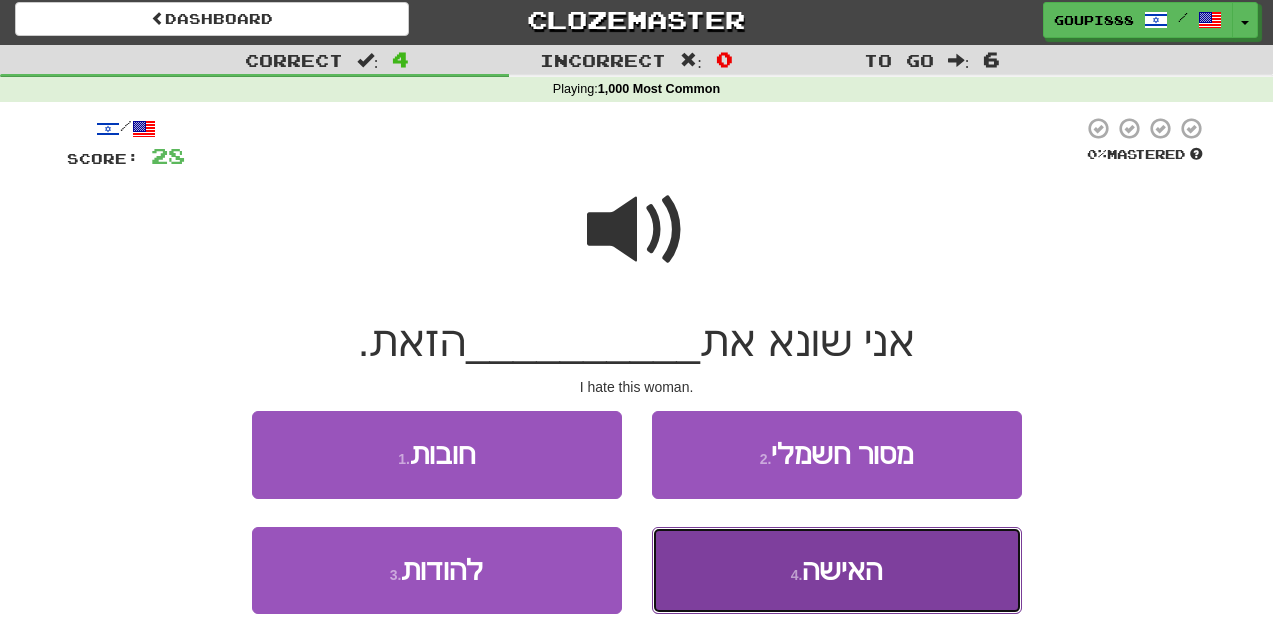 click on "4 ." at bounding box center (797, 575) 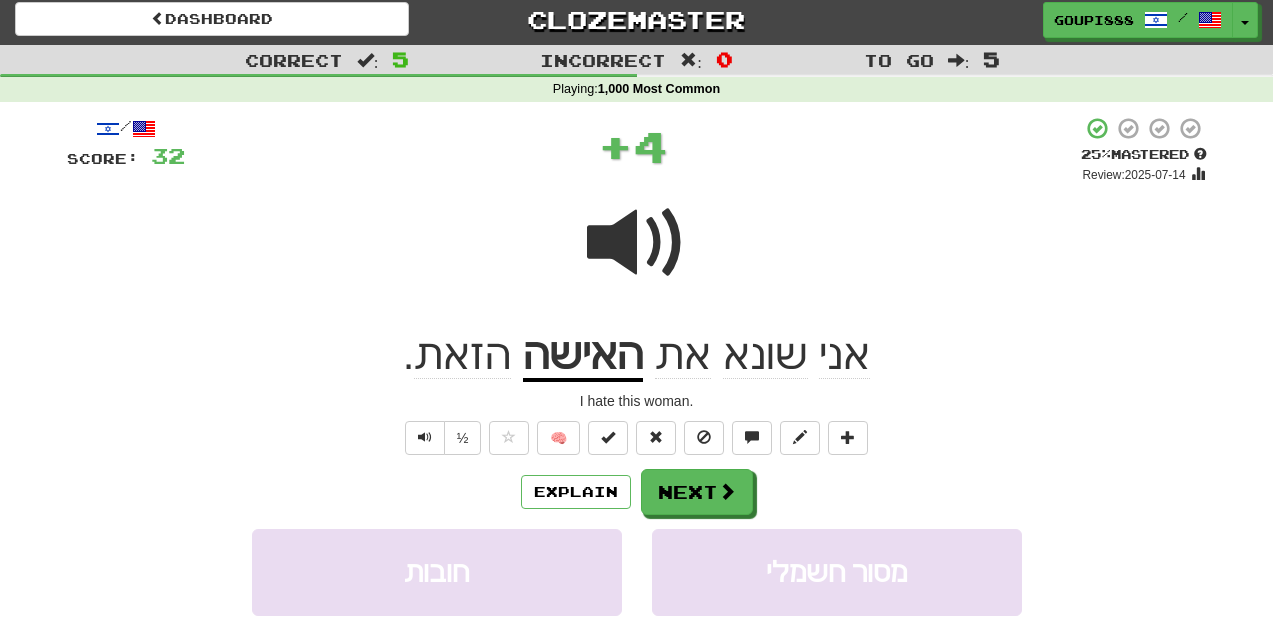 click at bounding box center (637, 243) 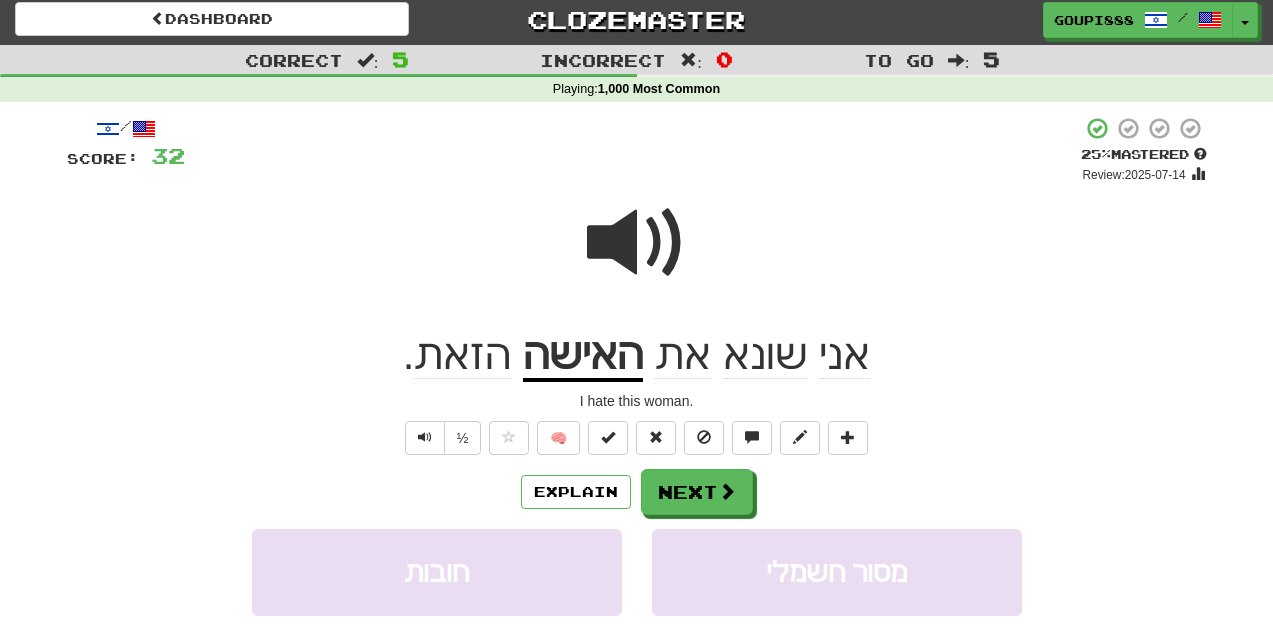 click on "הזאת" at bounding box center (462, 355) 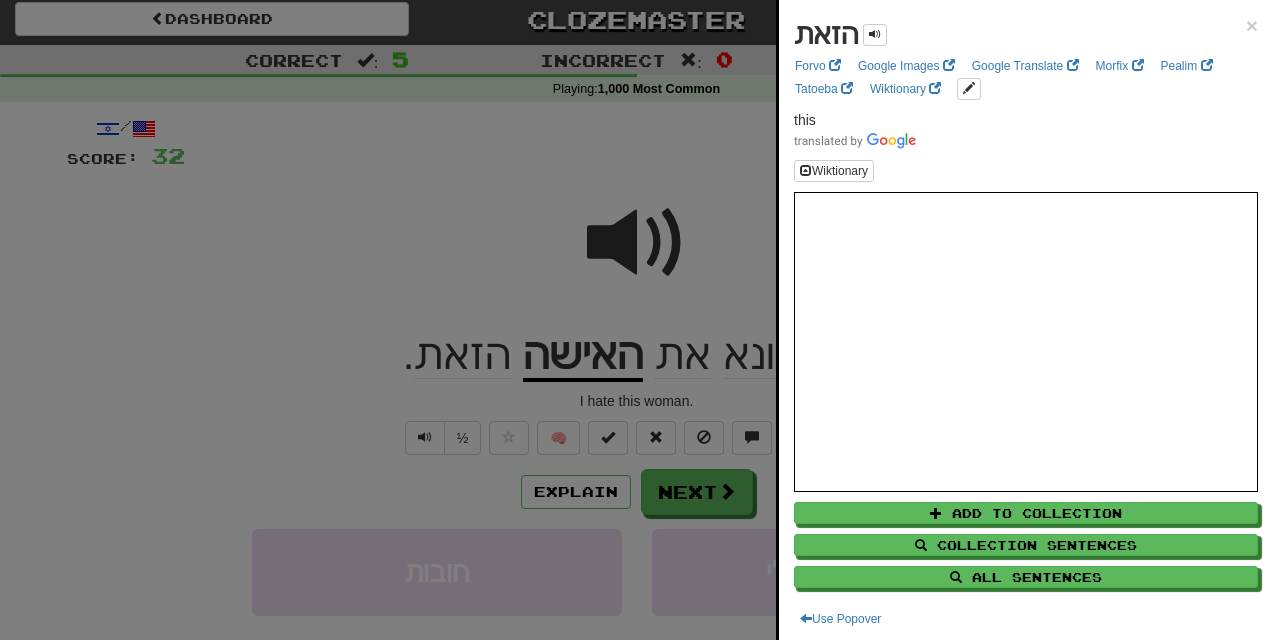 click at bounding box center (636, 320) 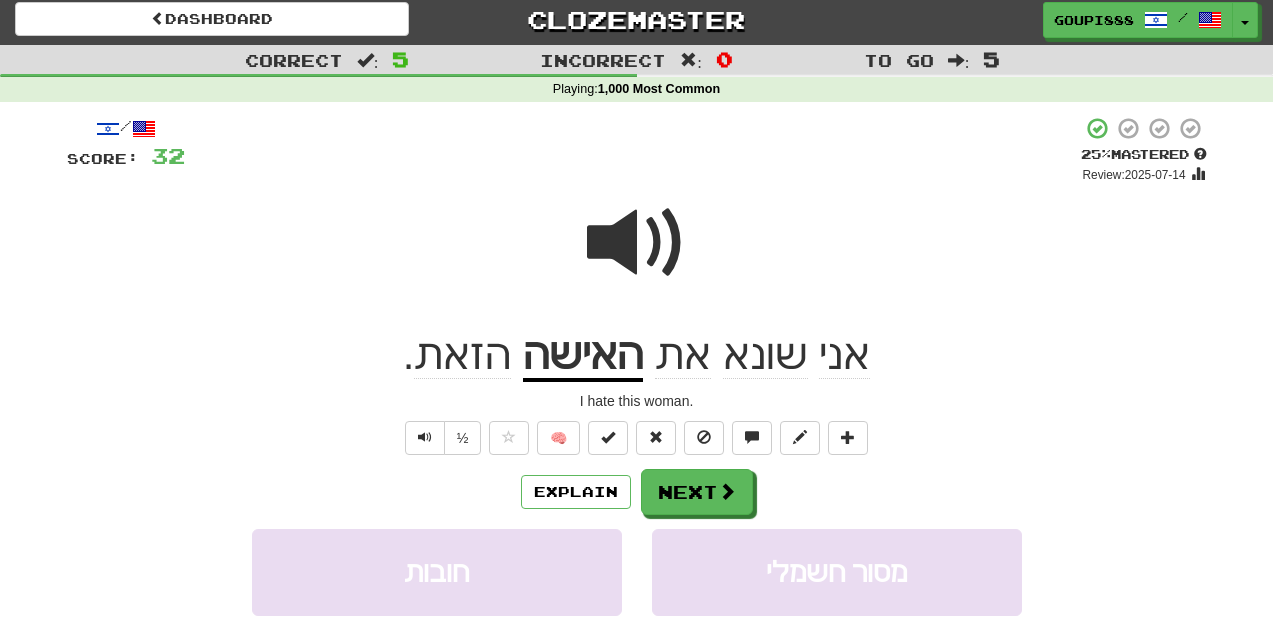 click on "את" 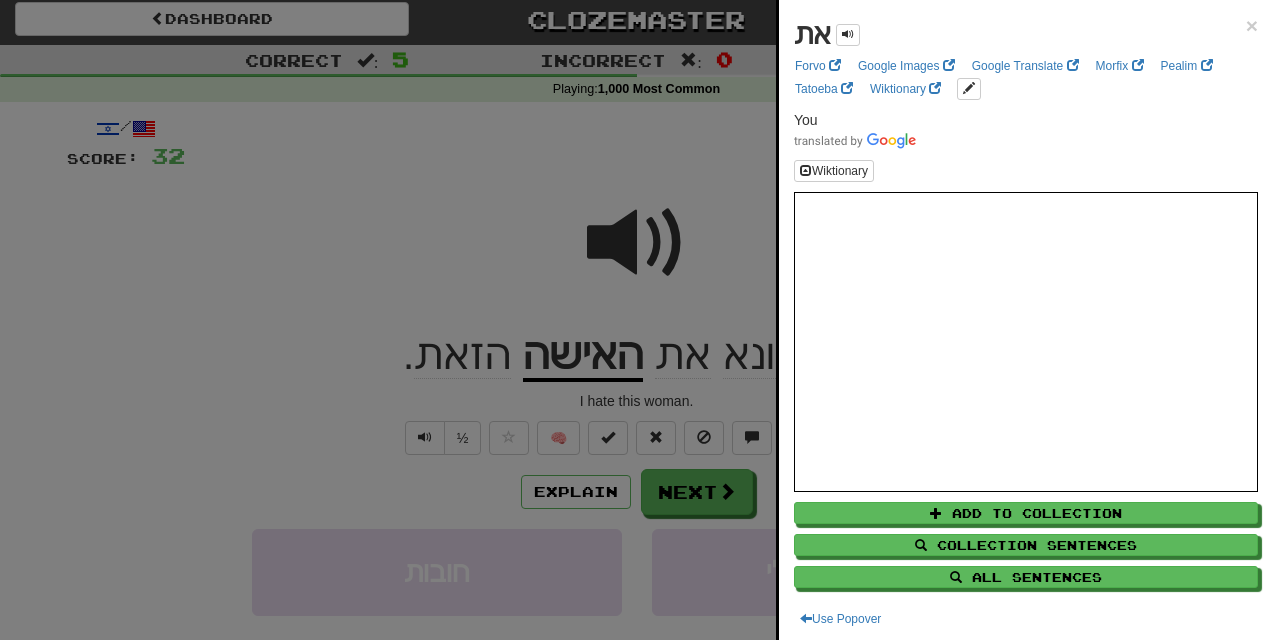 click at bounding box center (636, 320) 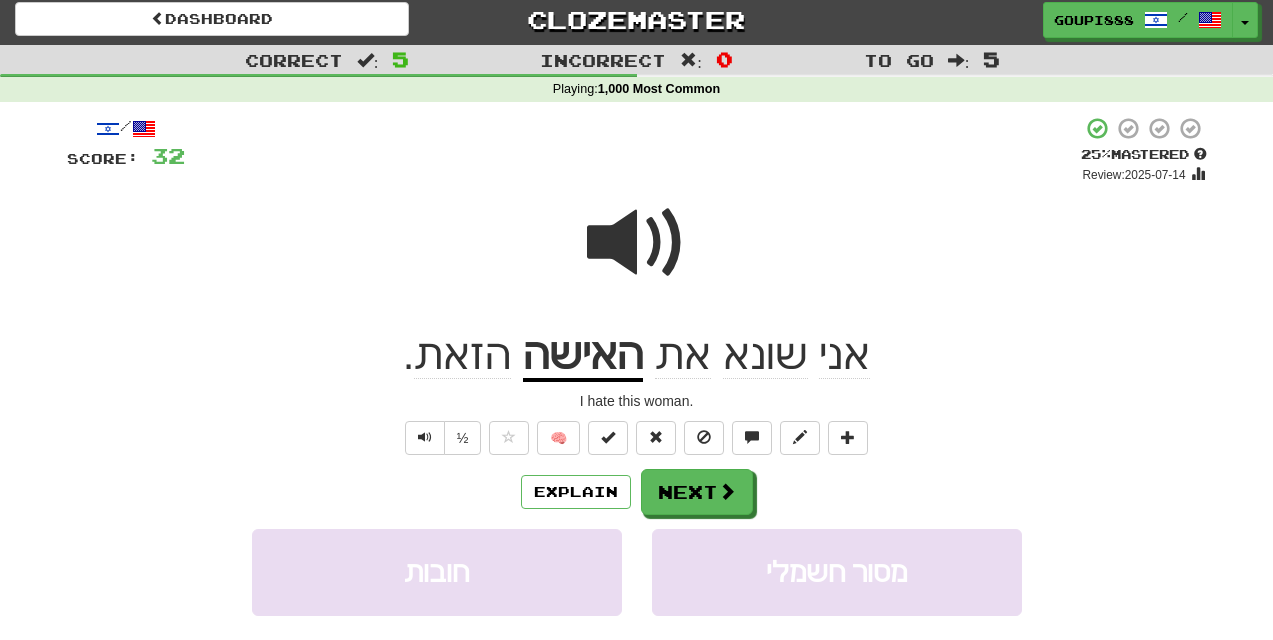 click at bounding box center (637, 243) 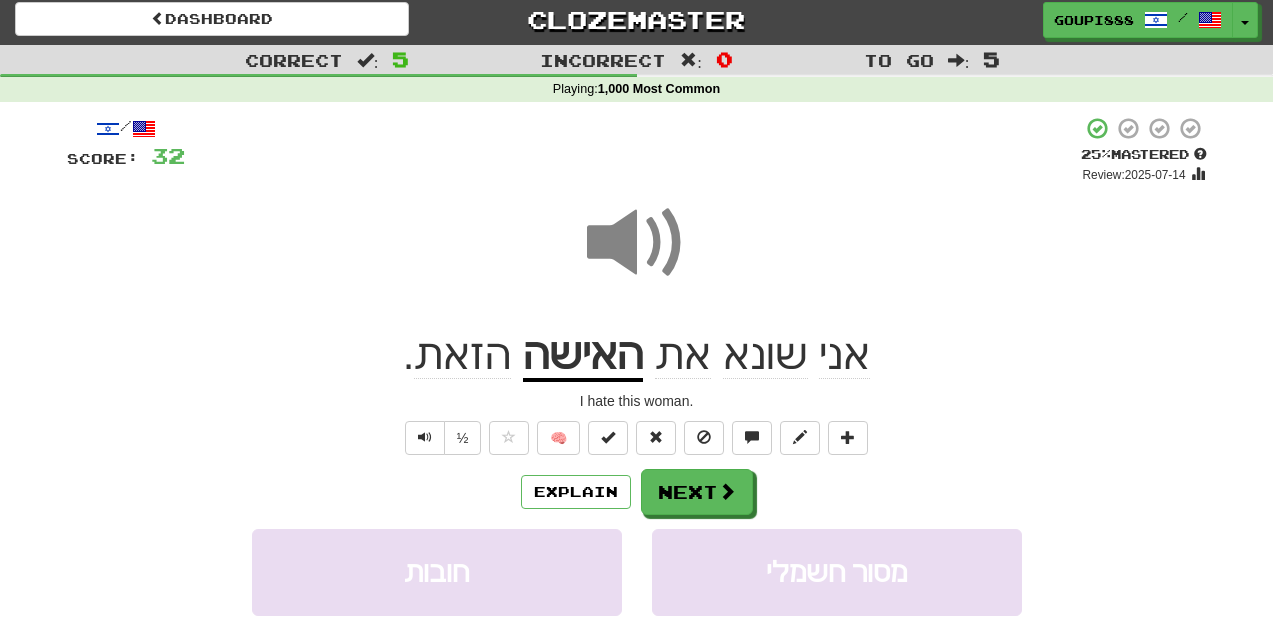 click on "שונא" 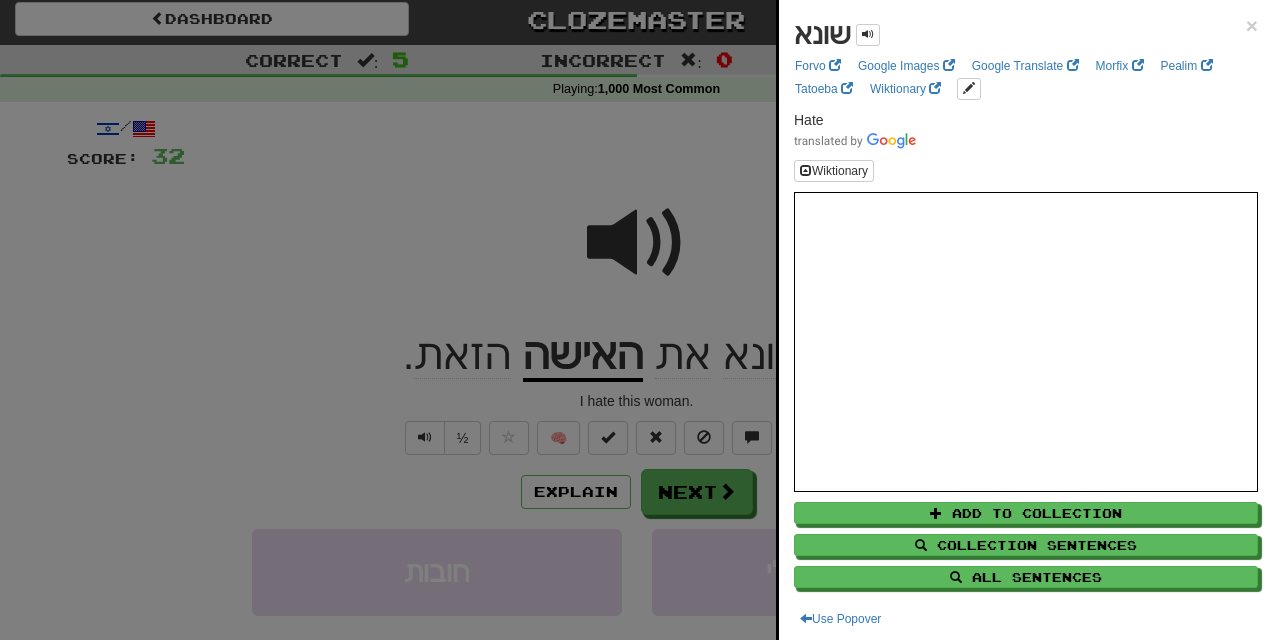 click at bounding box center (636, 320) 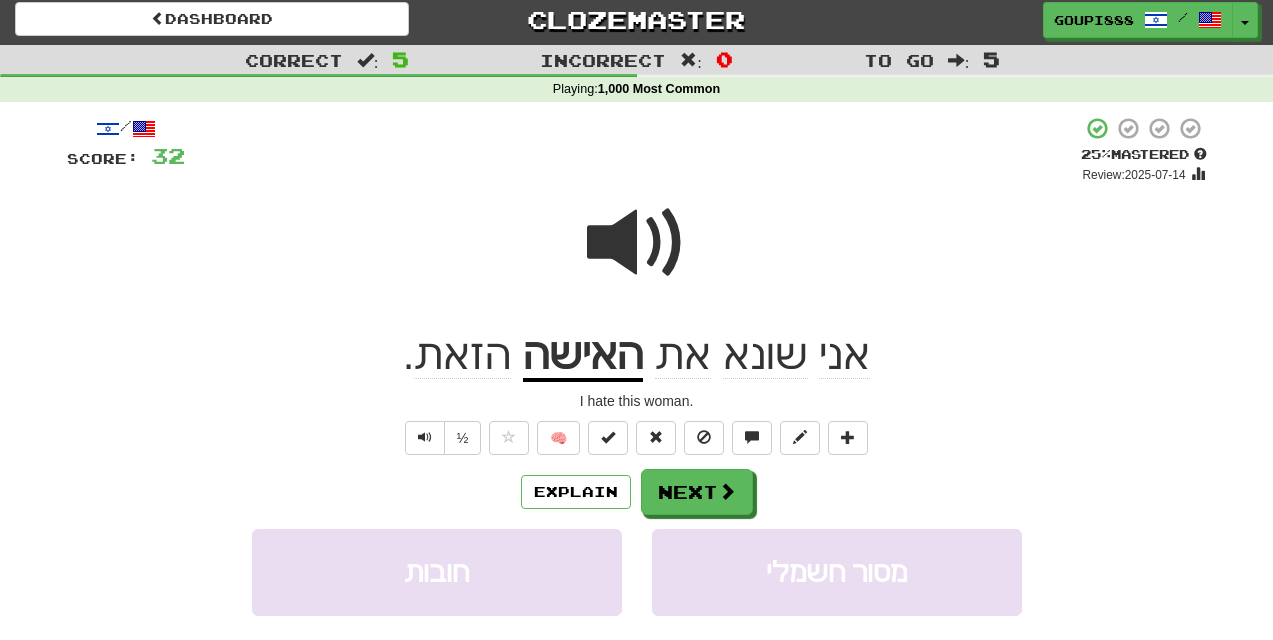 click at bounding box center [637, 243] 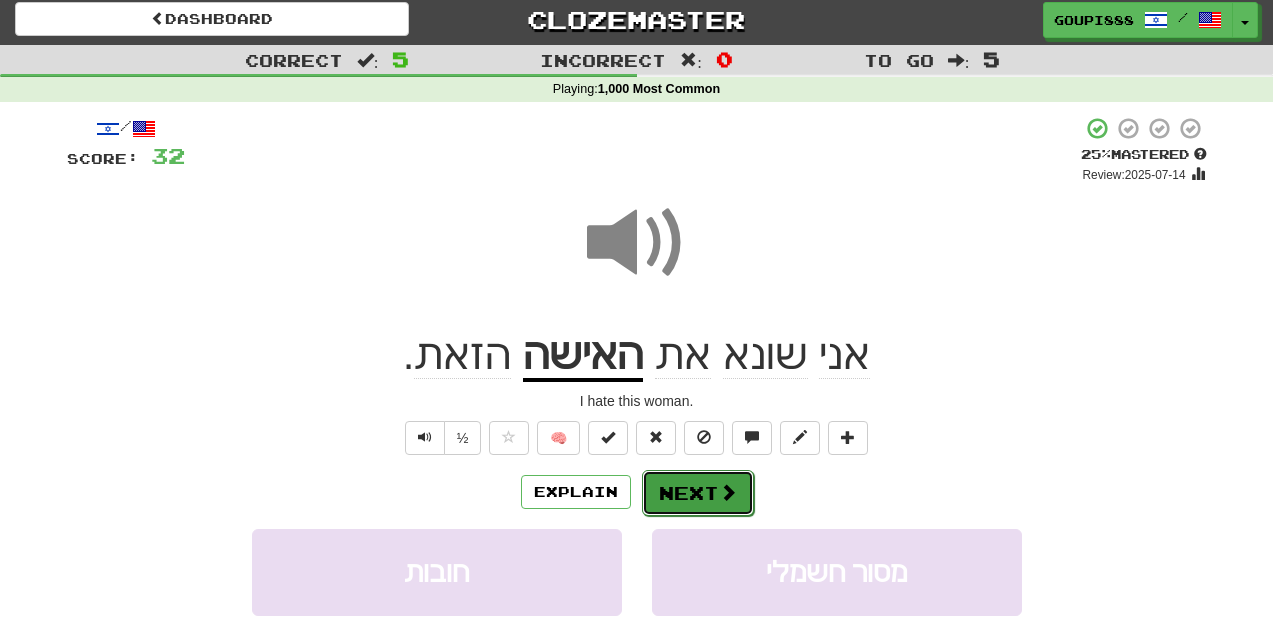 click on "Next" at bounding box center (698, 493) 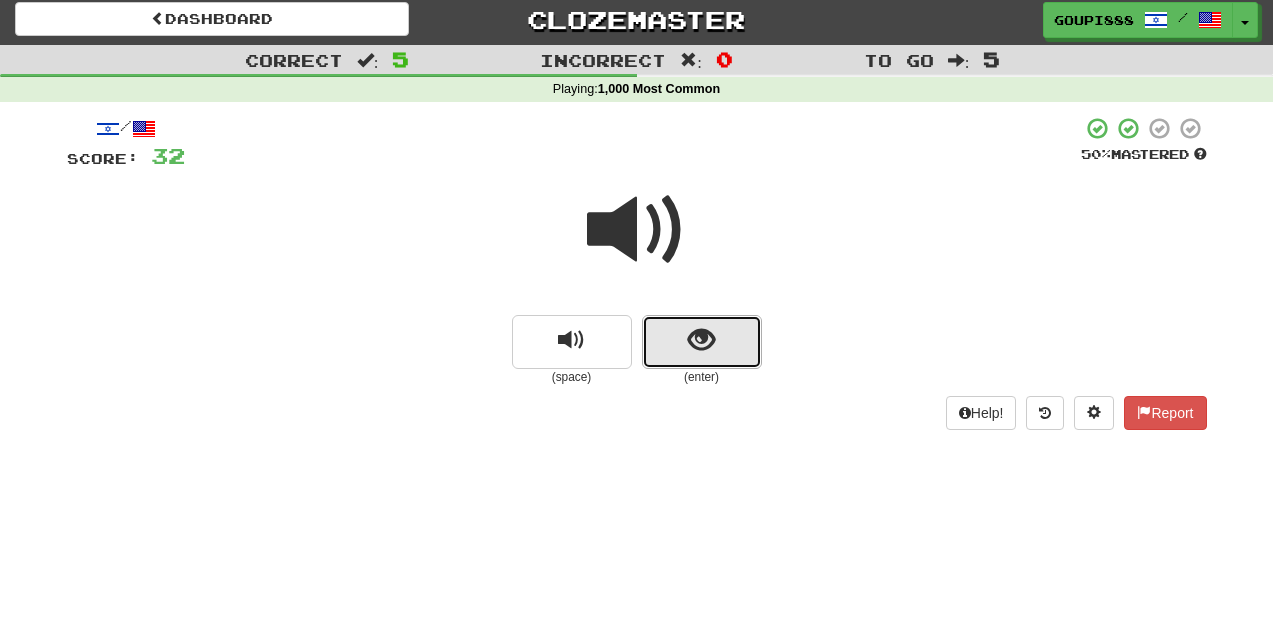 click at bounding box center [701, 340] 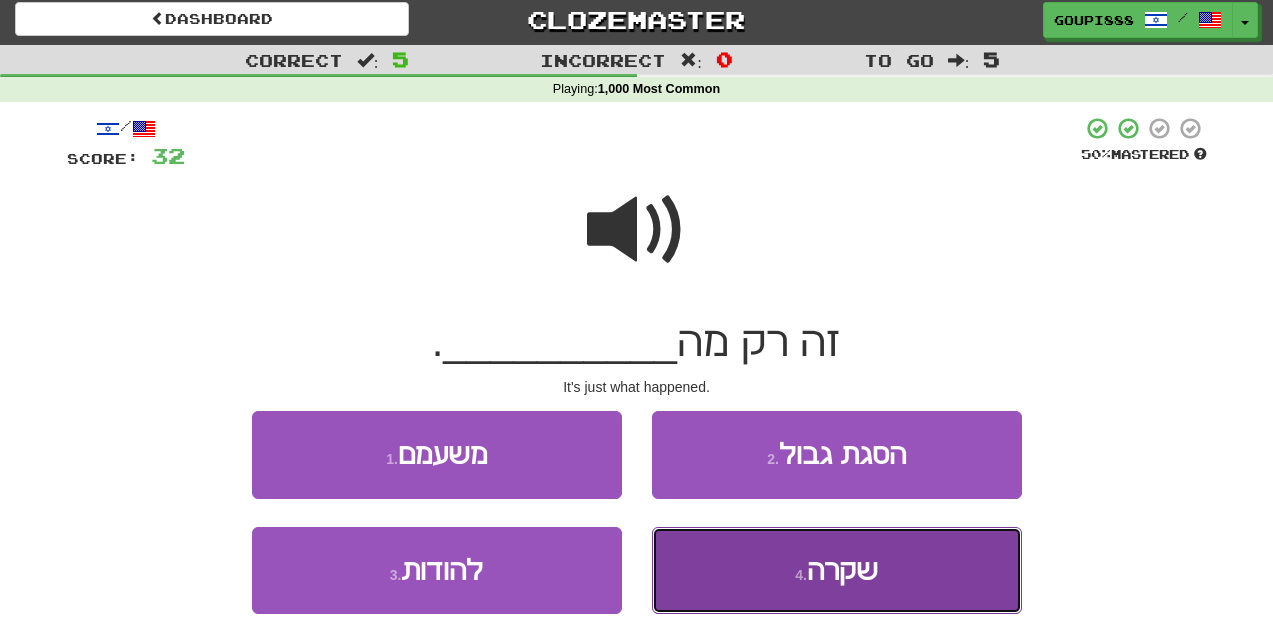 click on "4 .  שקרה" at bounding box center (837, 570) 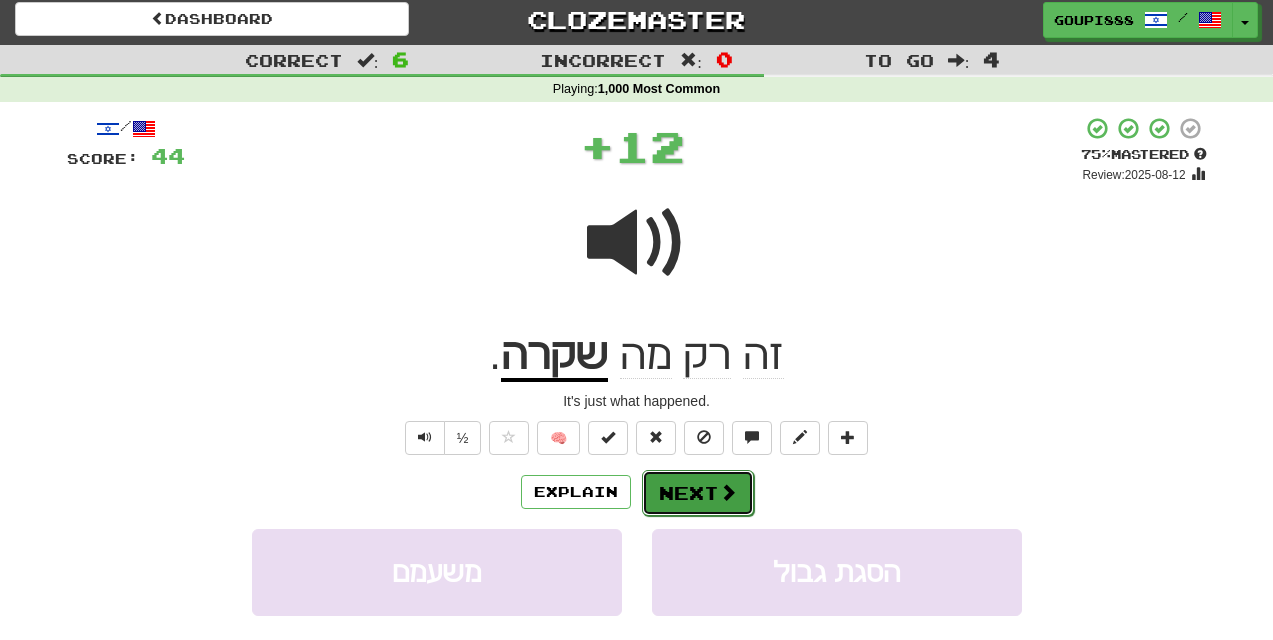 click at bounding box center [728, 492] 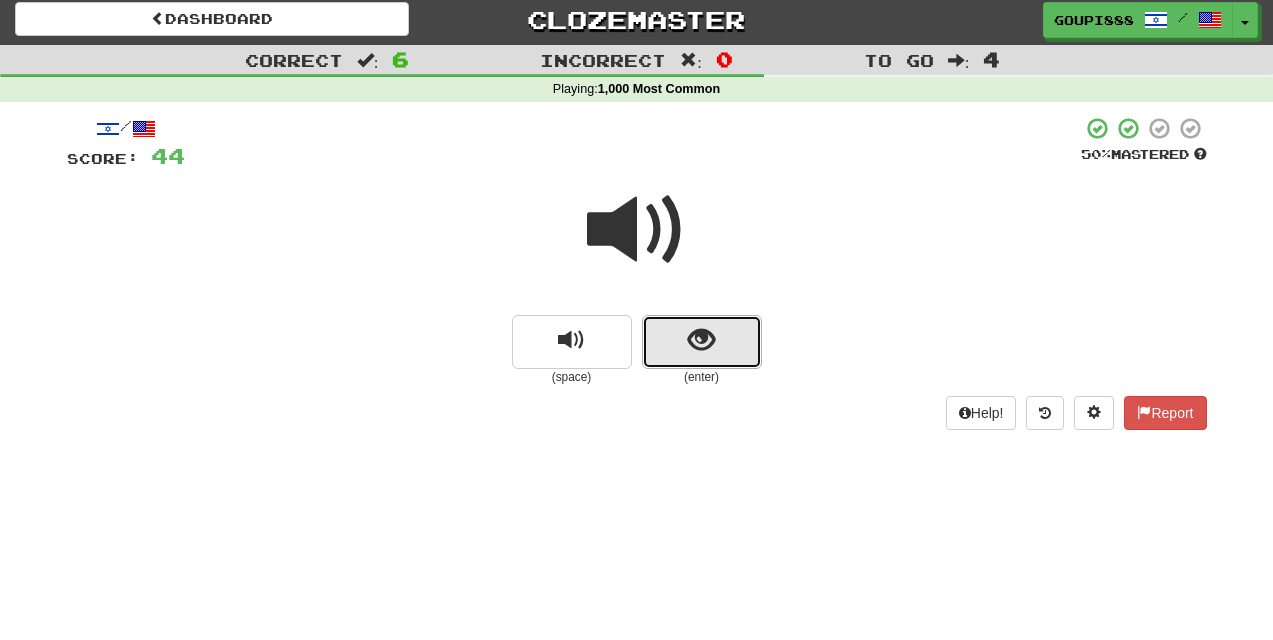 click at bounding box center [701, 340] 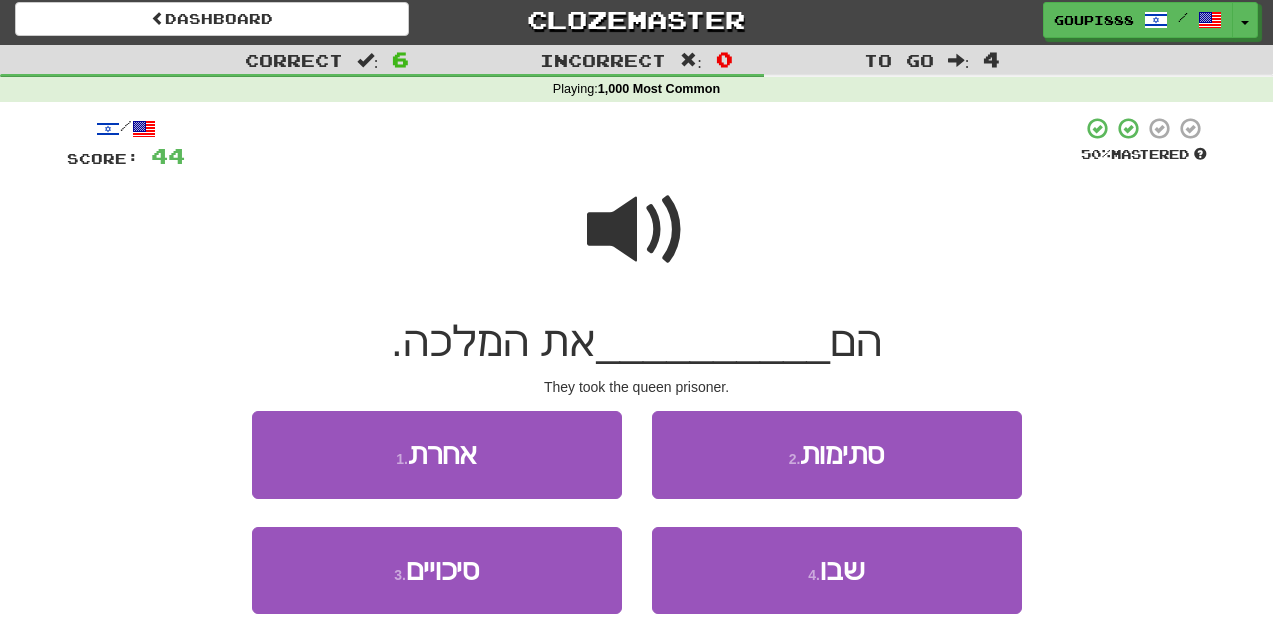 click at bounding box center (637, 230) 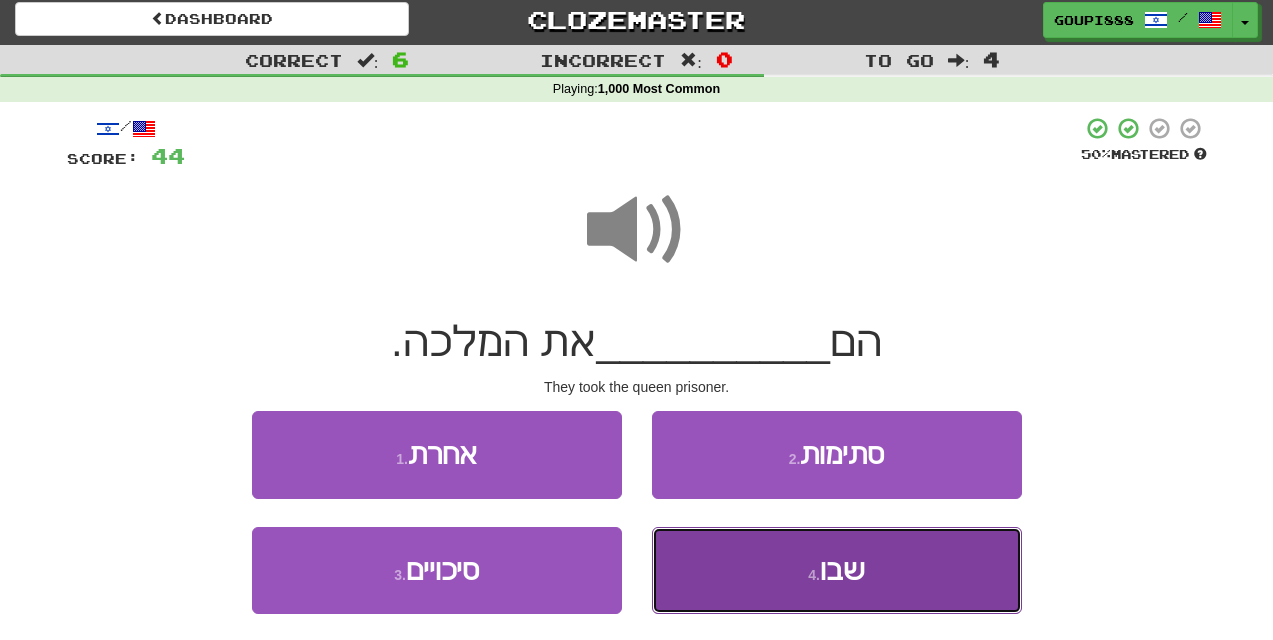 click on "4 .  שבו" at bounding box center (837, 570) 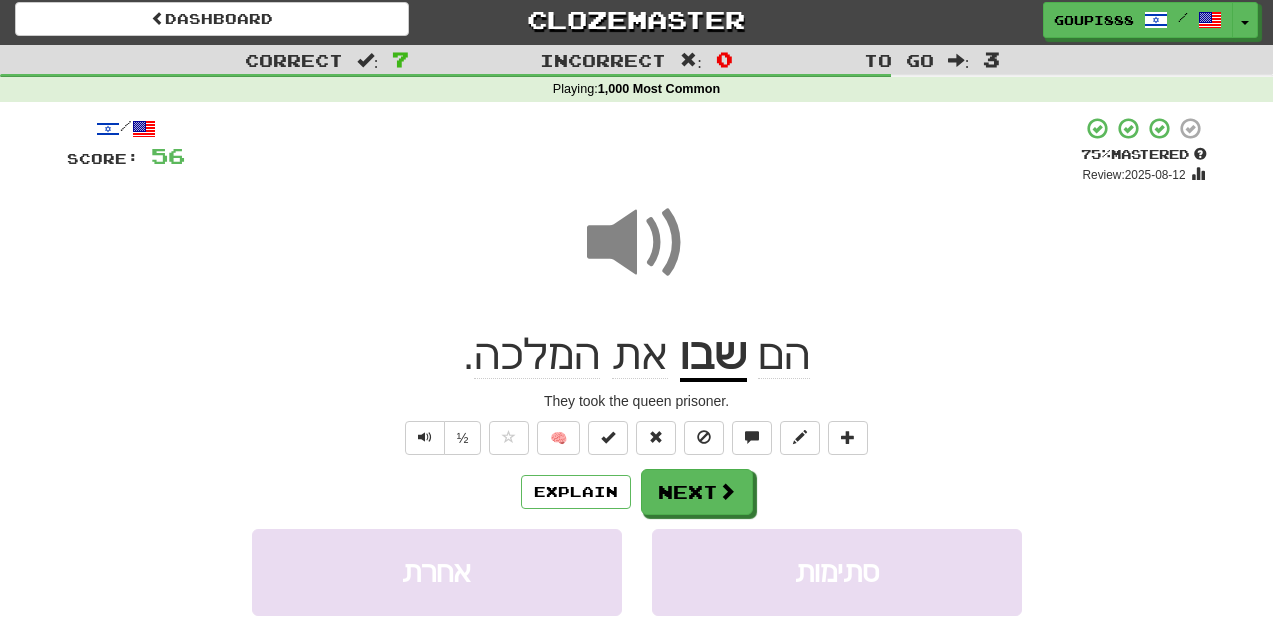 click at bounding box center [637, 243] 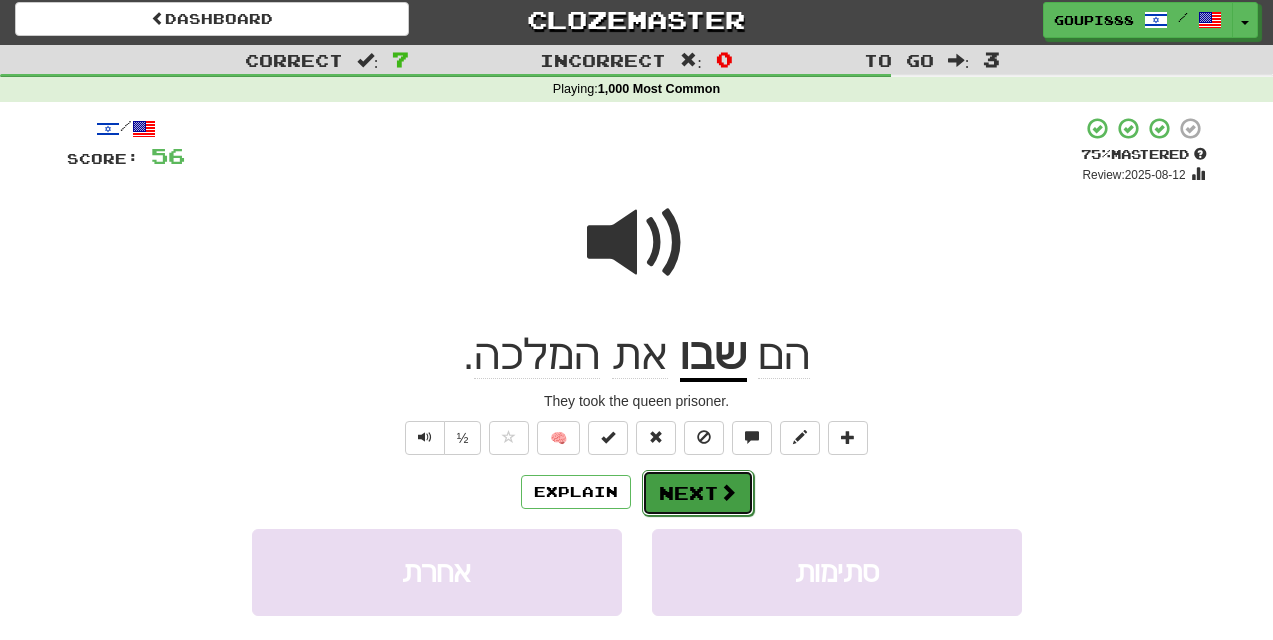click on "Next" at bounding box center [698, 493] 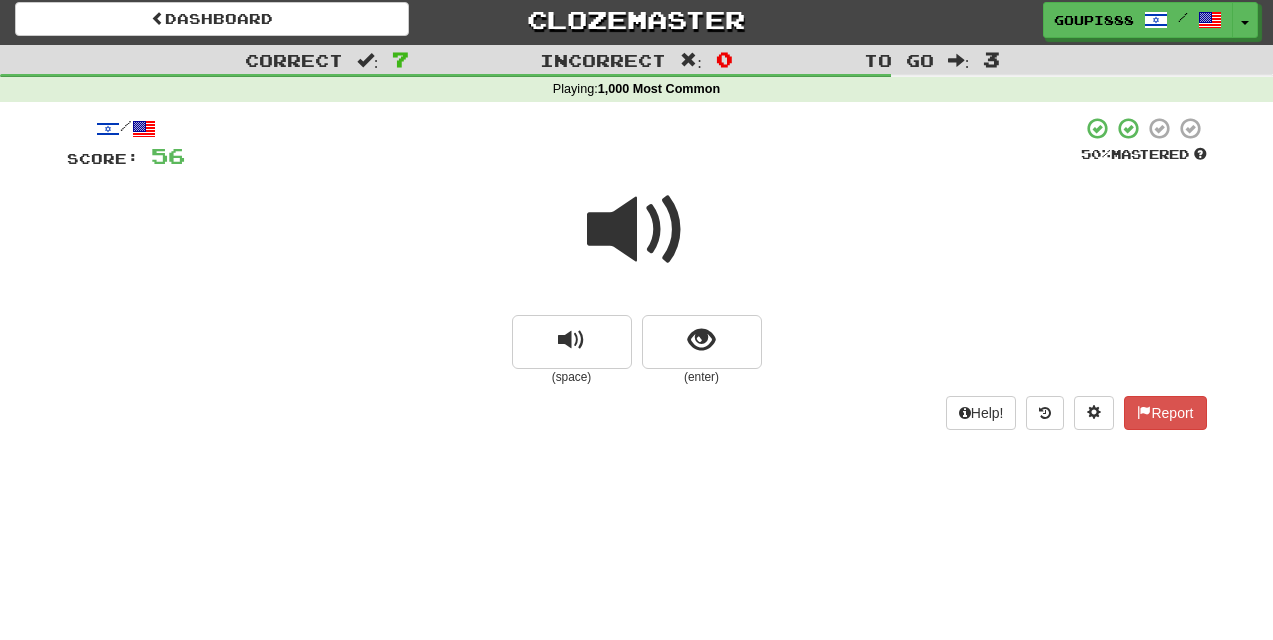 click at bounding box center [637, 230] 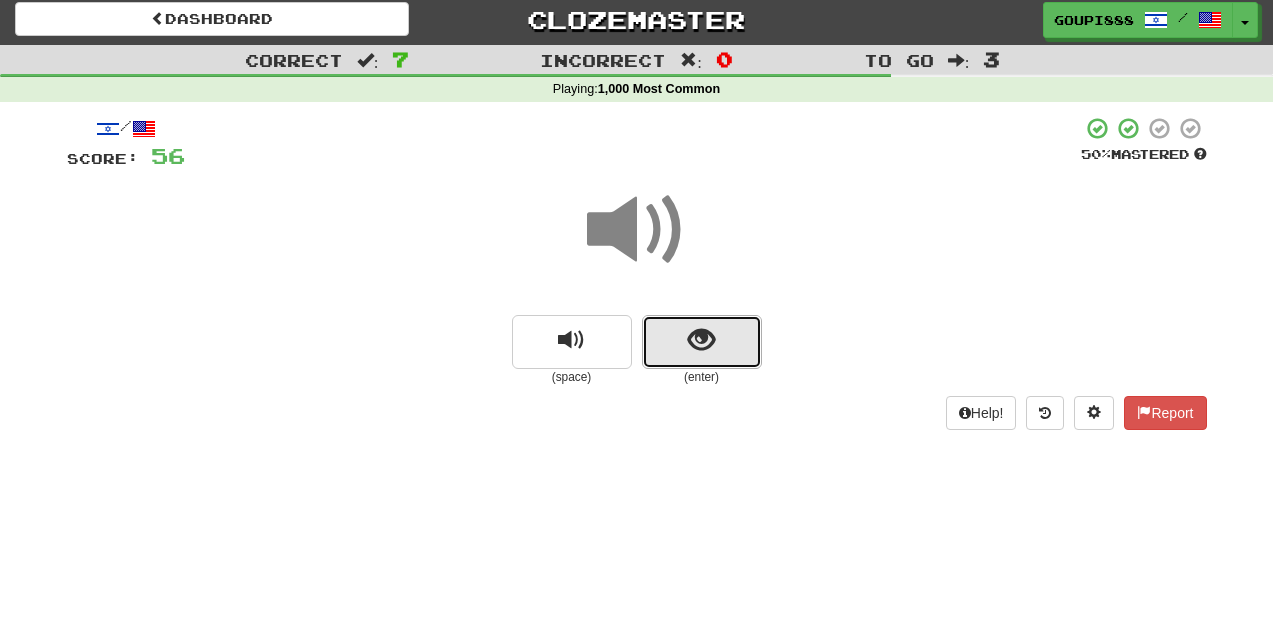 click at bounding box center (702, 342) 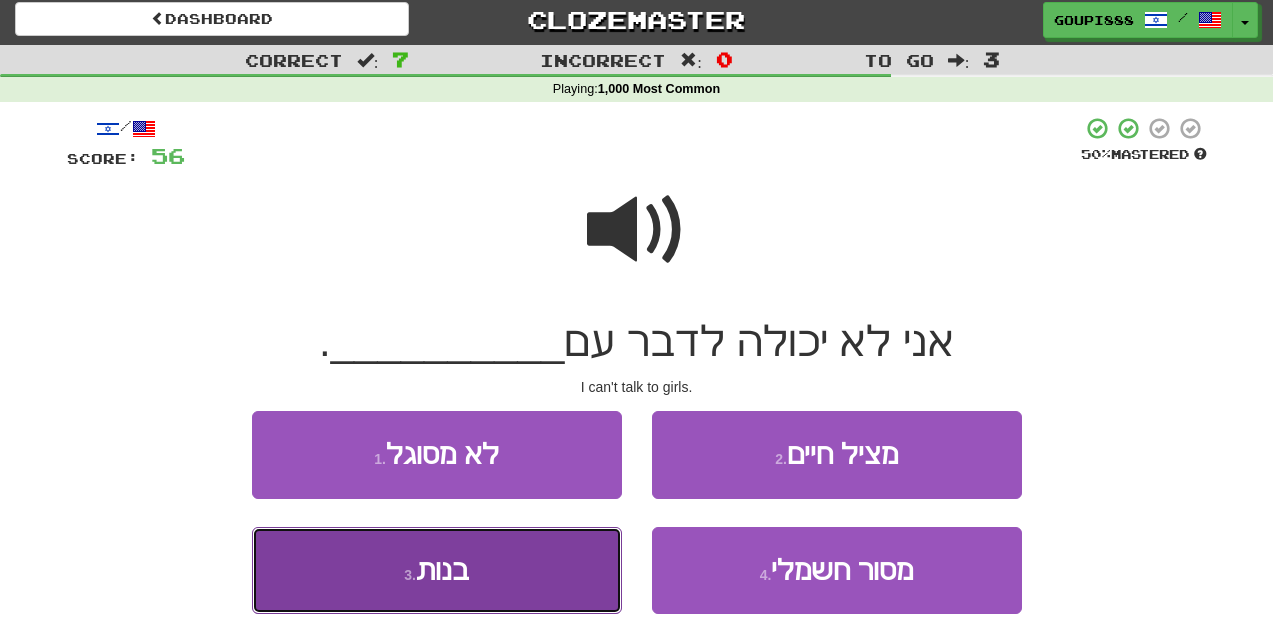click on "3 .  בנות" at bounding box center (437, 570) 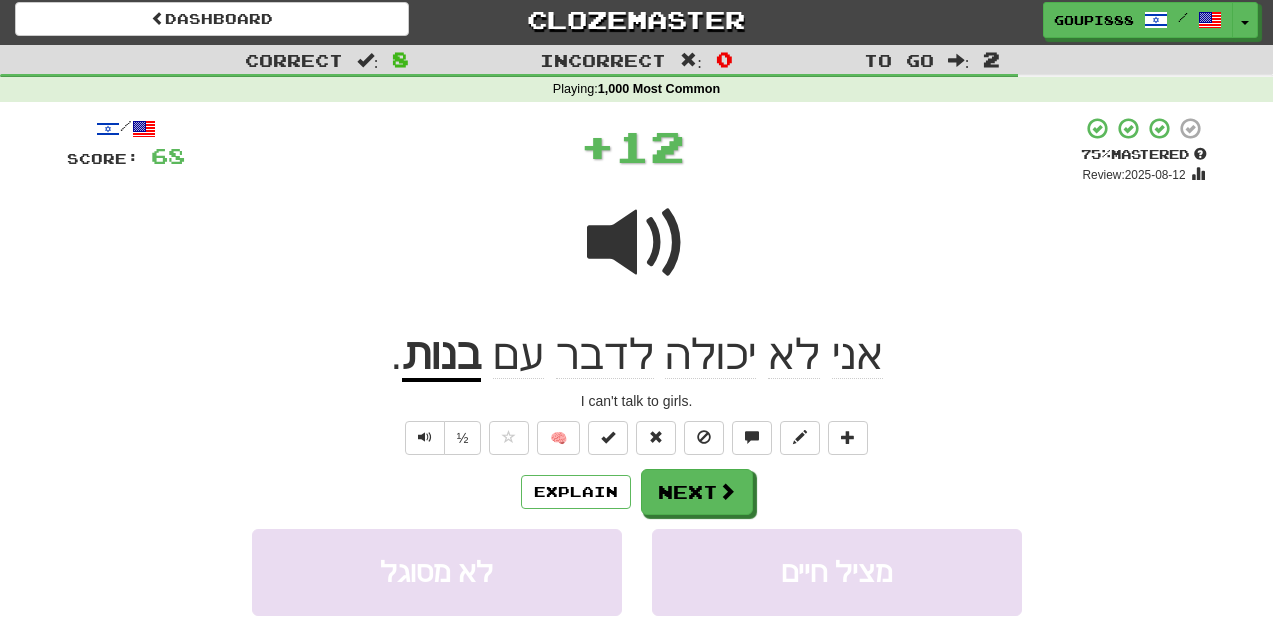 click on "עם" 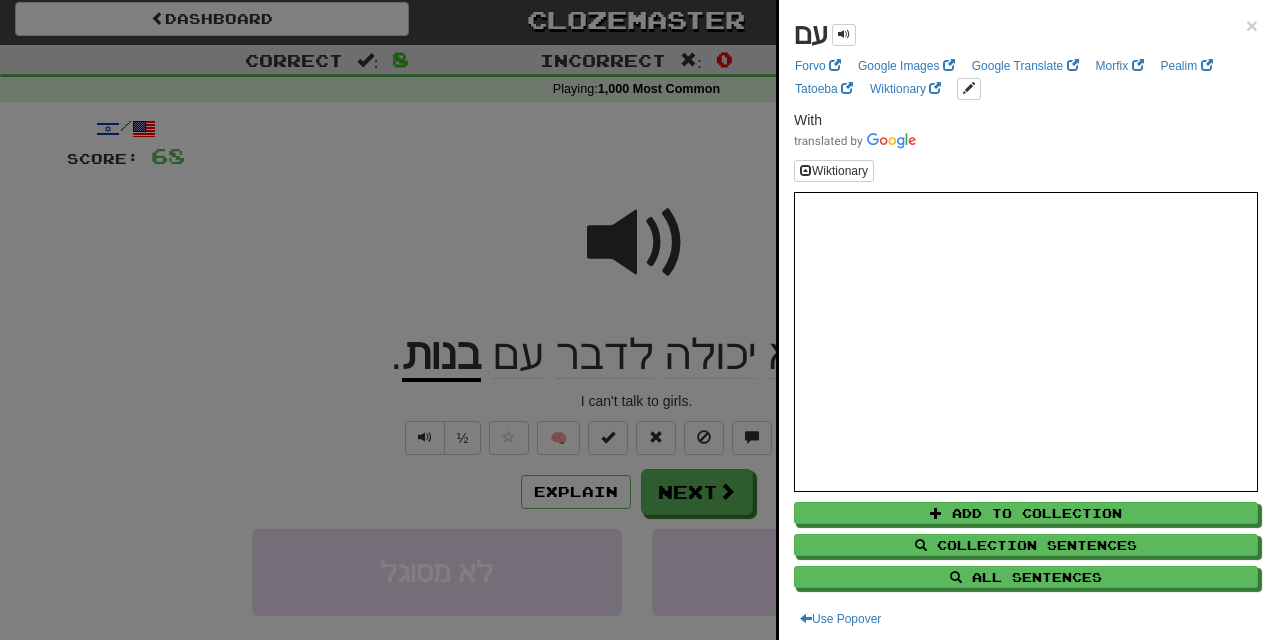 click at bounding box center (636, 320) 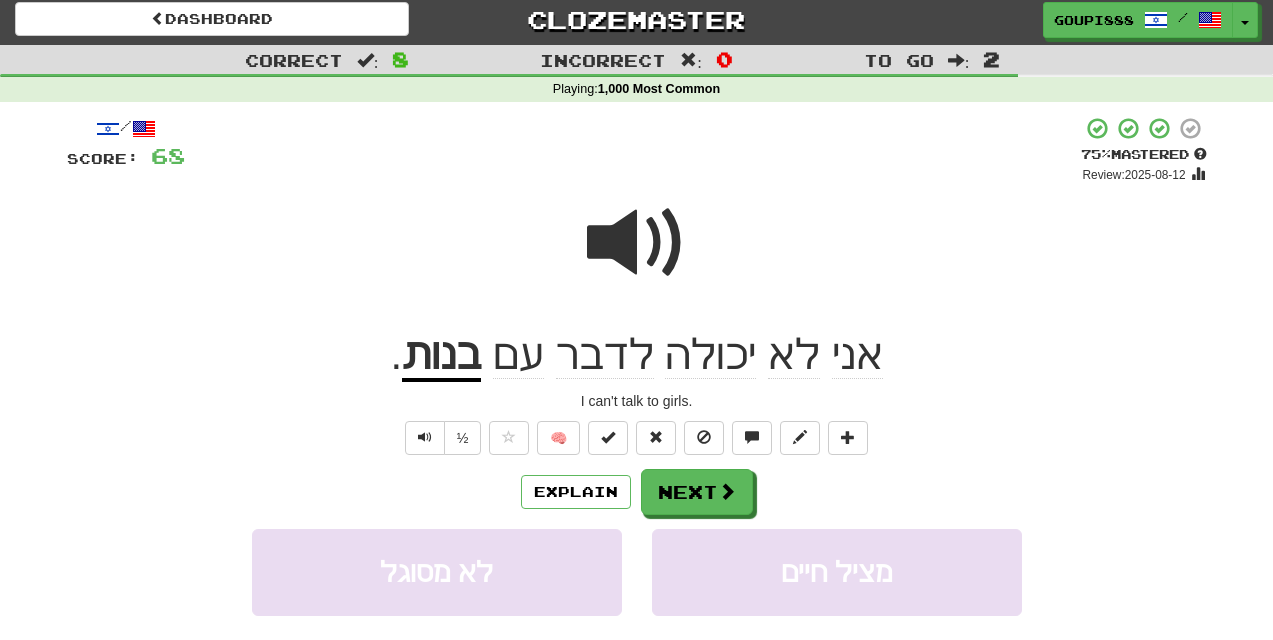 click at bounding box center [637, 243] 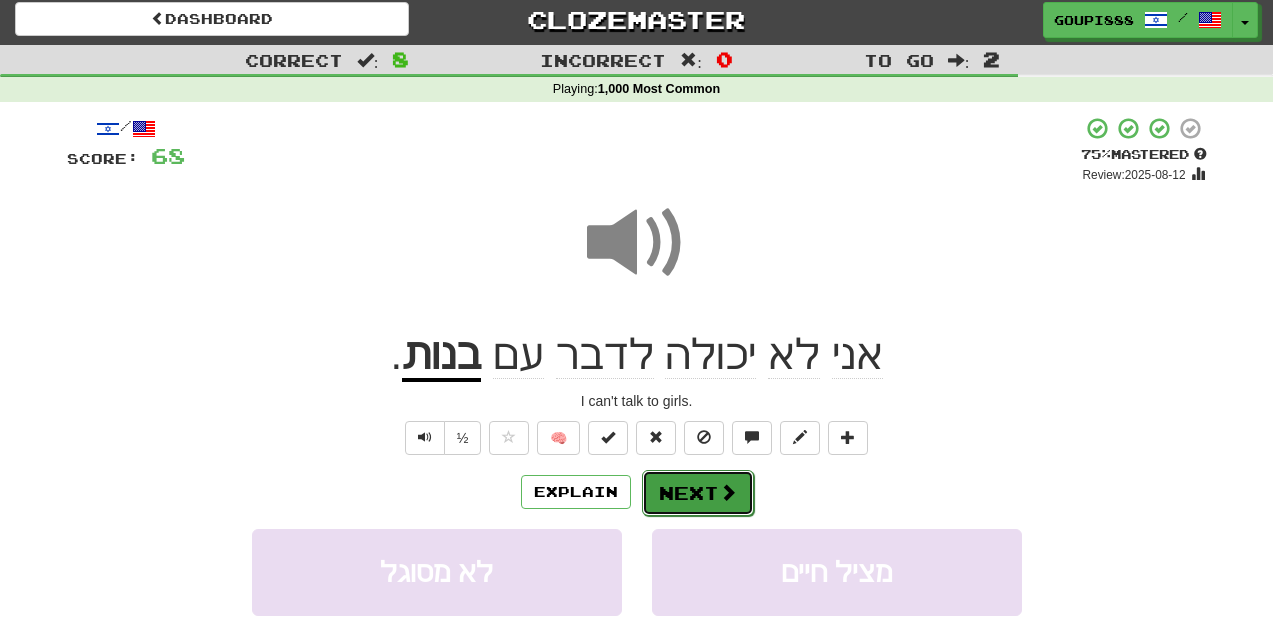 click at bounding box center [728, 492] 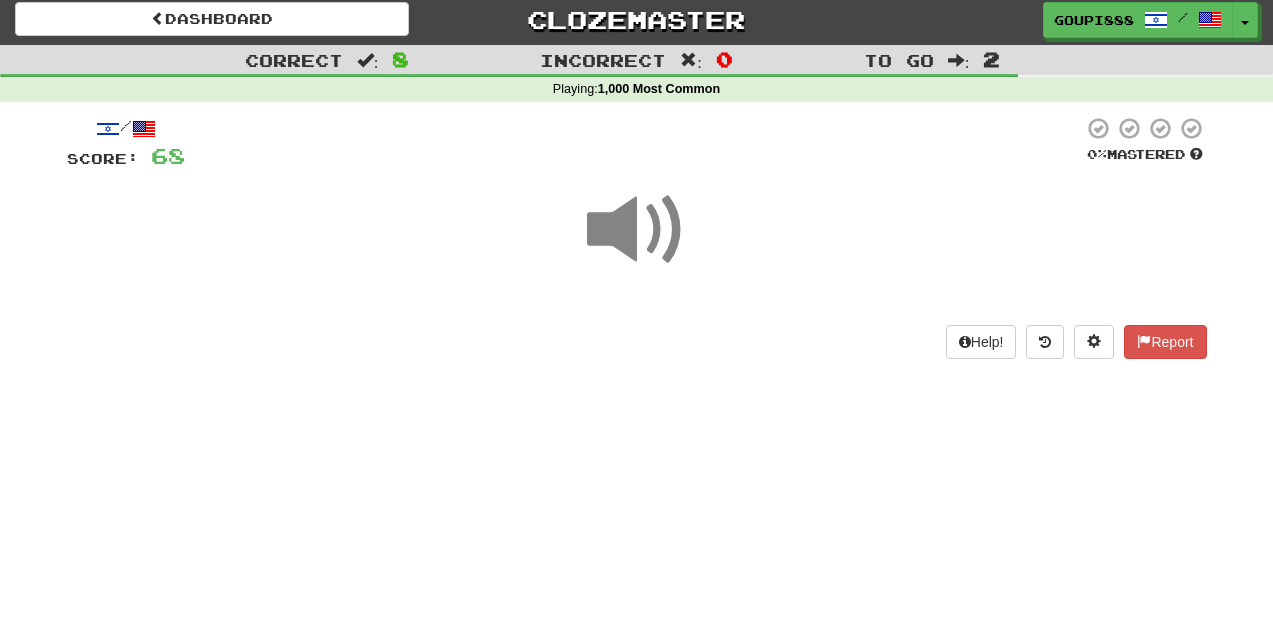 click at bounding box center (637, 230) 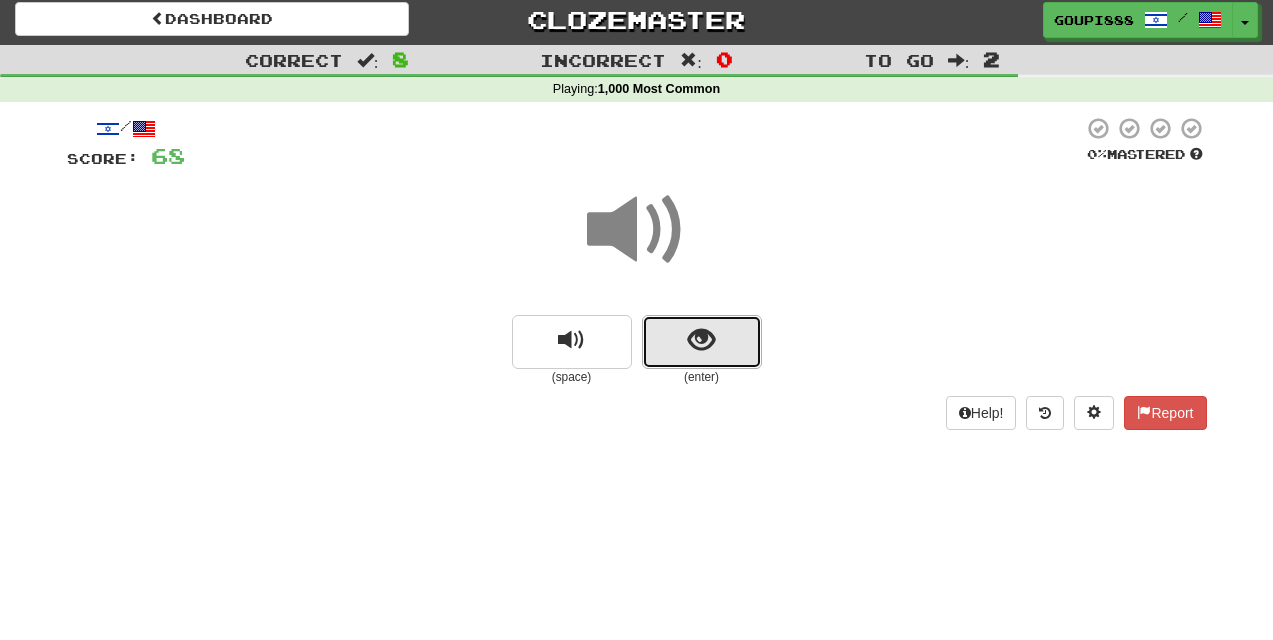 click at bounding box center (701, 340) 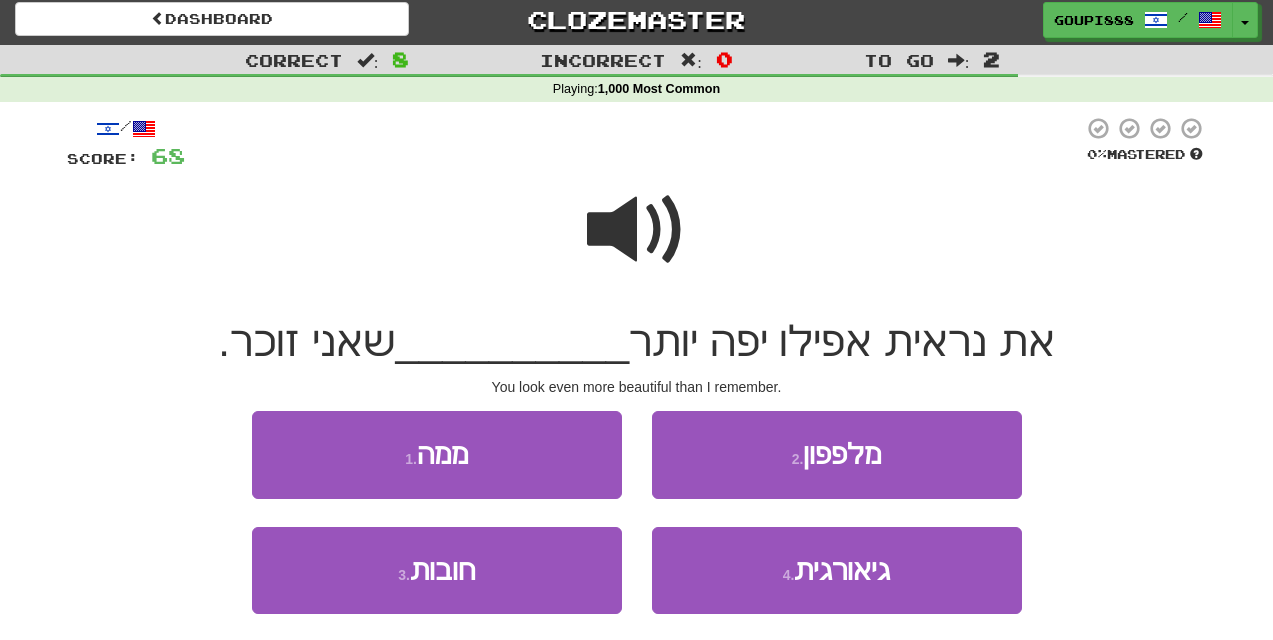 click at bounding box center (637, 230) 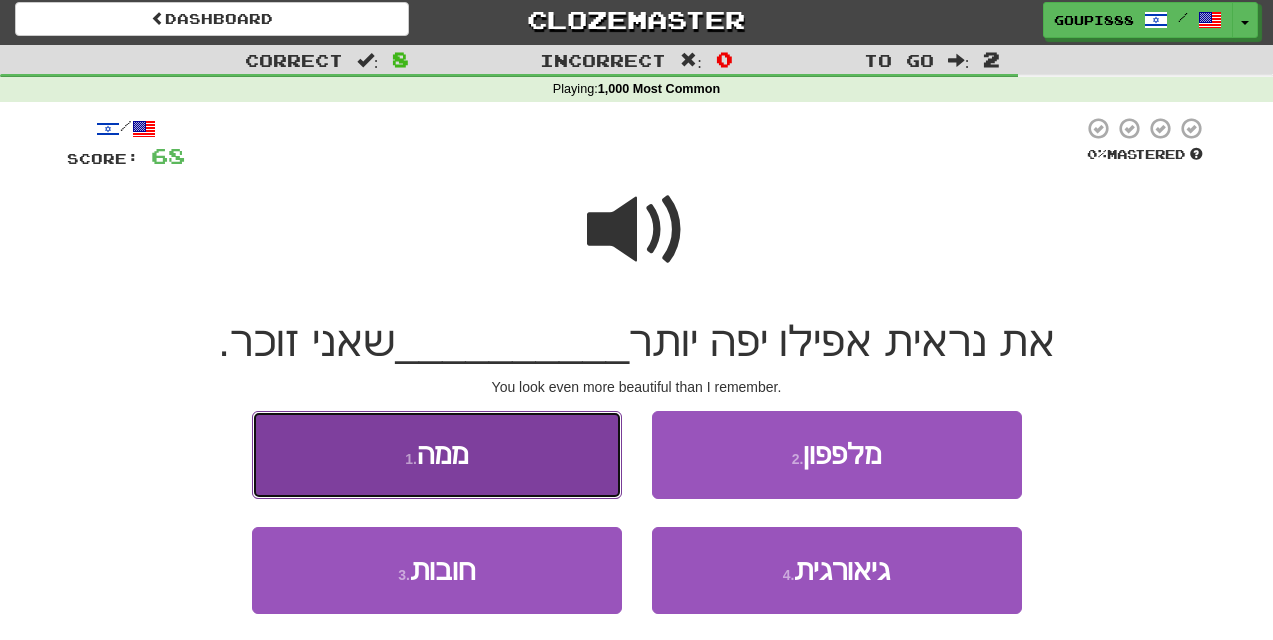 click on "1 .  ממה" at bounding box center [437, 454] 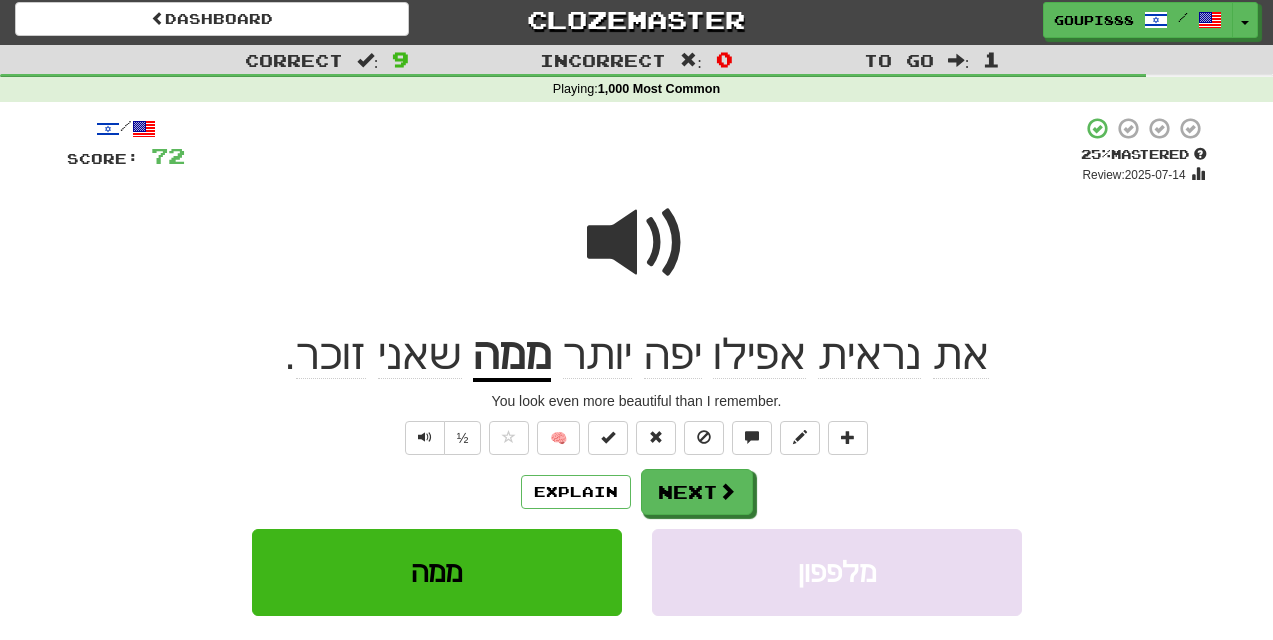click on "ממה" at bounding box center (512, 356) 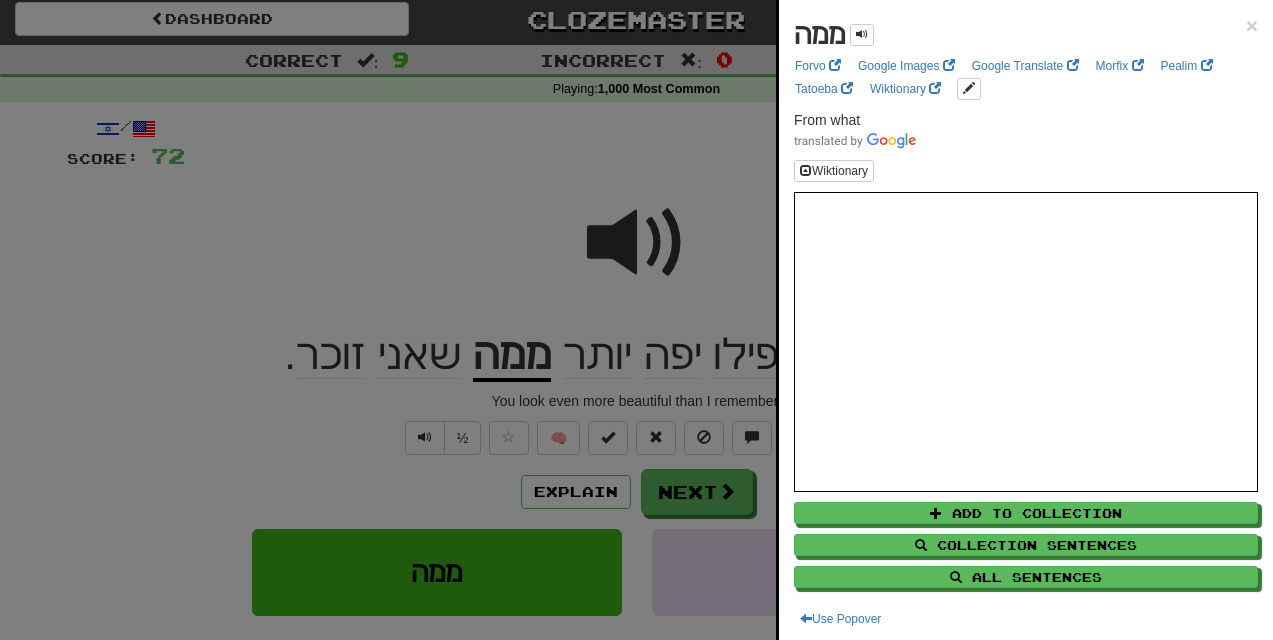 click at bounding box center [636, 320] 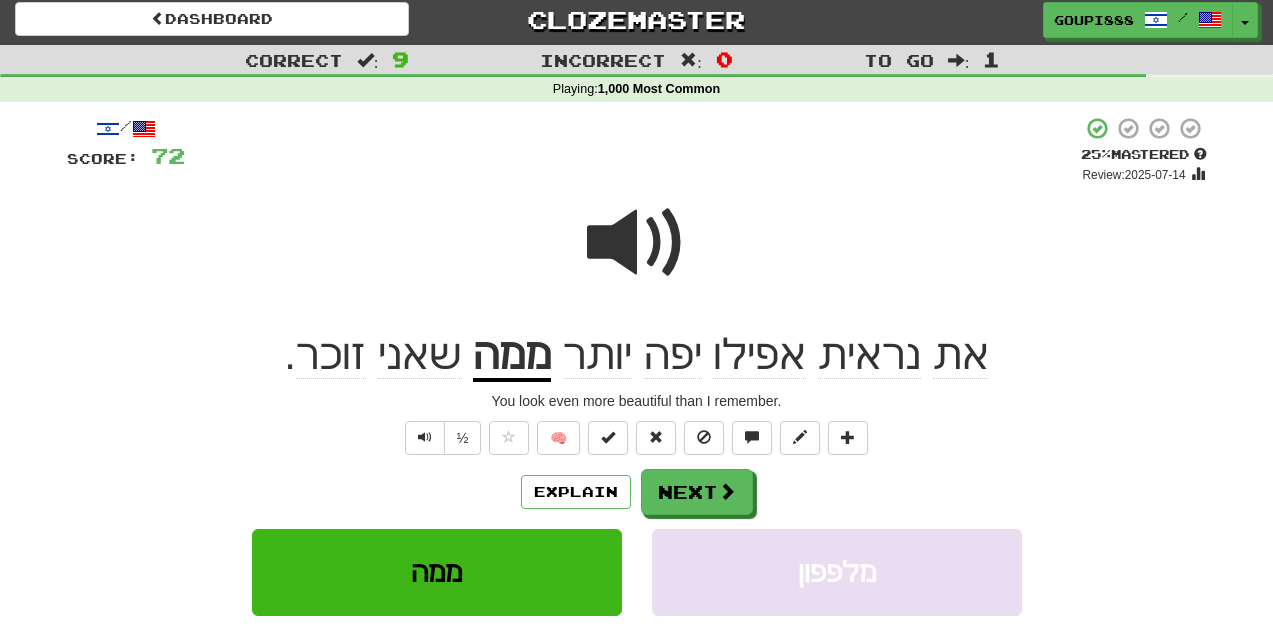 click at bounding box center (637, 243) 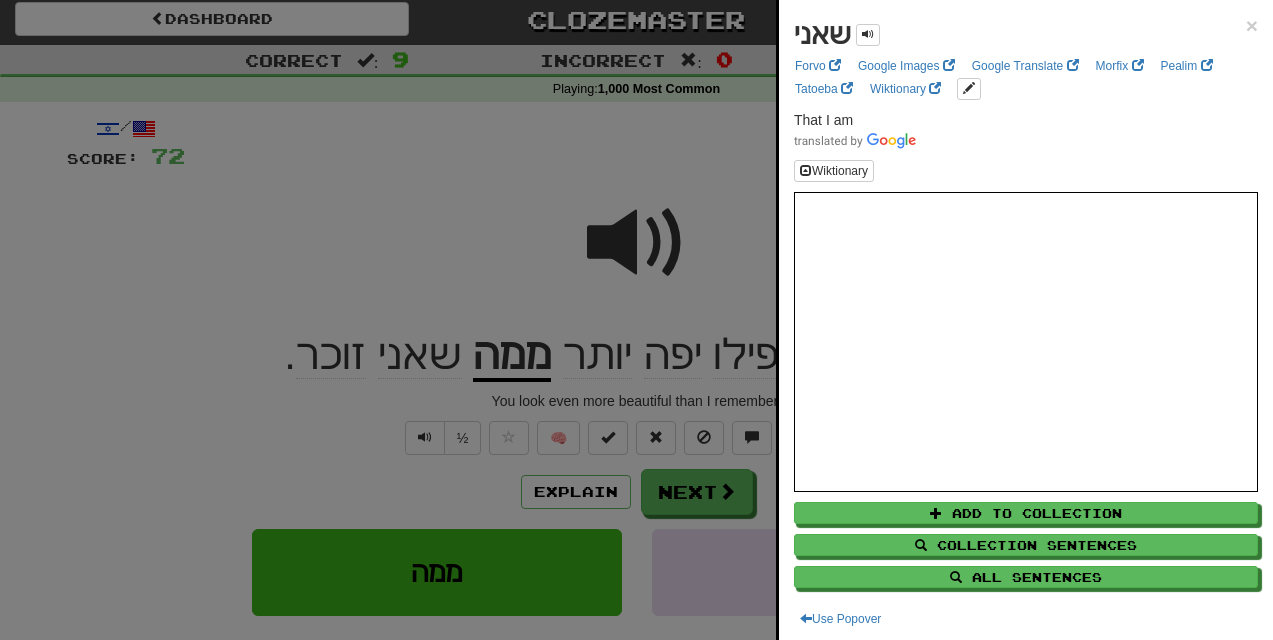 click at bounding box center (636, 320) 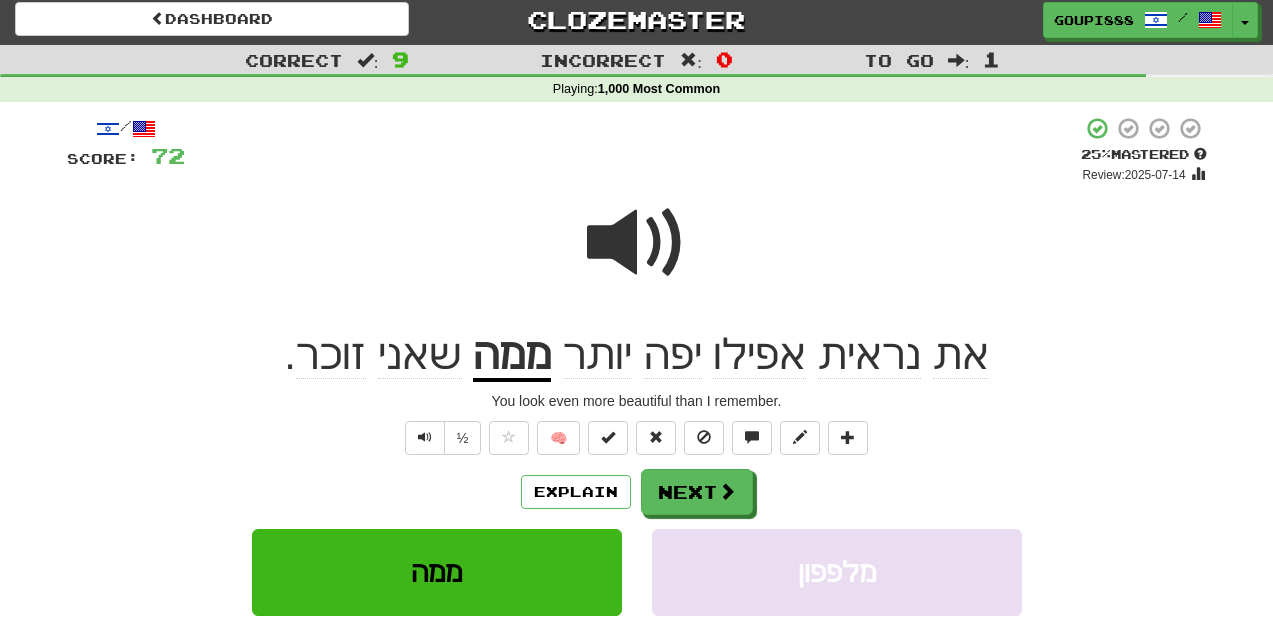 click on "זוכר" at bounding box center [331, 355] 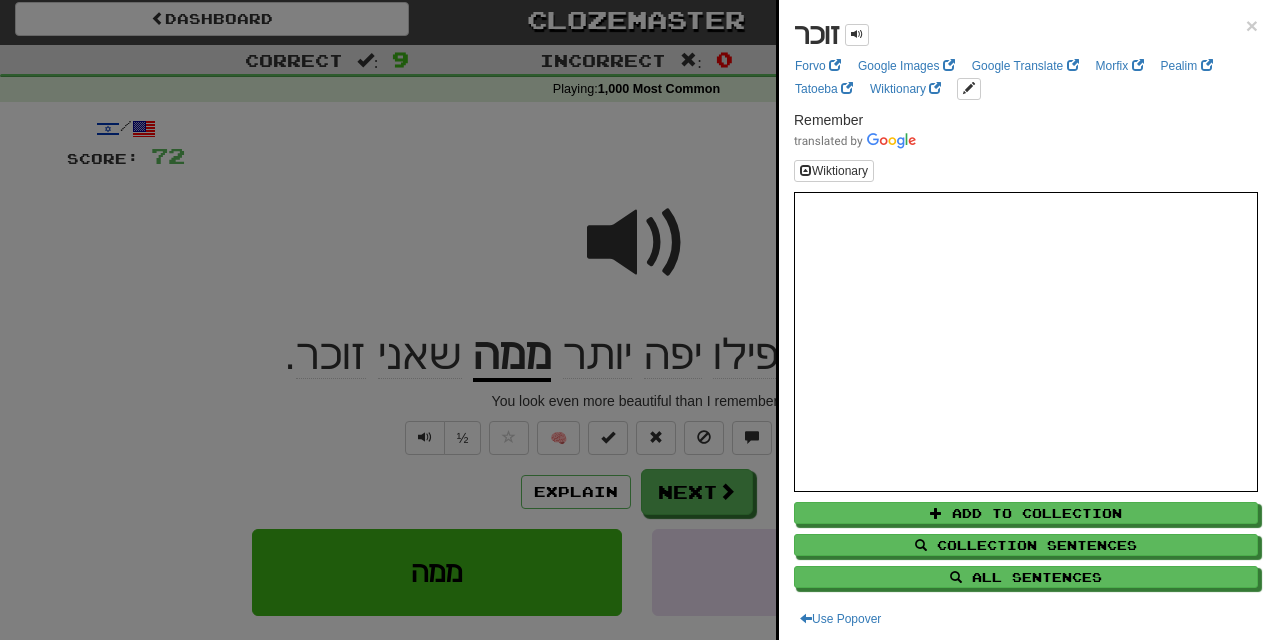 click at bounding box center (636, 320) 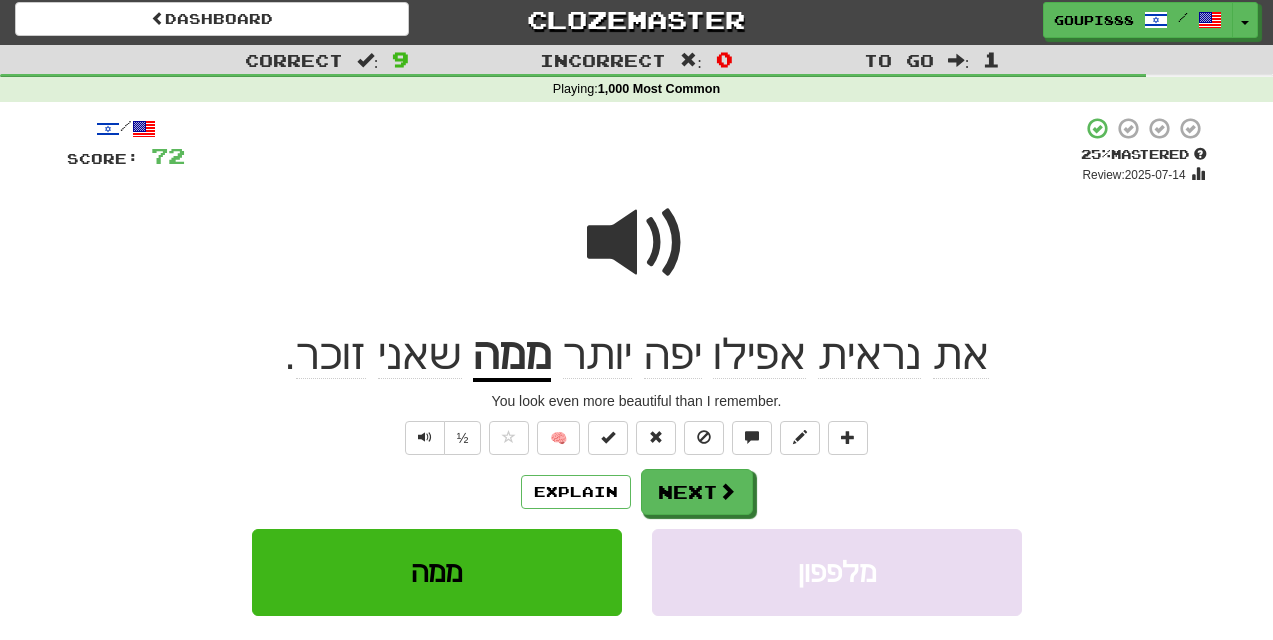 click on "אפילו" 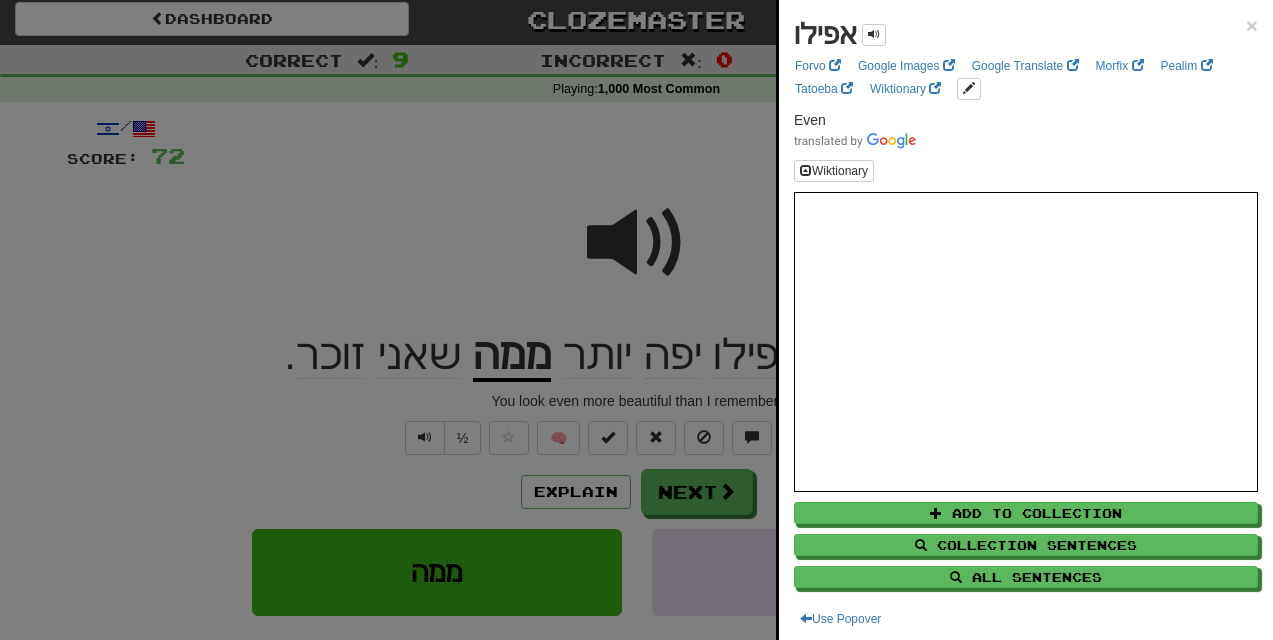 click at bounding box center (636, 320) 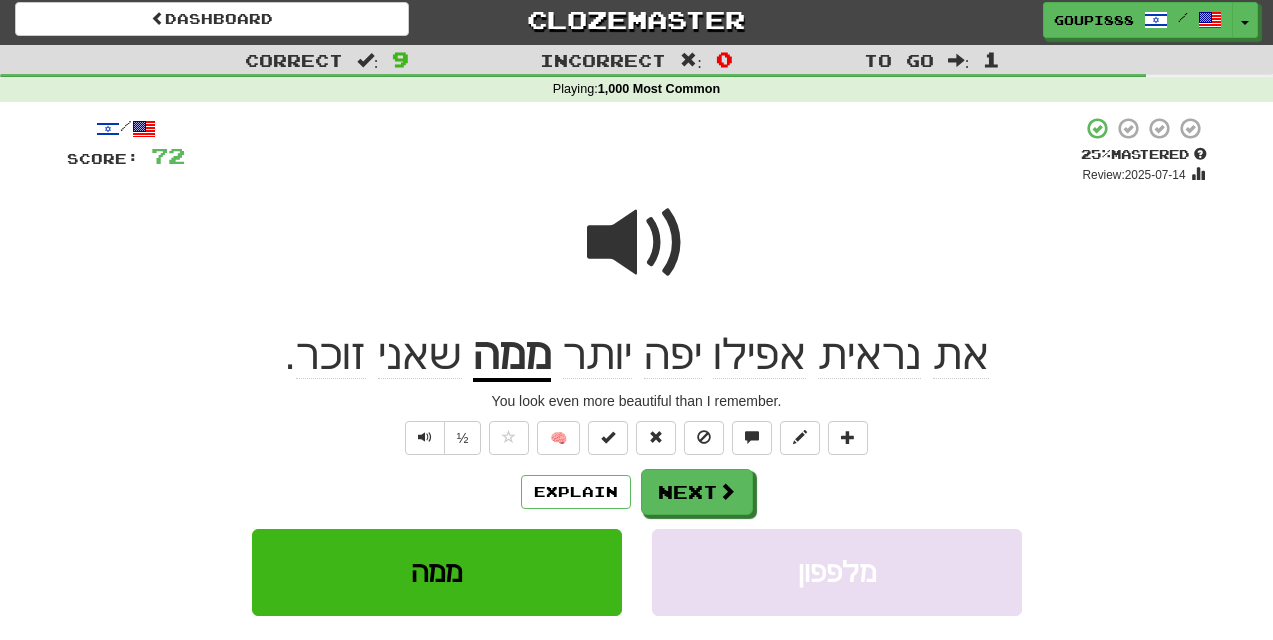 click on "נראית" 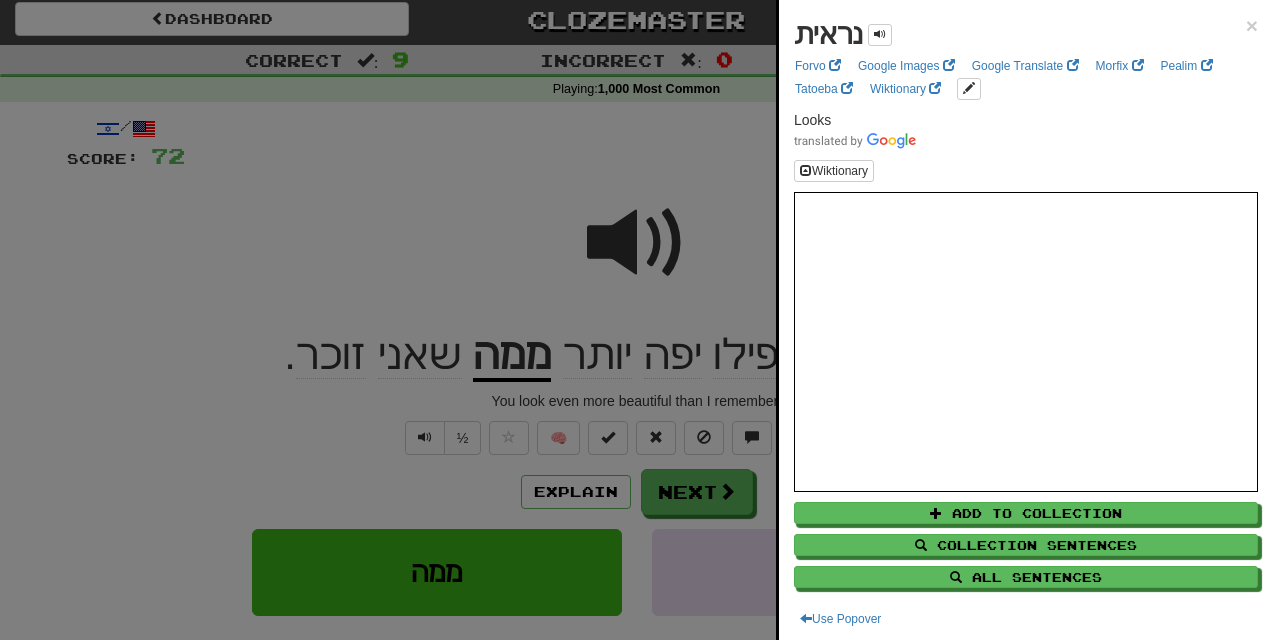 click at bounding box center (636, 320) 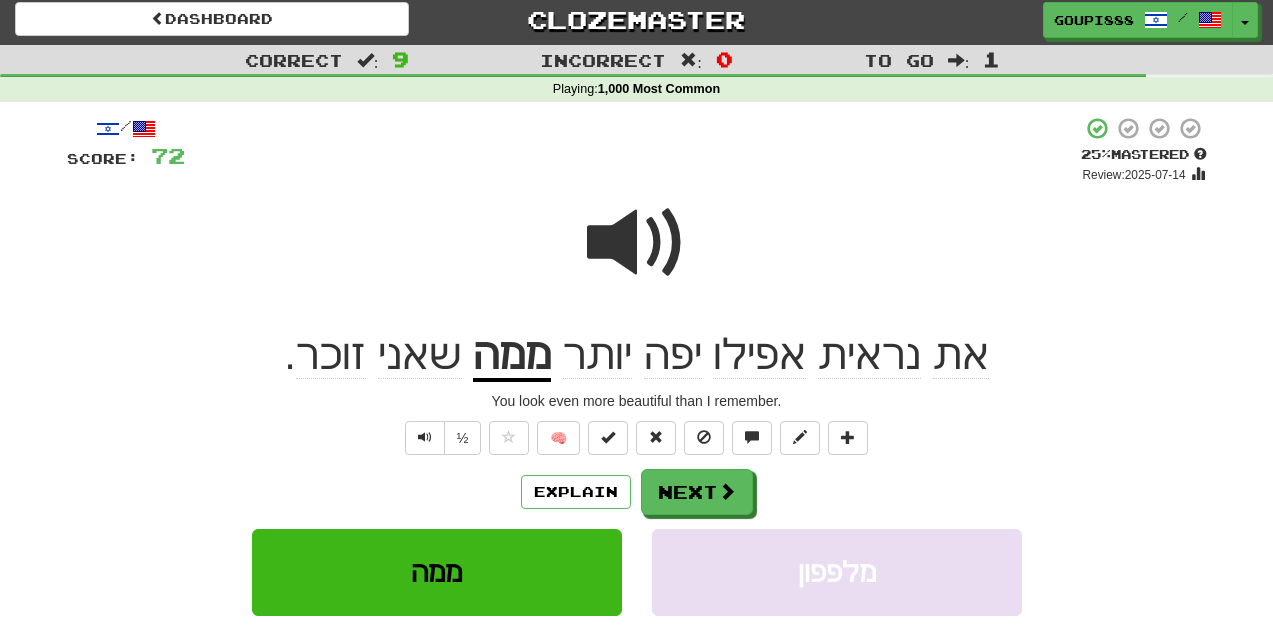 click on "יפה" 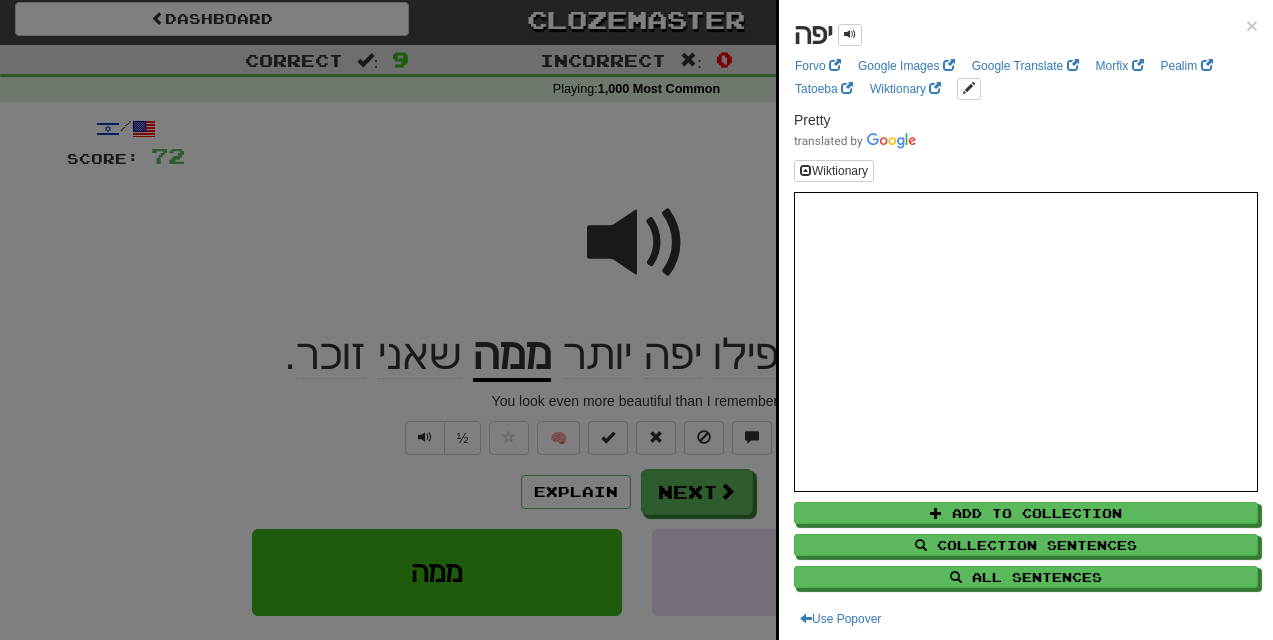 click at bounding box center [636, 320] 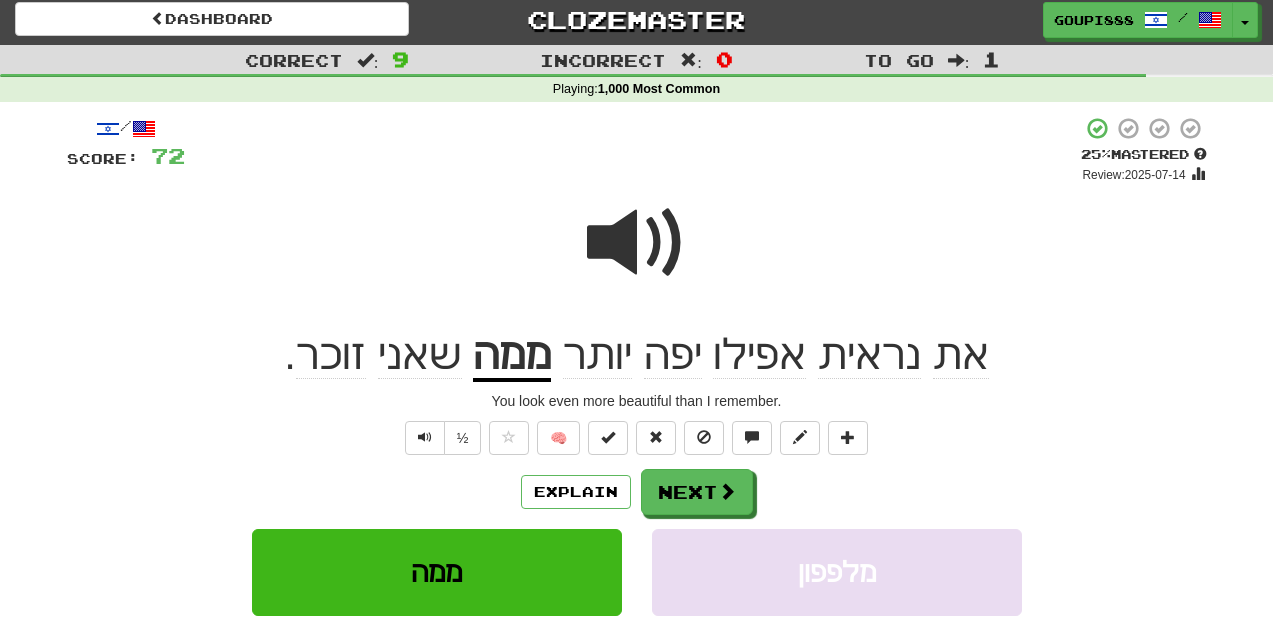 click at bounding box center [637, 243] 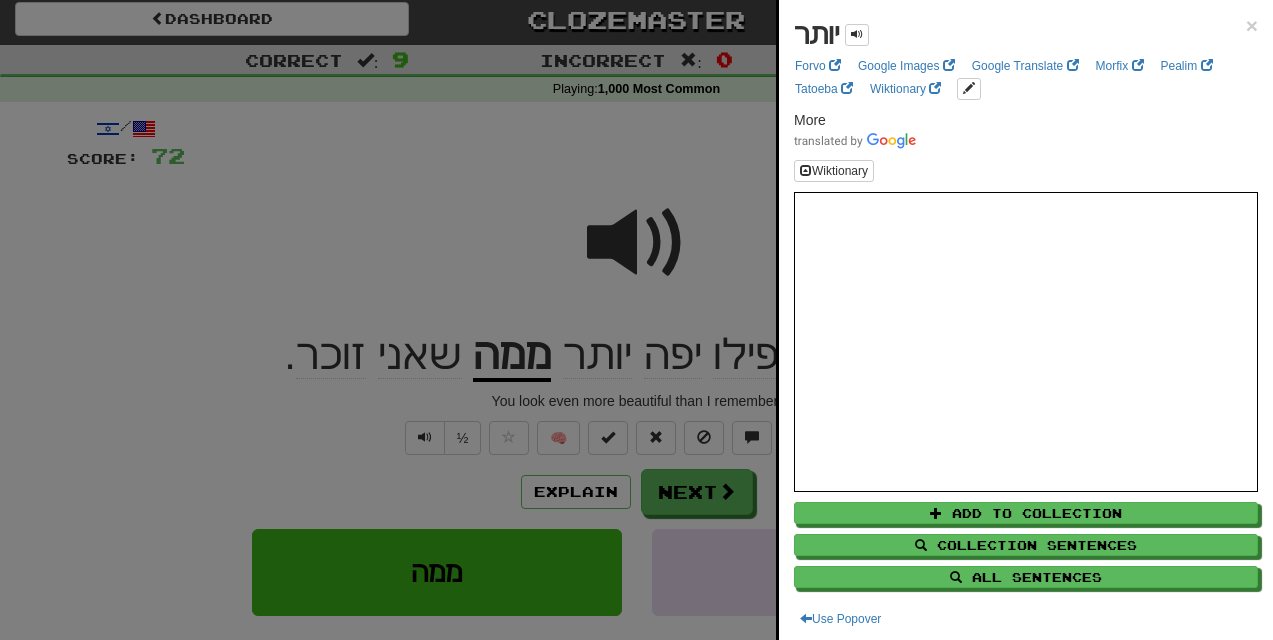 click at bounding box center (636, 320) 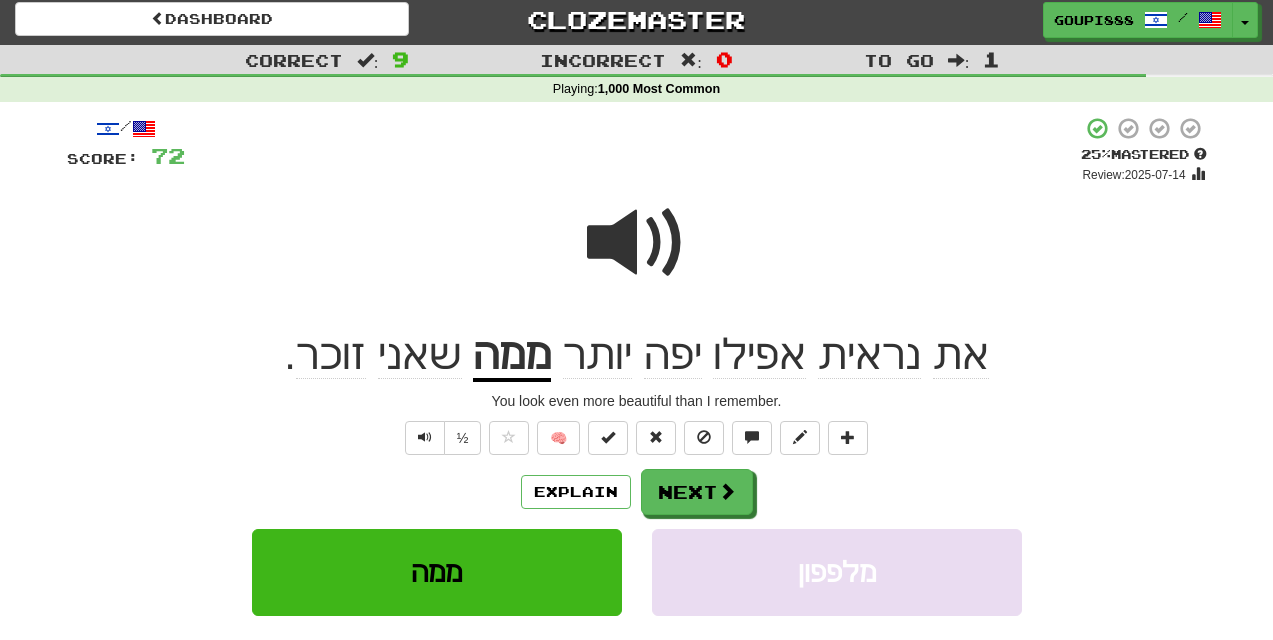 click at bounding box center (637, 243) 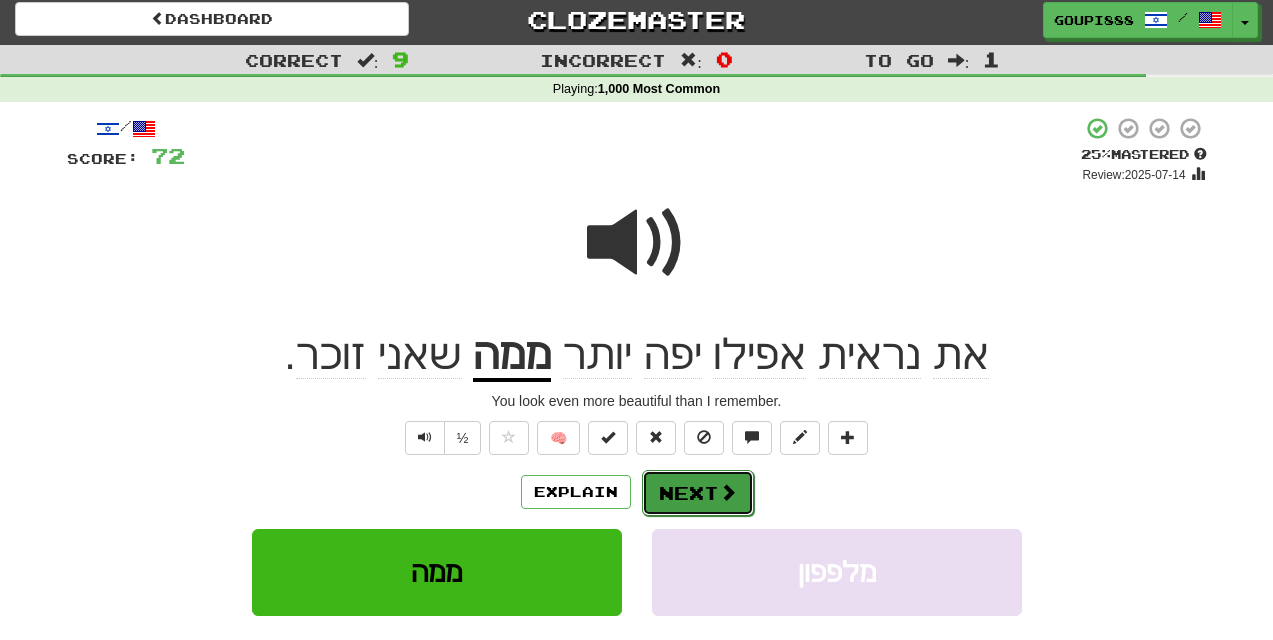 click on "Next" at bounding box center (698, 493) 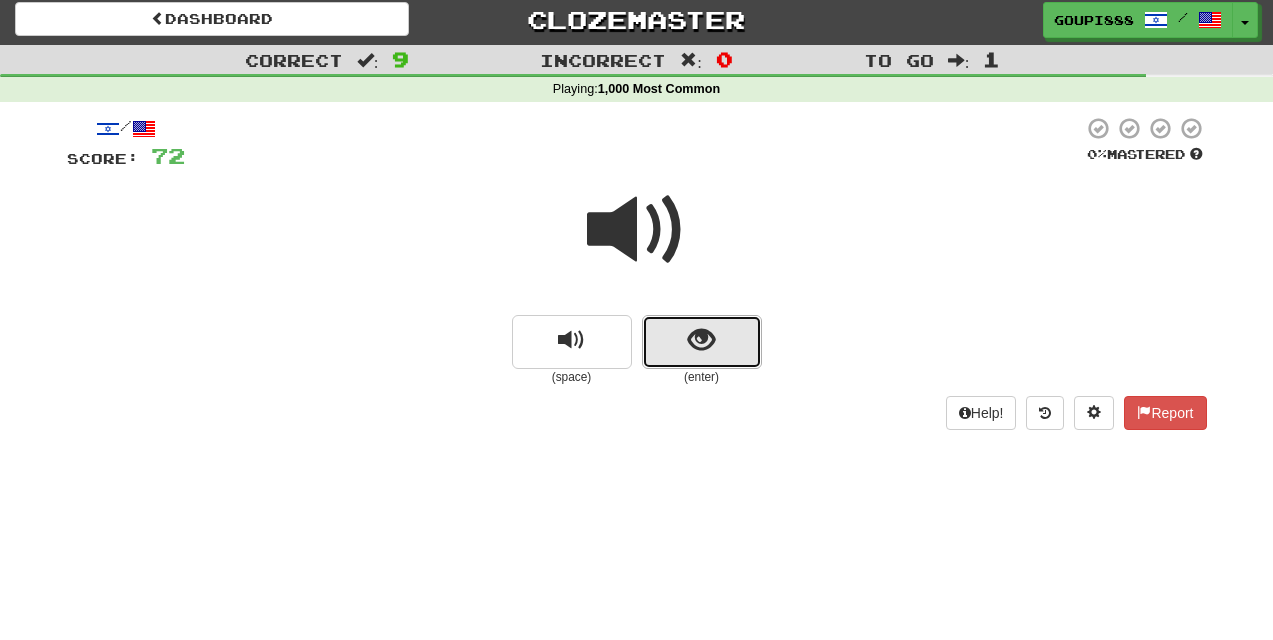 click at bounding box center (701, 340) 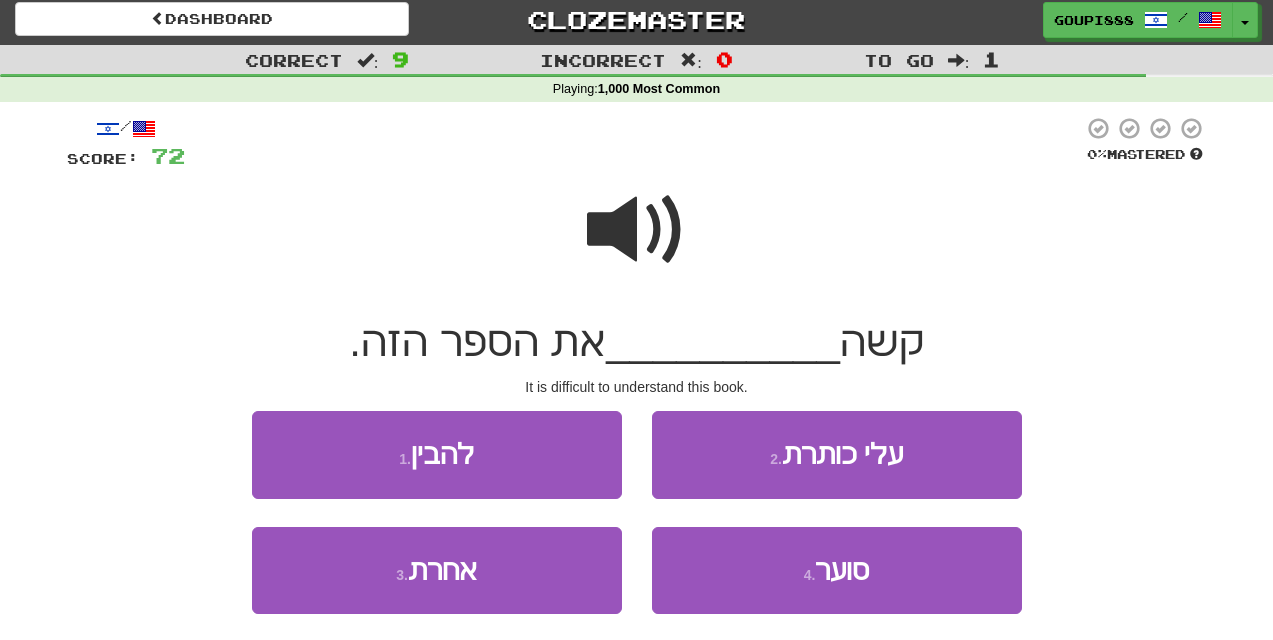 click at bounding box center (637, 230) 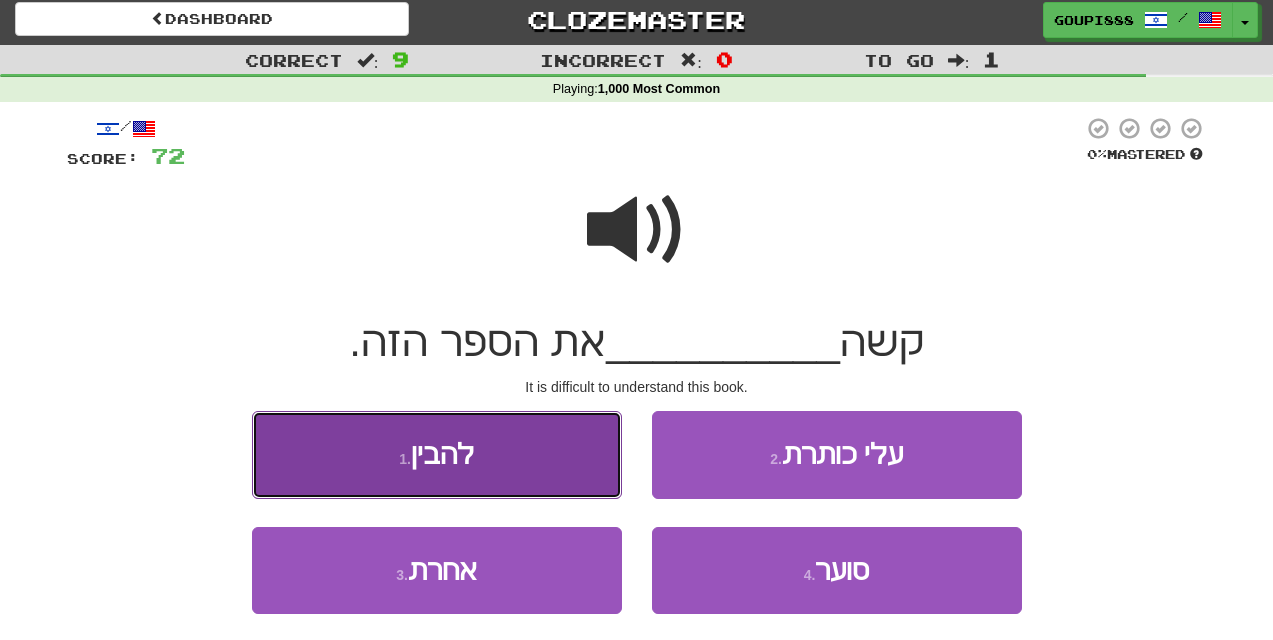 click on "1 .  להבין" at bounding box center [437, 454] 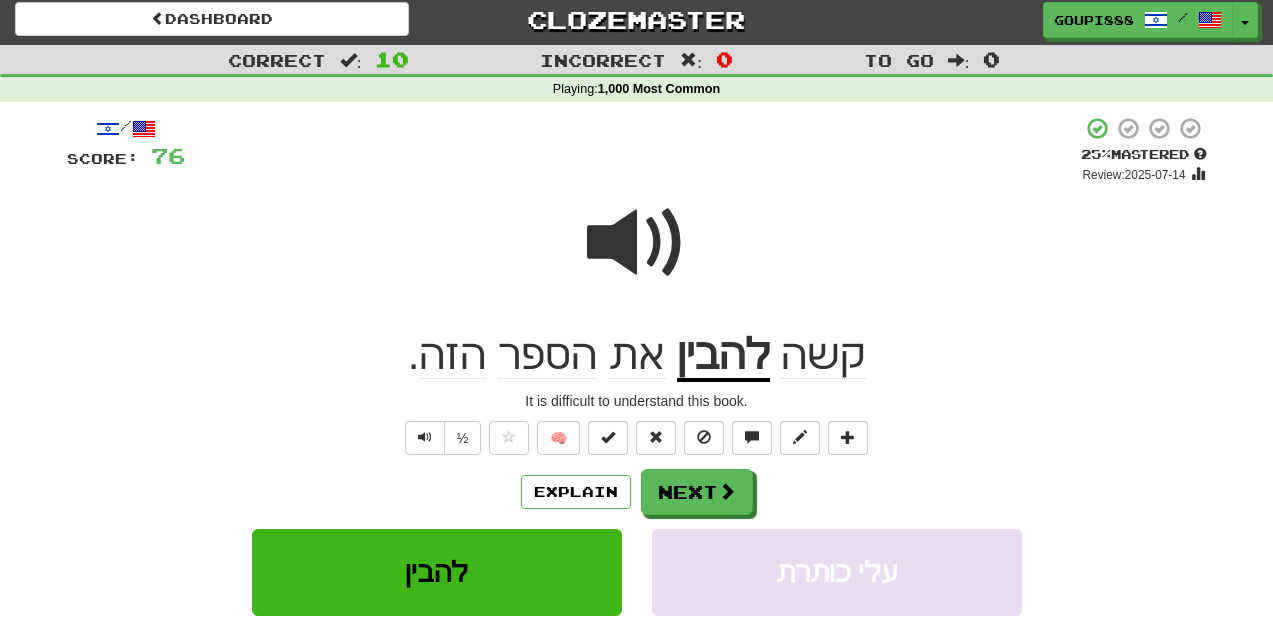 click on "להבין" at bounding box center (723, 356) 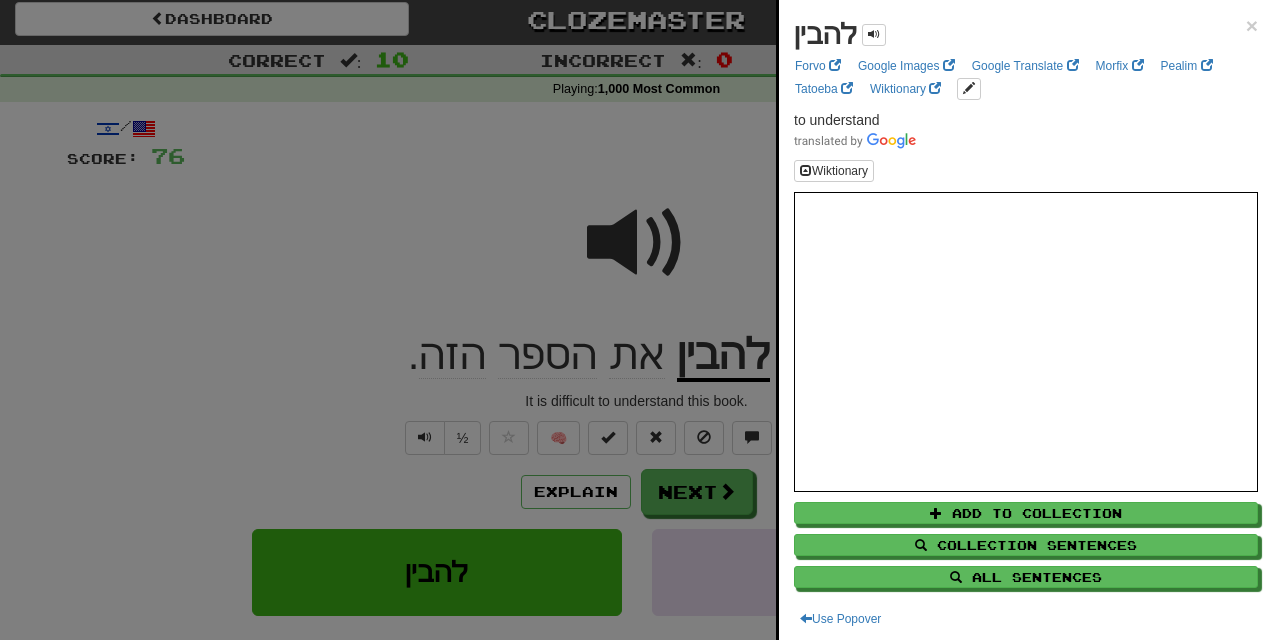 click at bounding box center (636, 320) 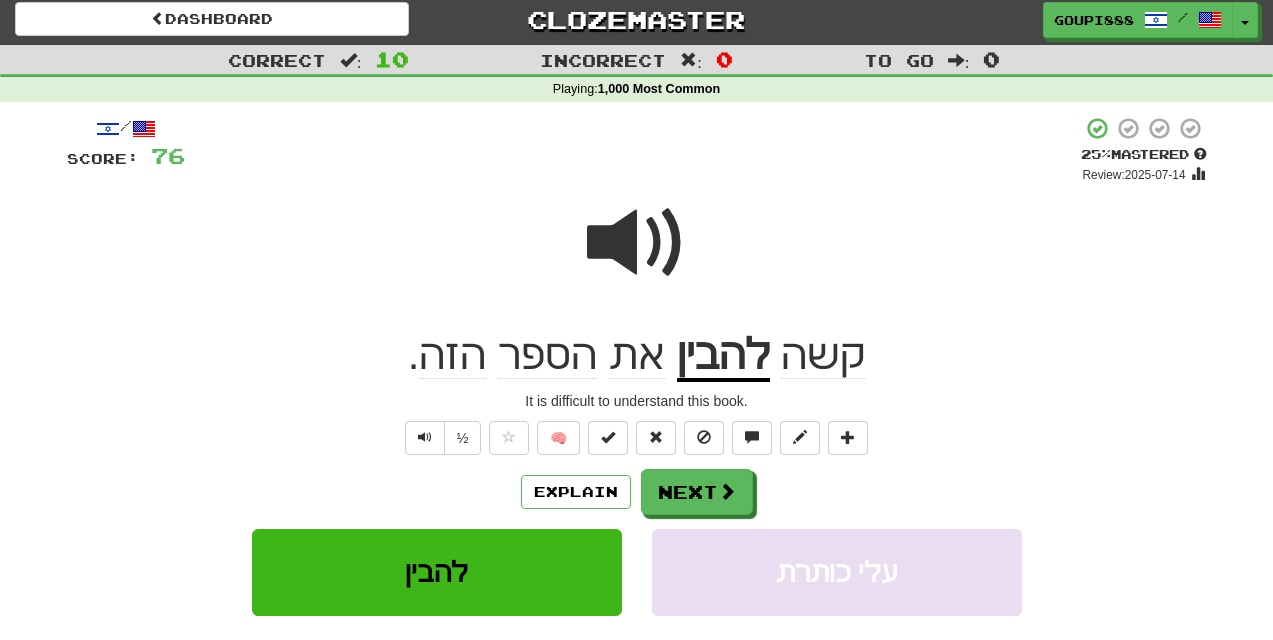 click on "קשה" 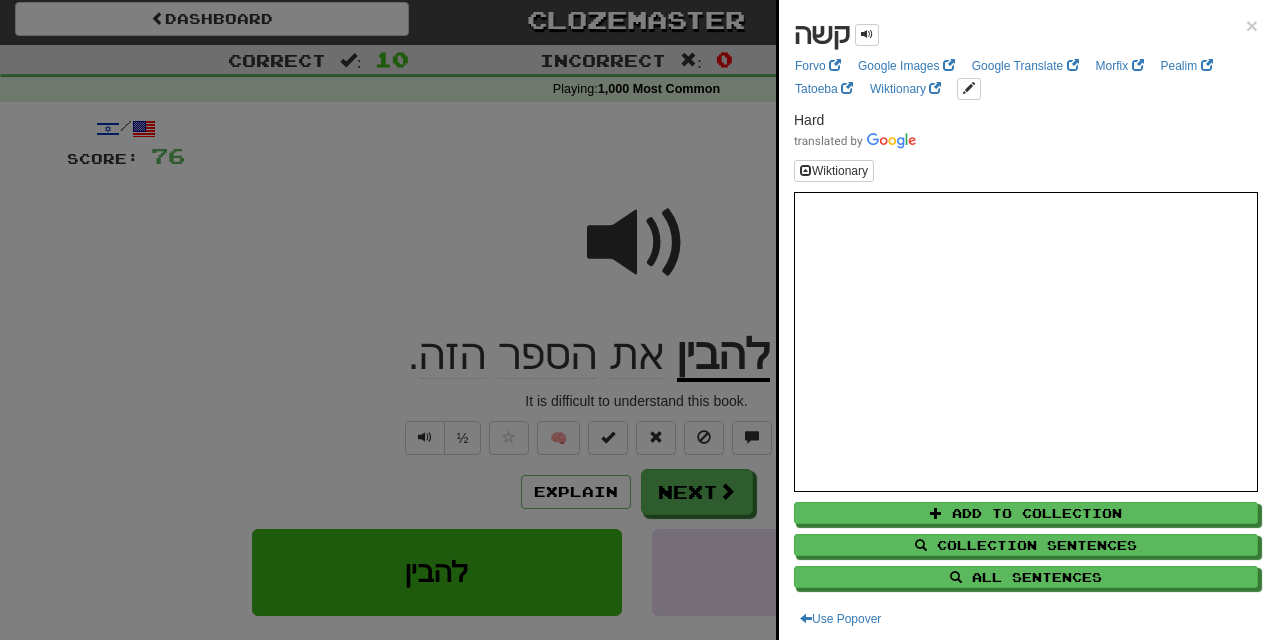 click at bounding box center [636, 320] 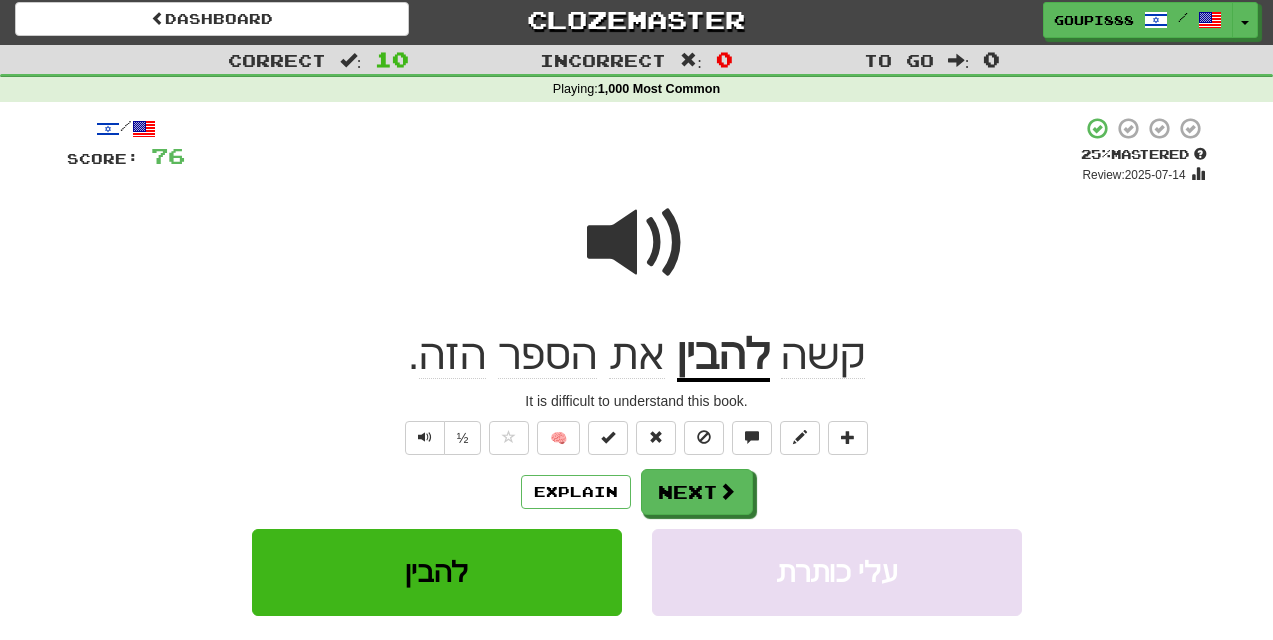 click on "הספר" at bounding box center (547, 355) 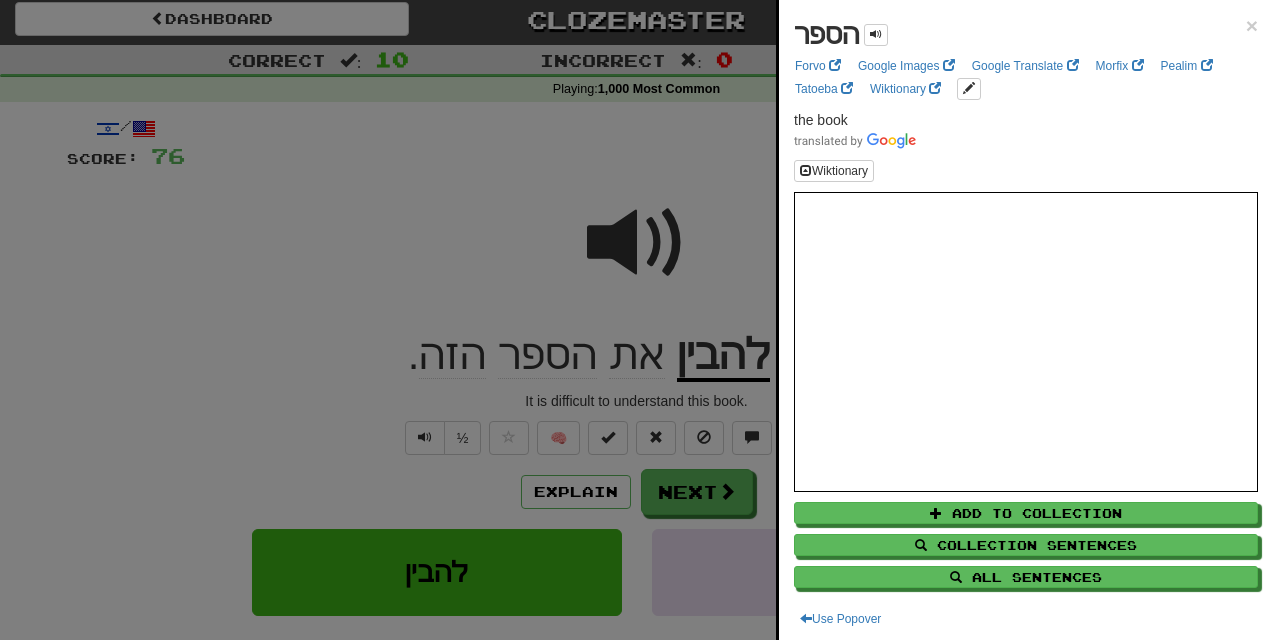 click at bounding box center [636, 320] 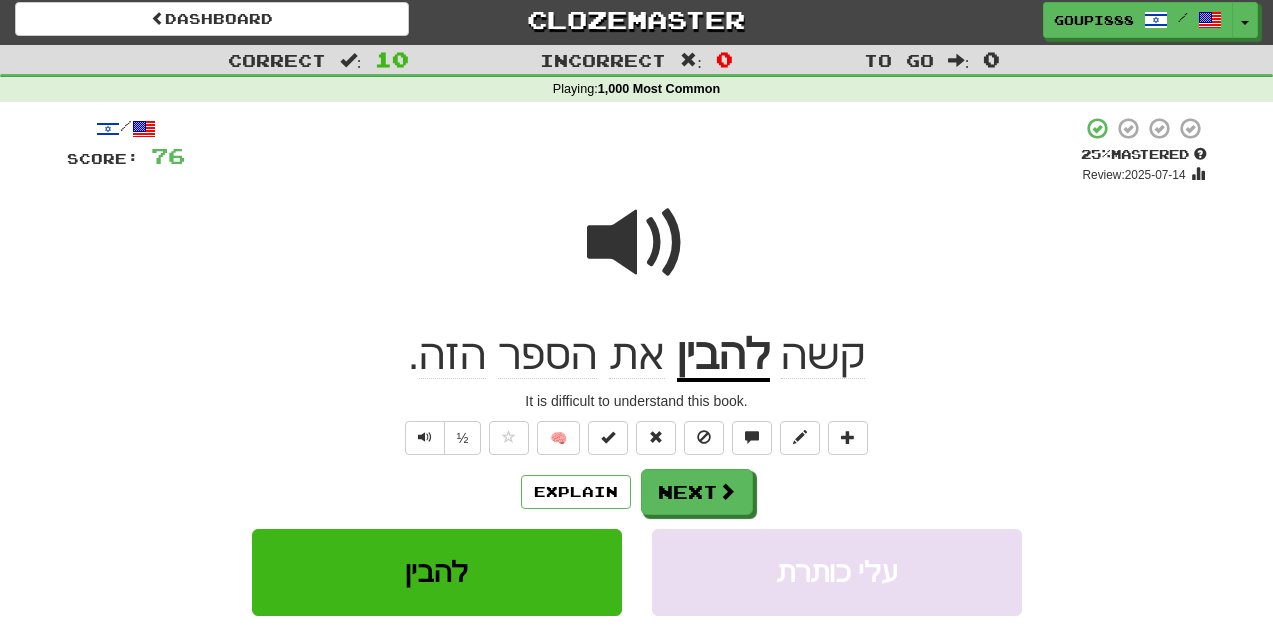 click at bounding box center (637, 243) 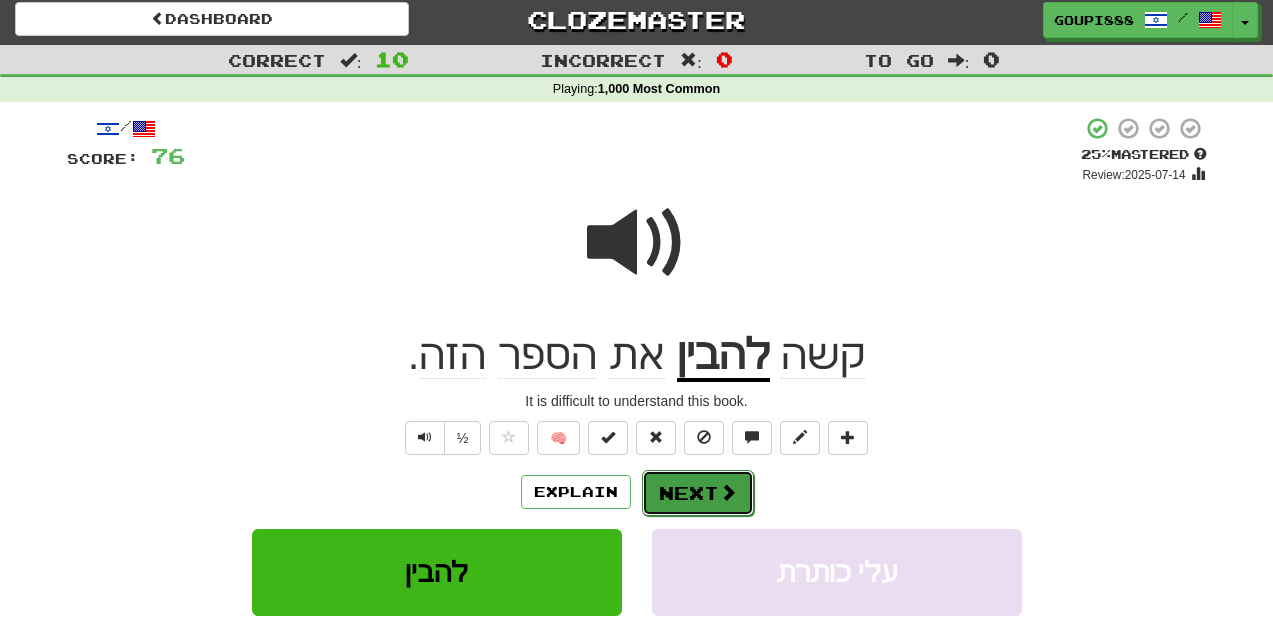 click on "Next" at bounding box center (698, 493) 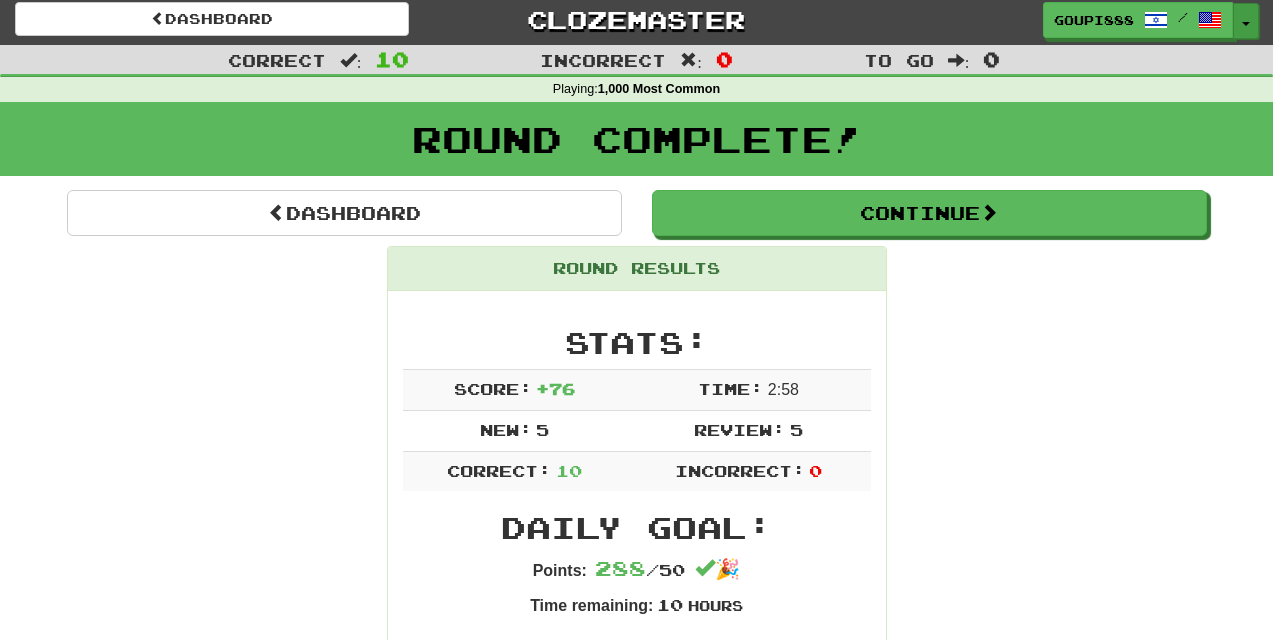 click on "Toggle Dropdown" at bounding box center (1246, 21) 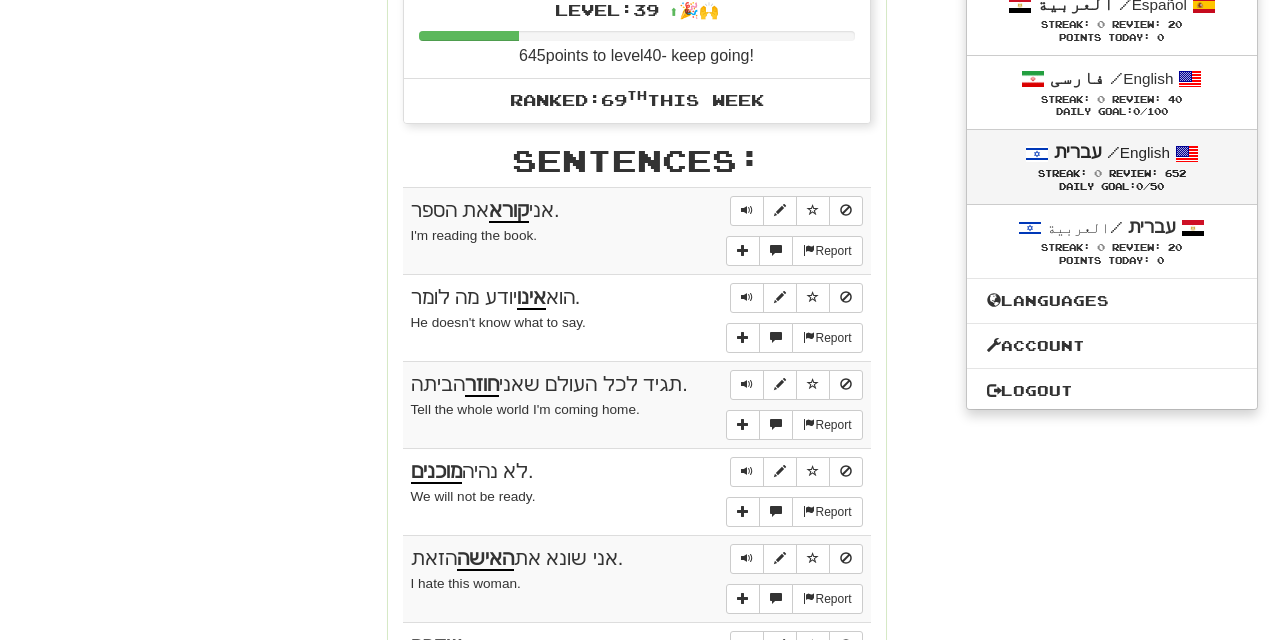 scroll, scrollTop: 1000, scrollLeft: 0, axis: vertical 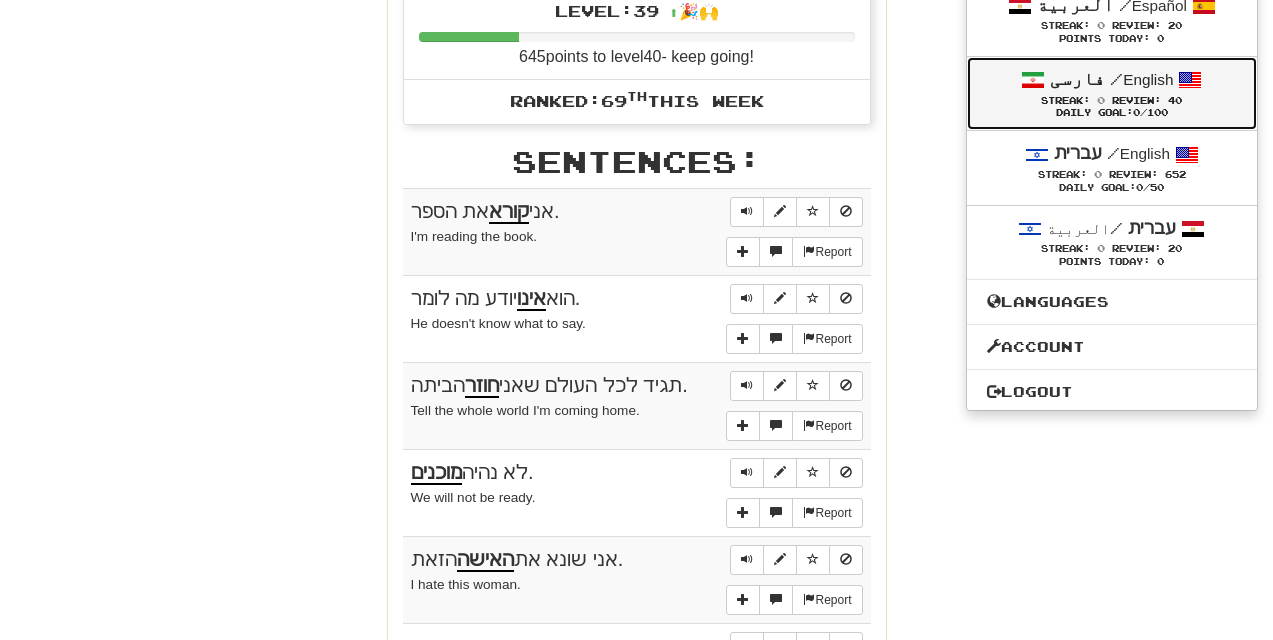 click on "Review:" at bounding box center (1136, 100) 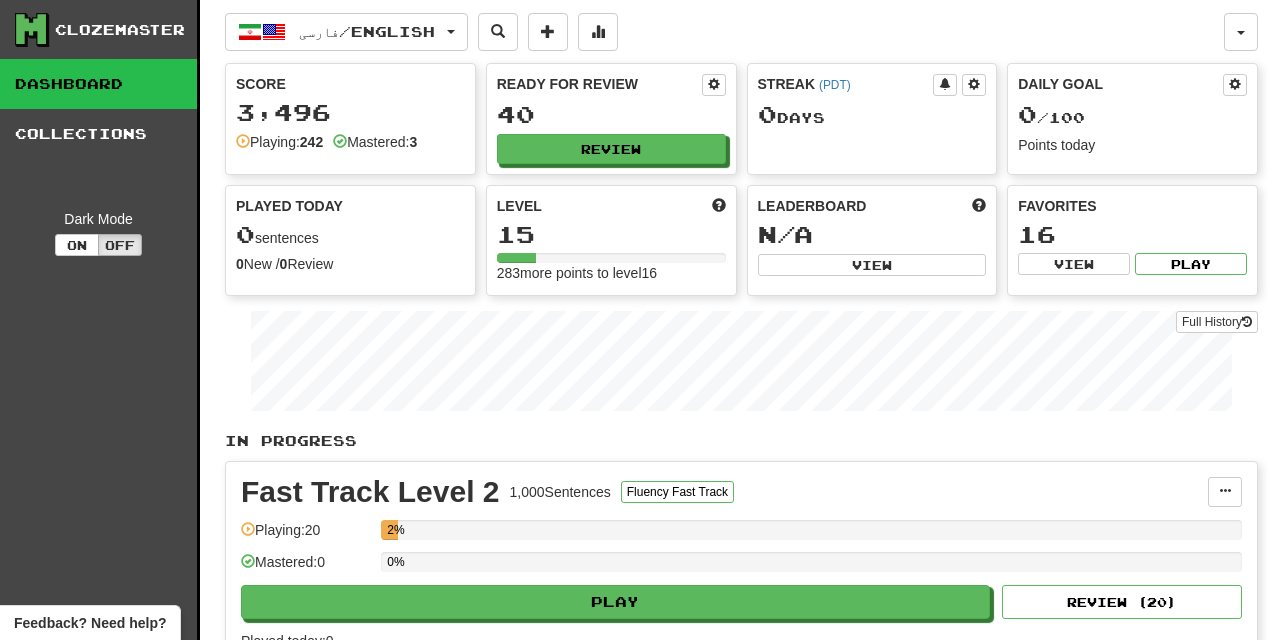 scroll, scrollTop: 0, scrollLeft: 0, axis: both 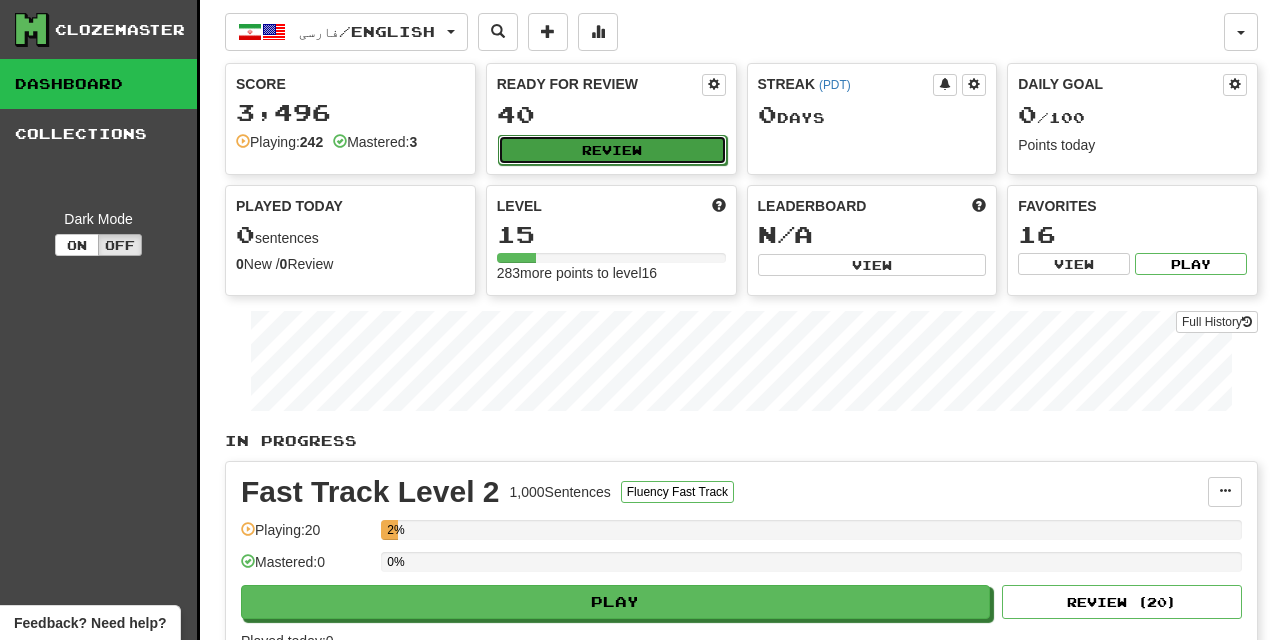 click on "Review" at bounding box center [612, 150] 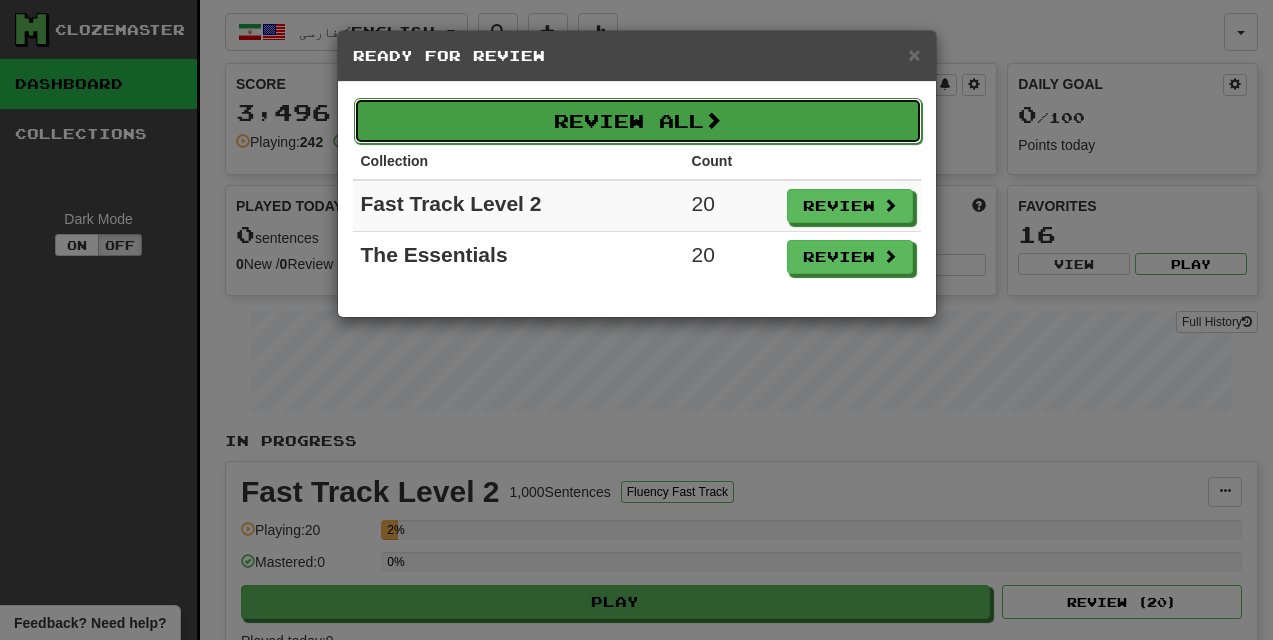 click on "Review All" at bounding box center (638, 121) 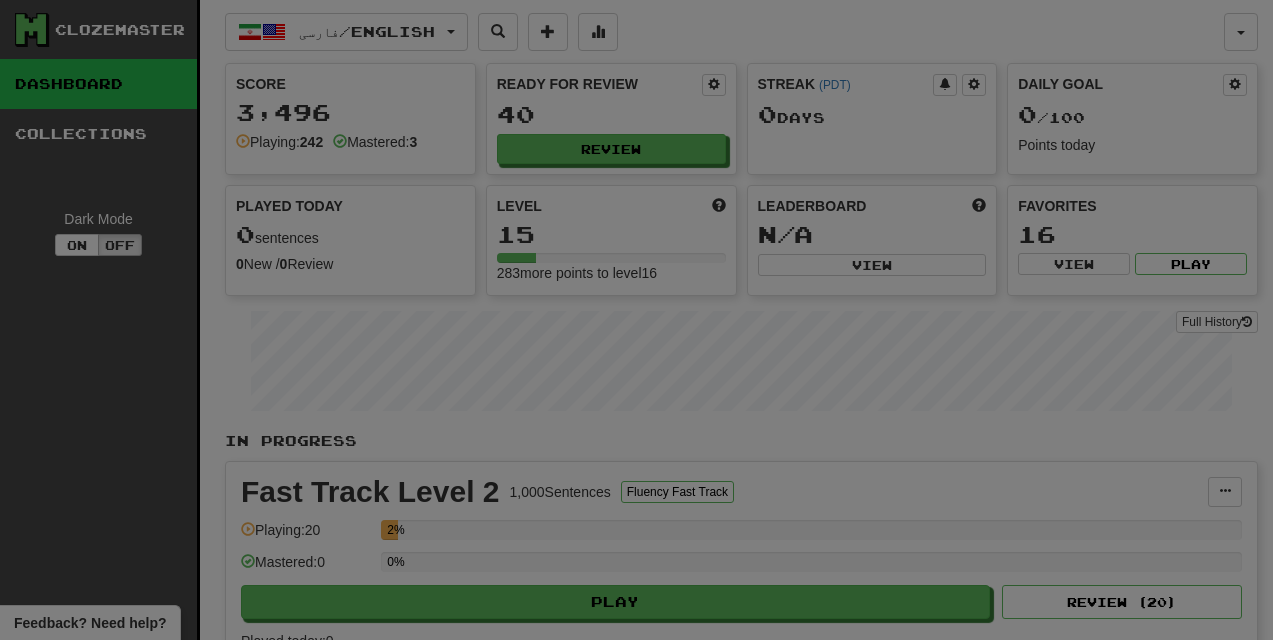 select on "**" 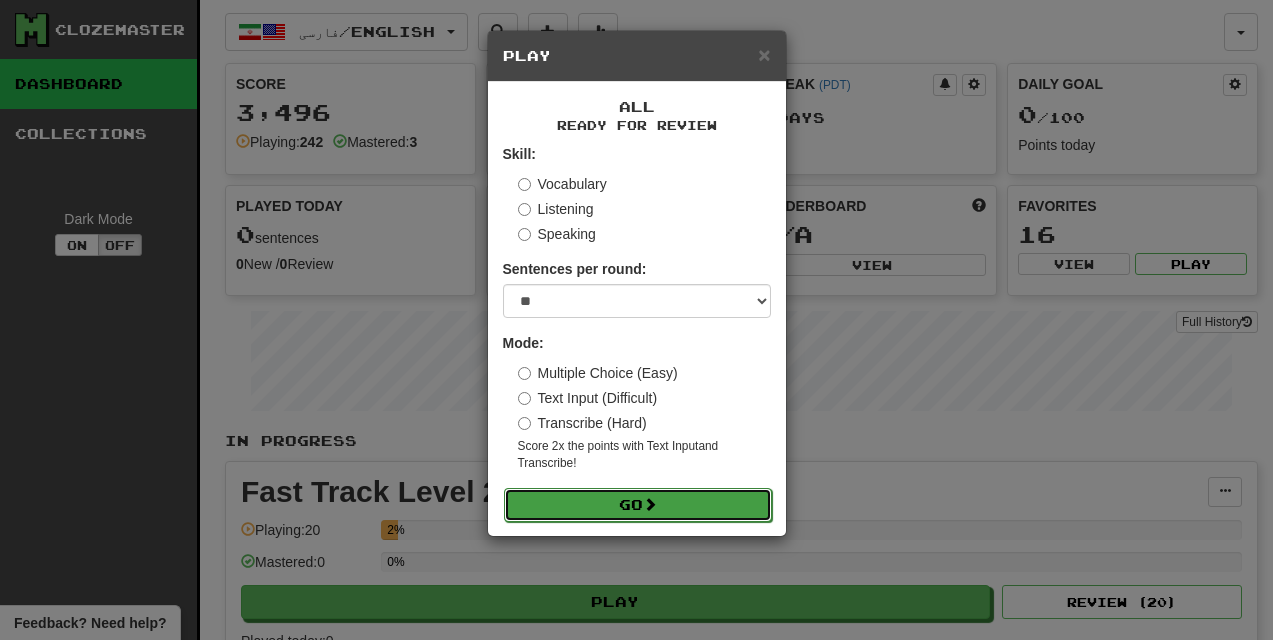 click on "Go" at bounding box center [638, 505] 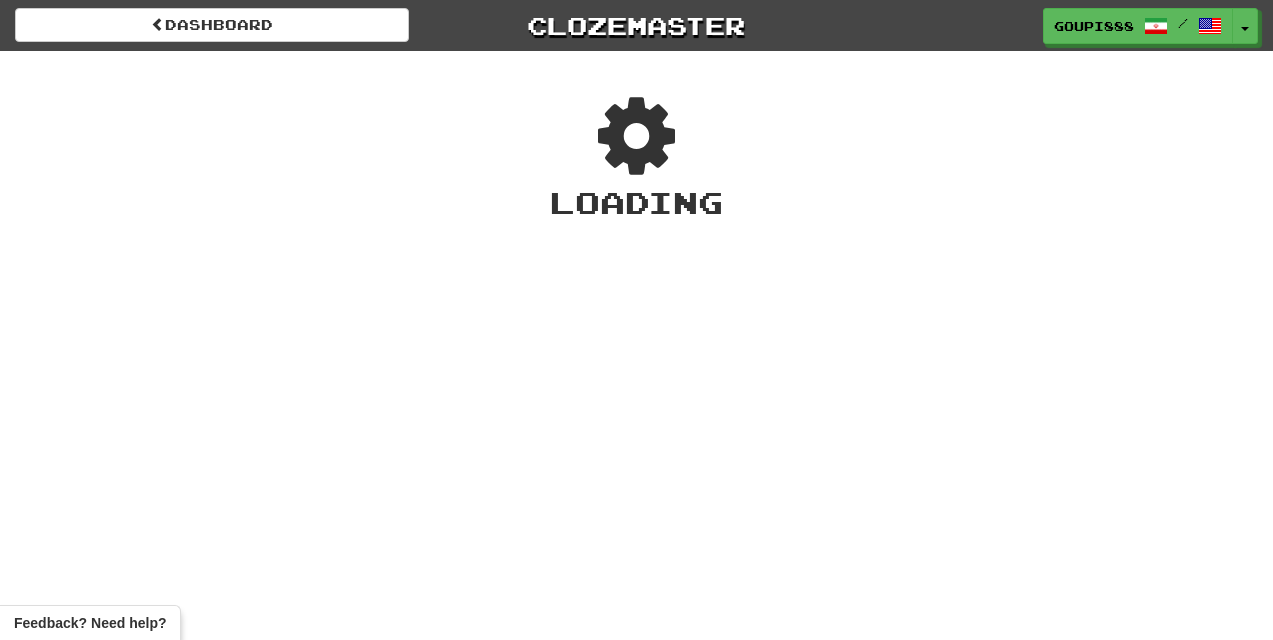 scroll, scrollTop: 0, scrollLeft: 0, axis: both 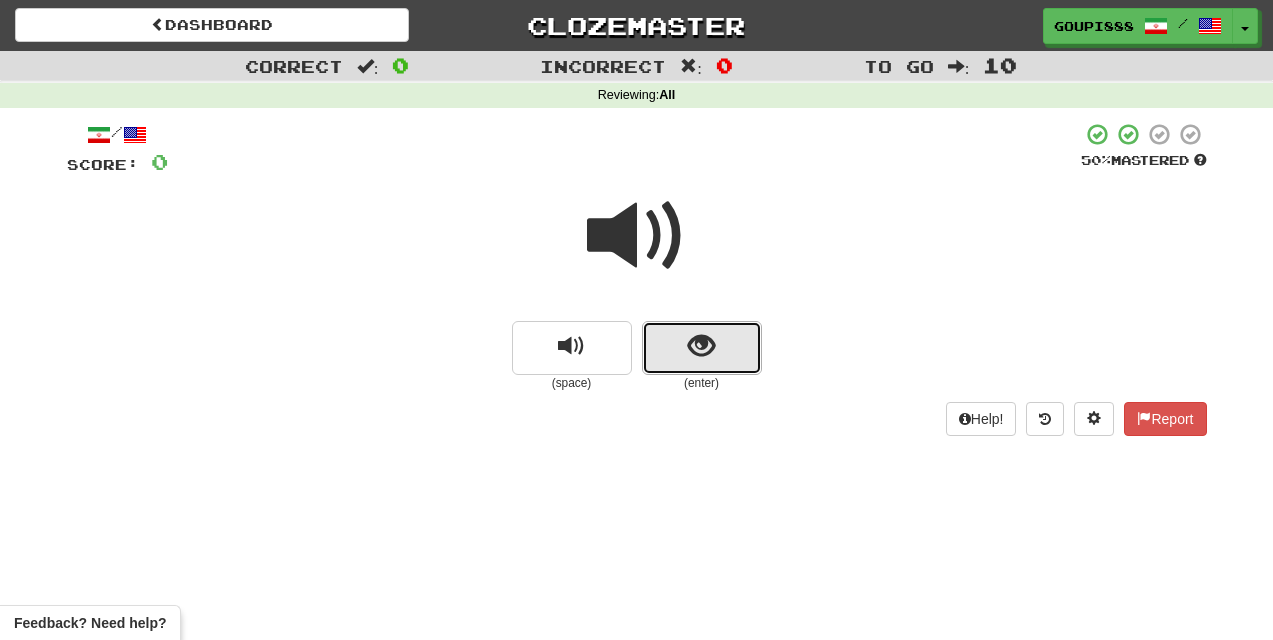 click at bounding box center [702, 348] 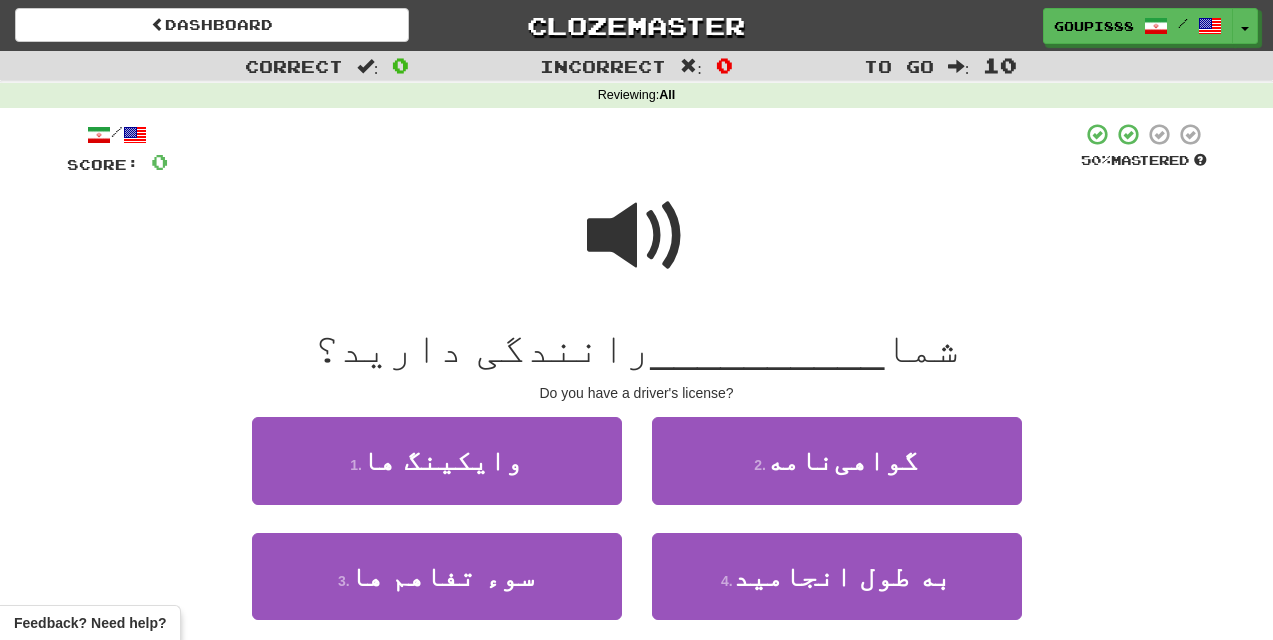 click at bounding box center (637, 236) 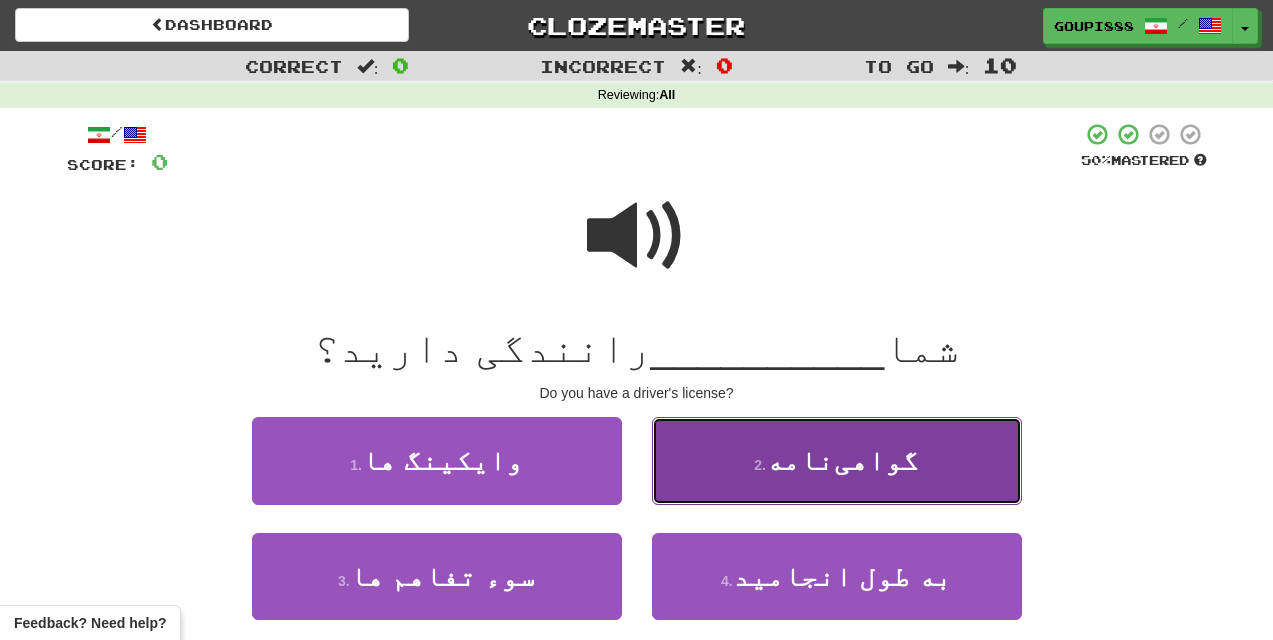 click on "گواهی‌نامه" at bounding box center (842, 460) 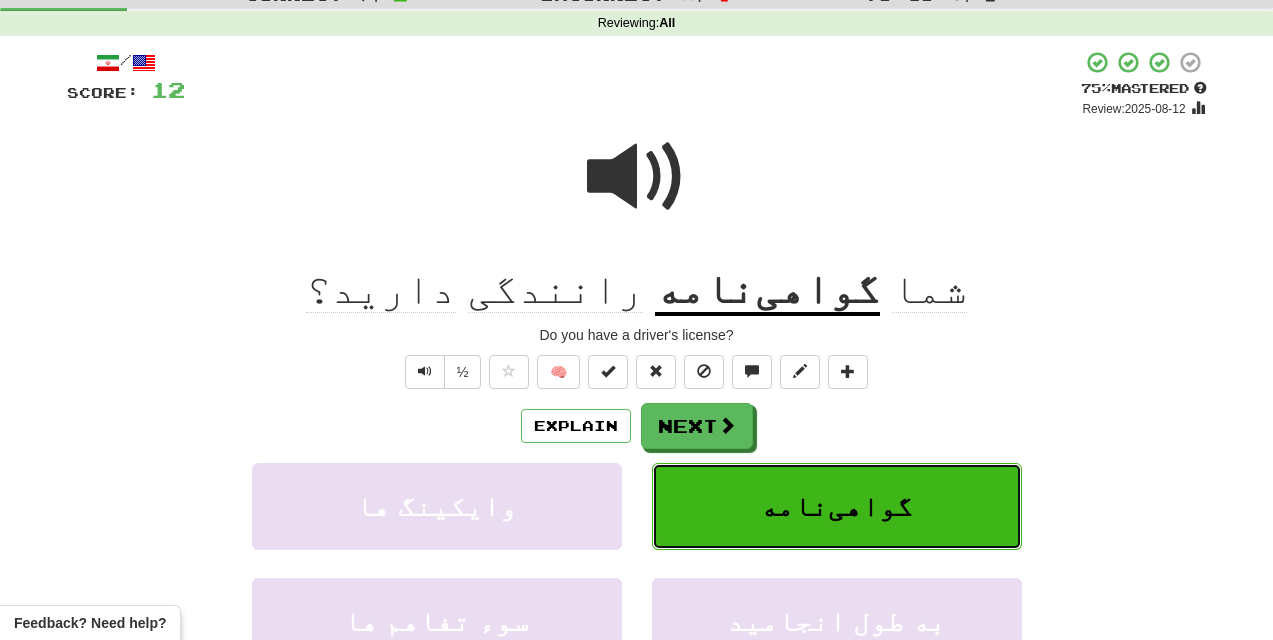 scroll, scrollTop: 74, scrollLeft: 0, axis: vertical 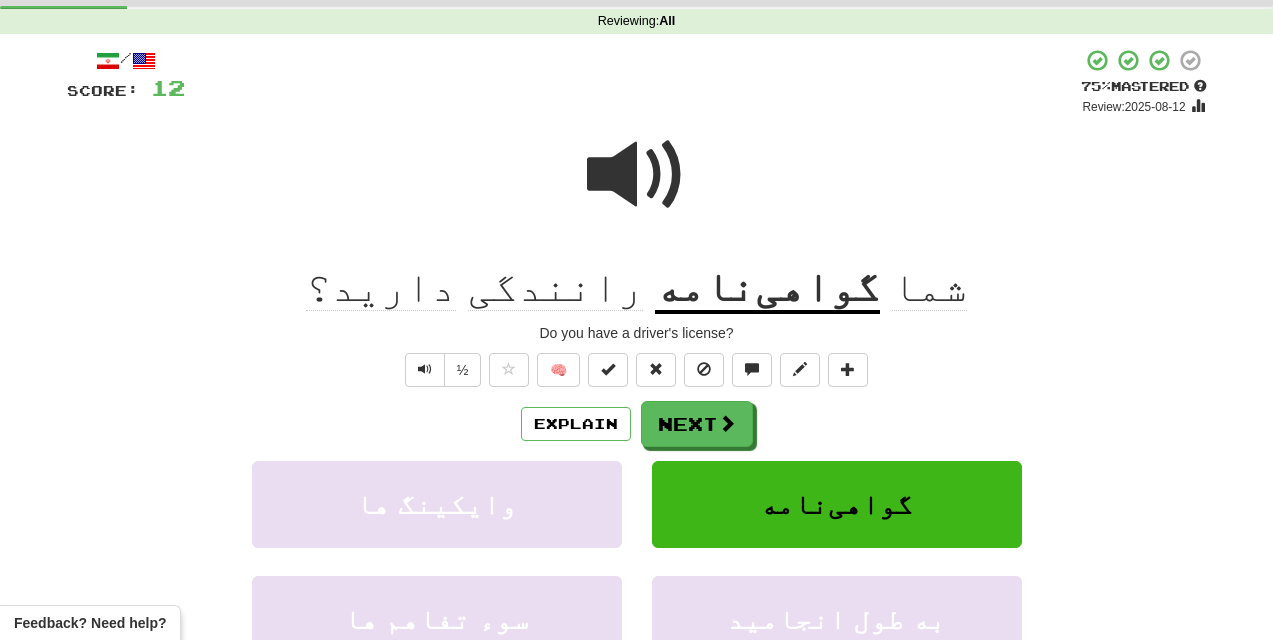 click on "گواهی‌نامه" at bounding box center [767, 288] 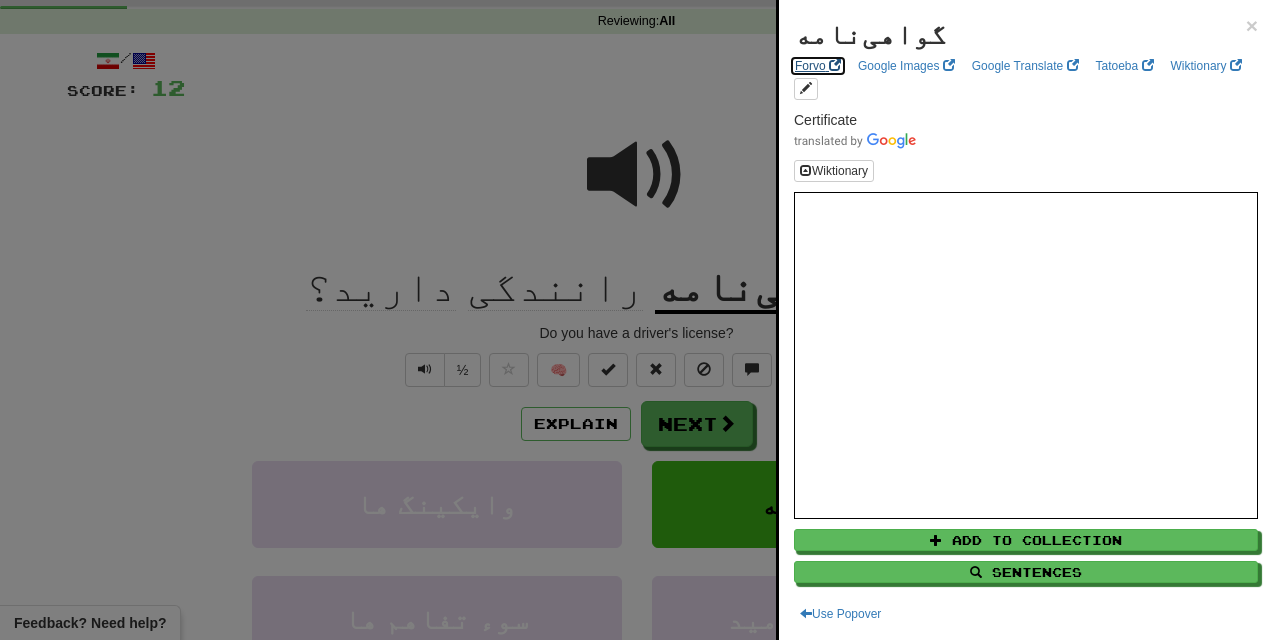 click on "Forvo" at bounding box center (818, 66) 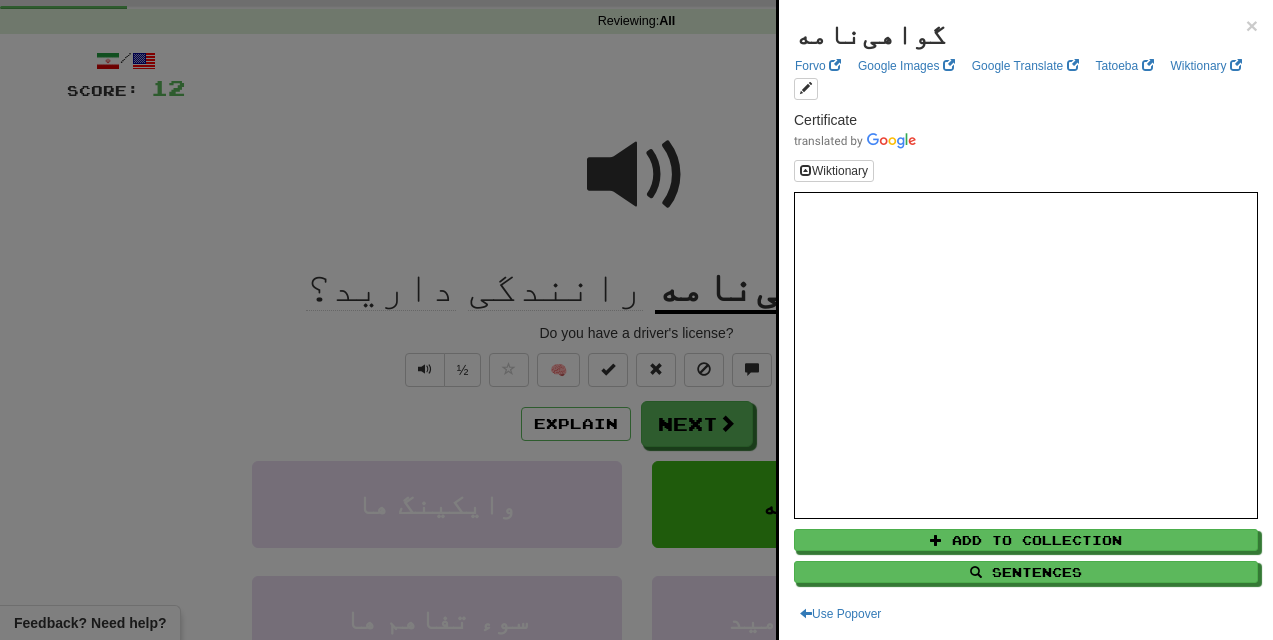 click at bounding box center [636, 320] 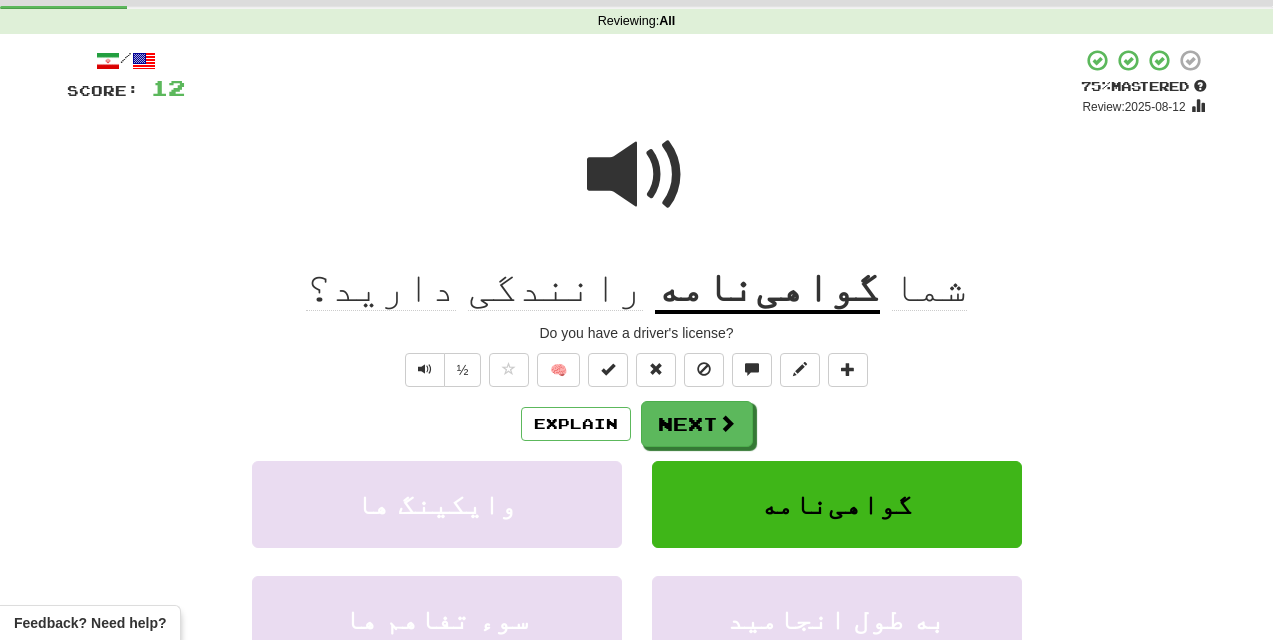 click at bounding box center [637, 175] 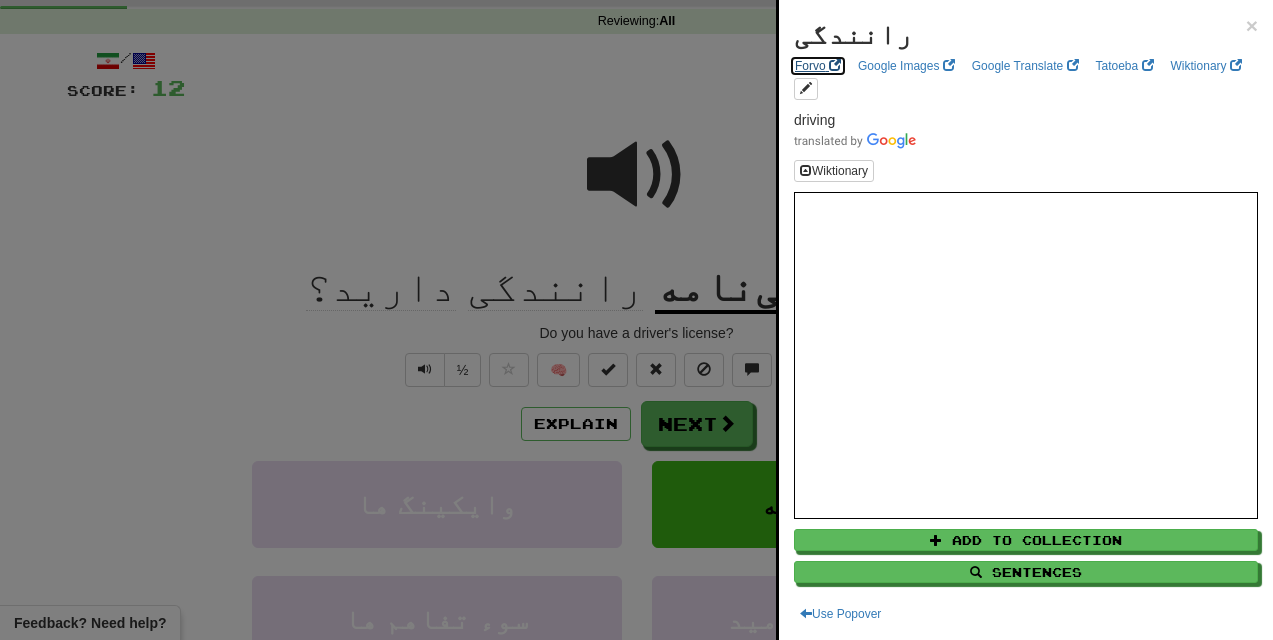 click on "Forvo" at bounding box center [818, 66] 